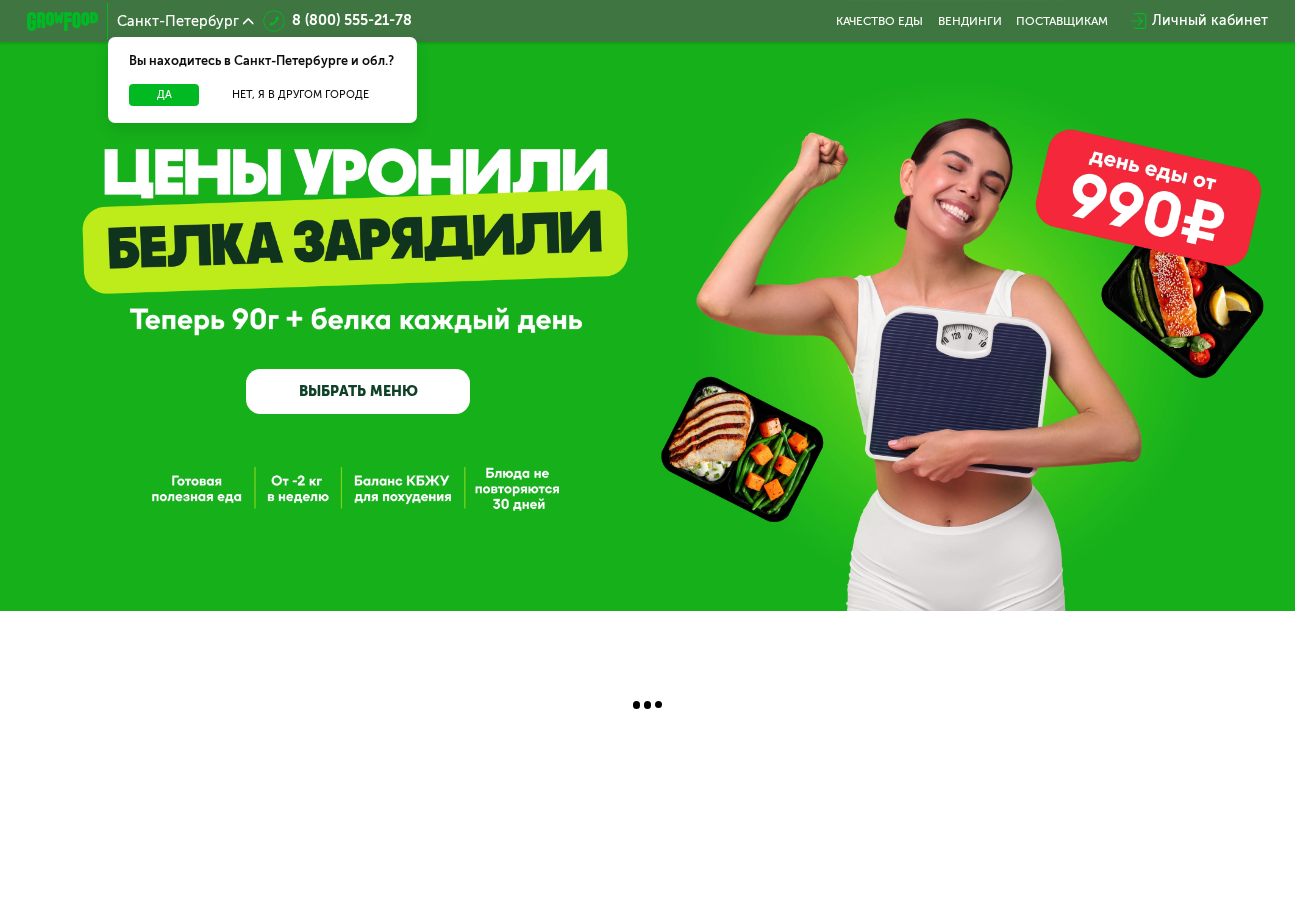 scroll, scrollTop: 0, scrollLeft: 0, axis: both 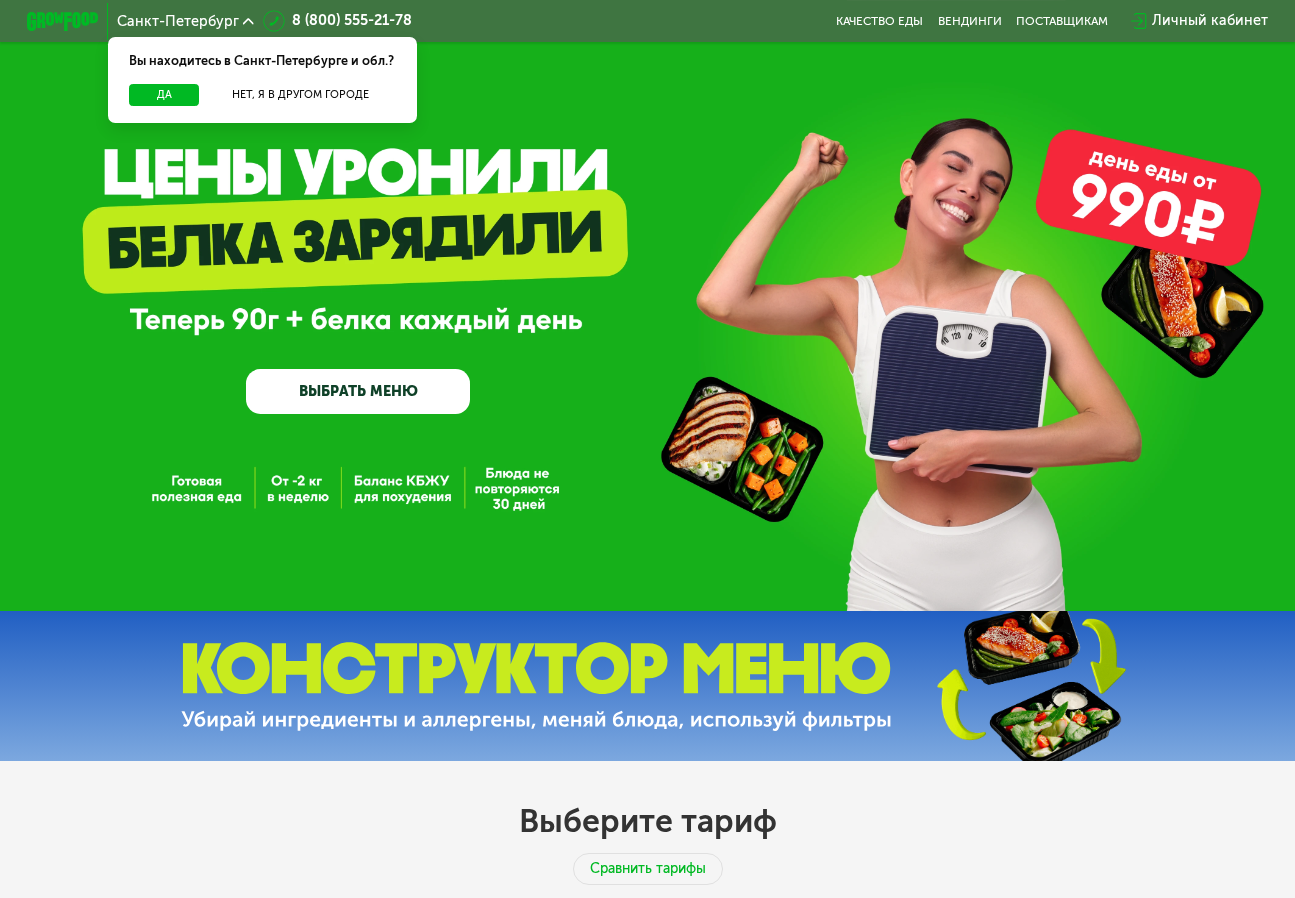 click on "Личный кабинет" at bounding box center [1210, 21] 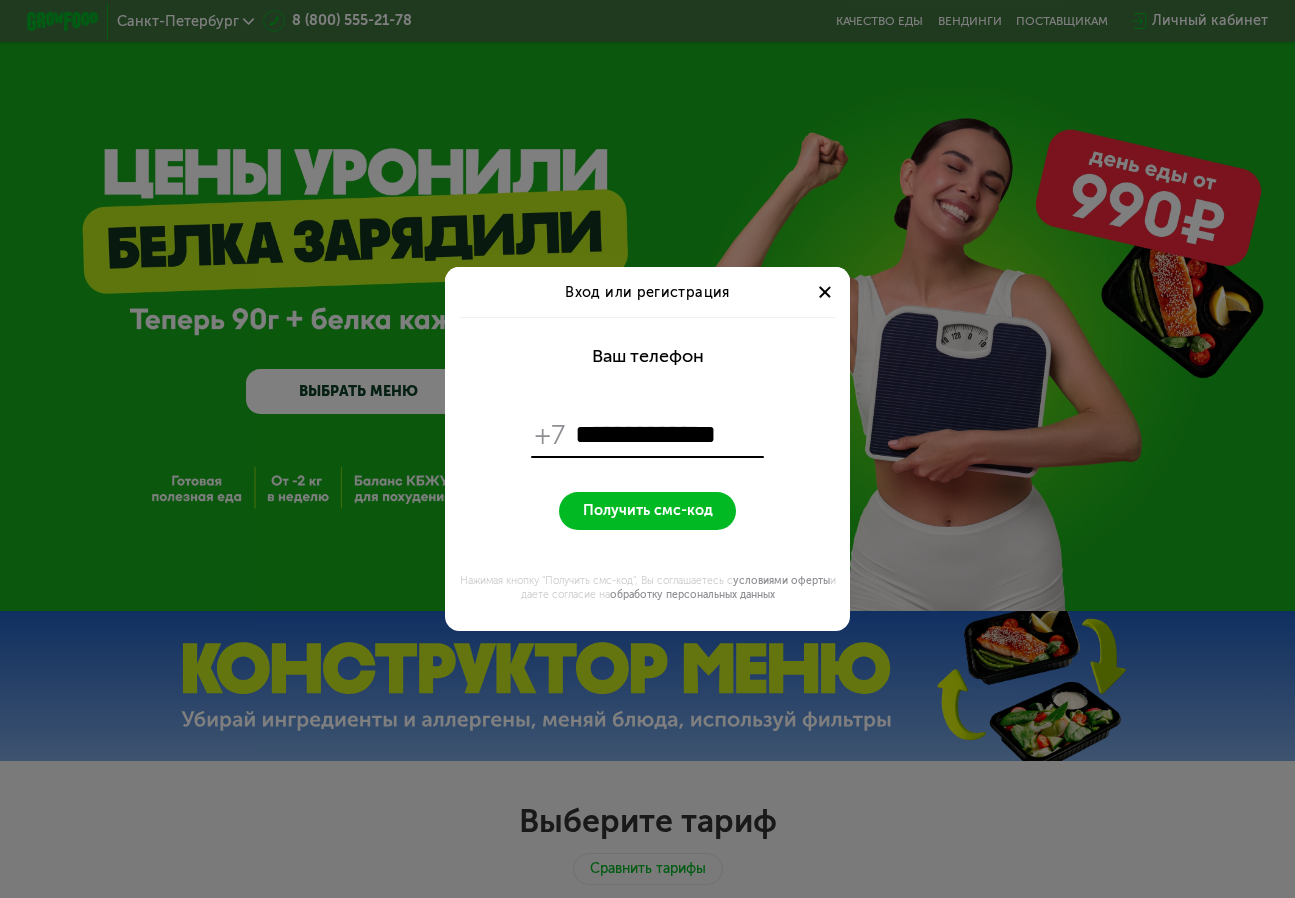 type on "**********" 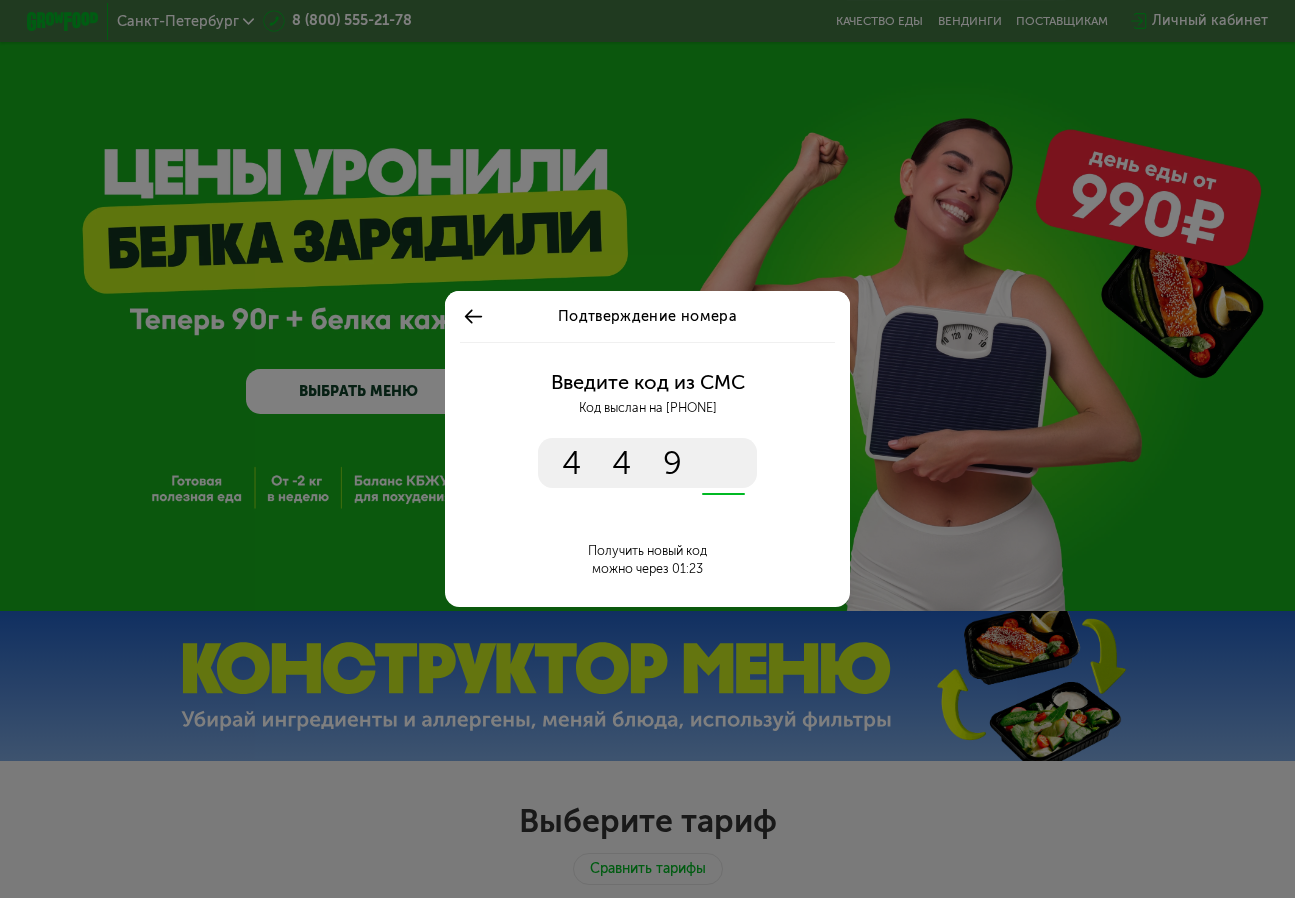 type on "****" 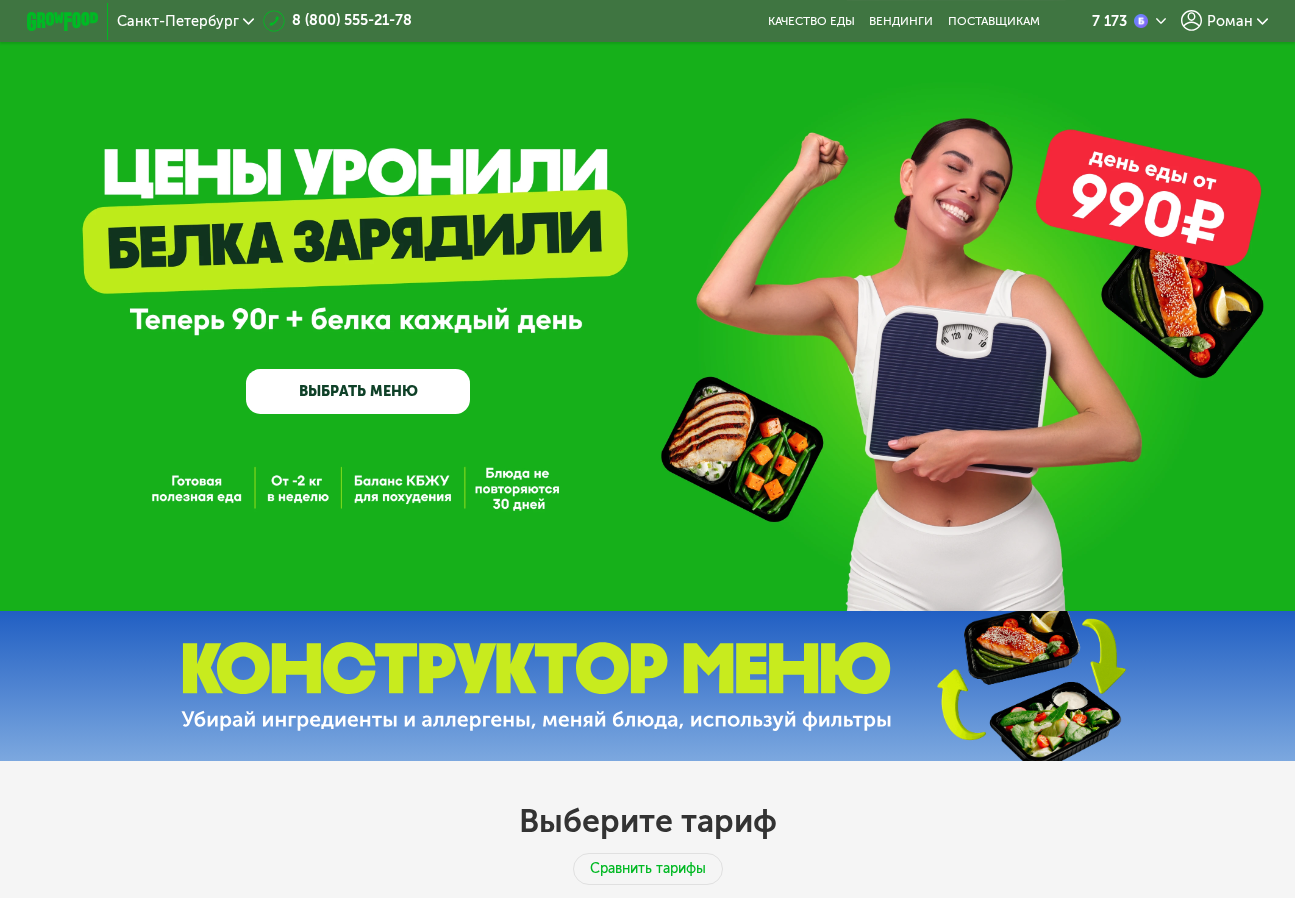 click on "Роман" at bounding box center (1230, 21) 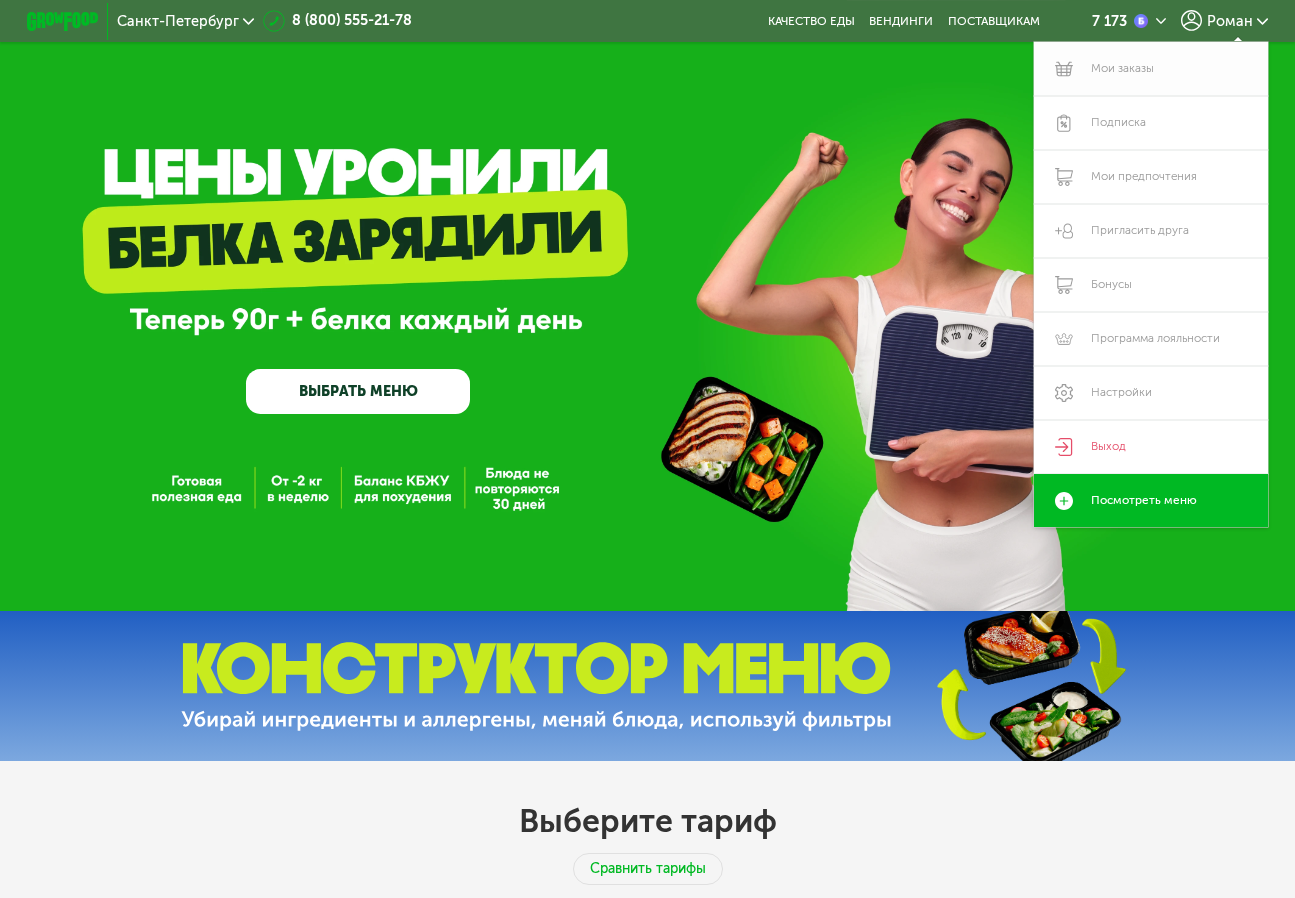 click on "Мои заказы" at bounding box center [1151, 69] 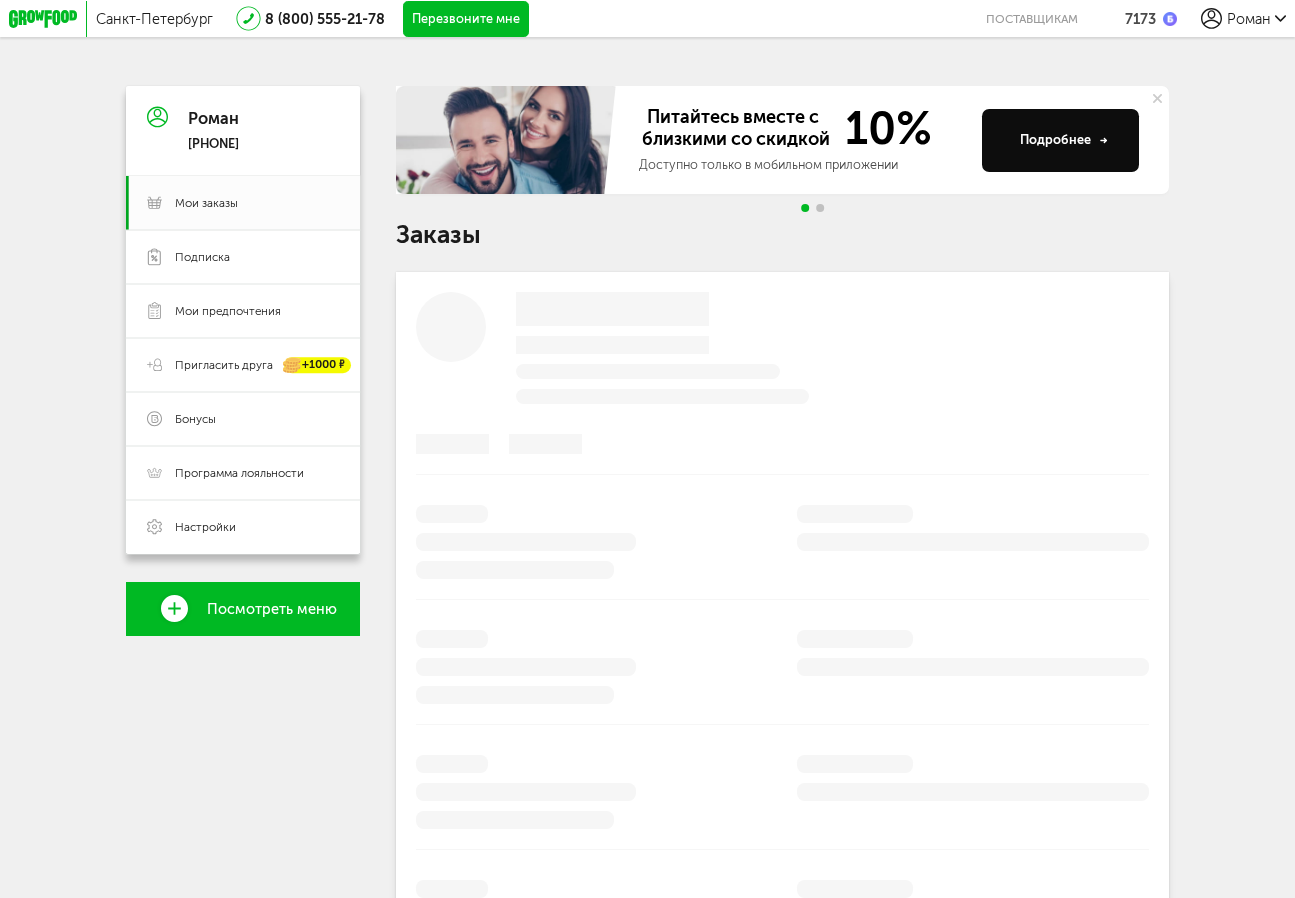 scroll, scrollTop: 0, scrollLeft: 0, axis: both 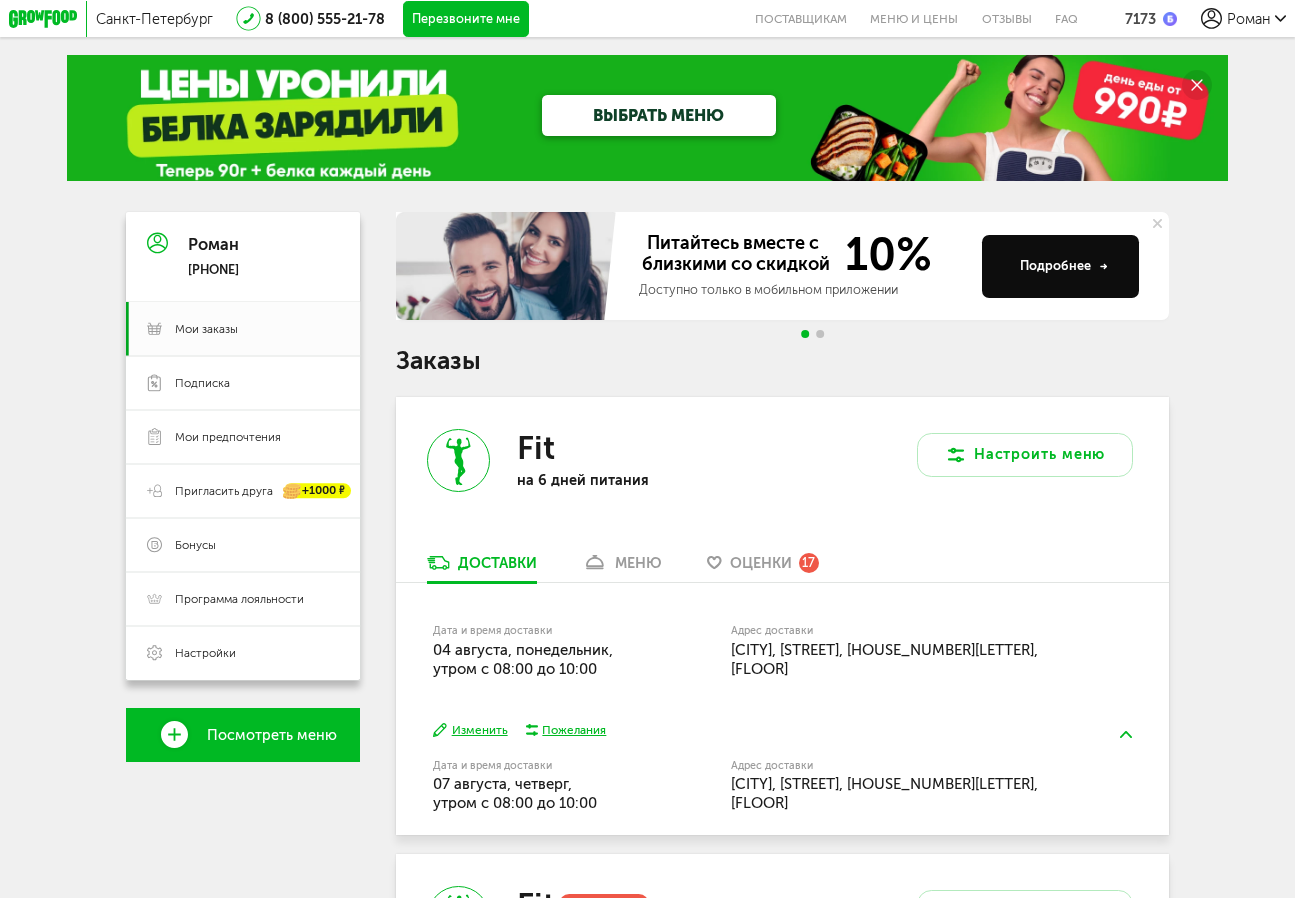 click on "Роман" at bounding box center [1249, 19] 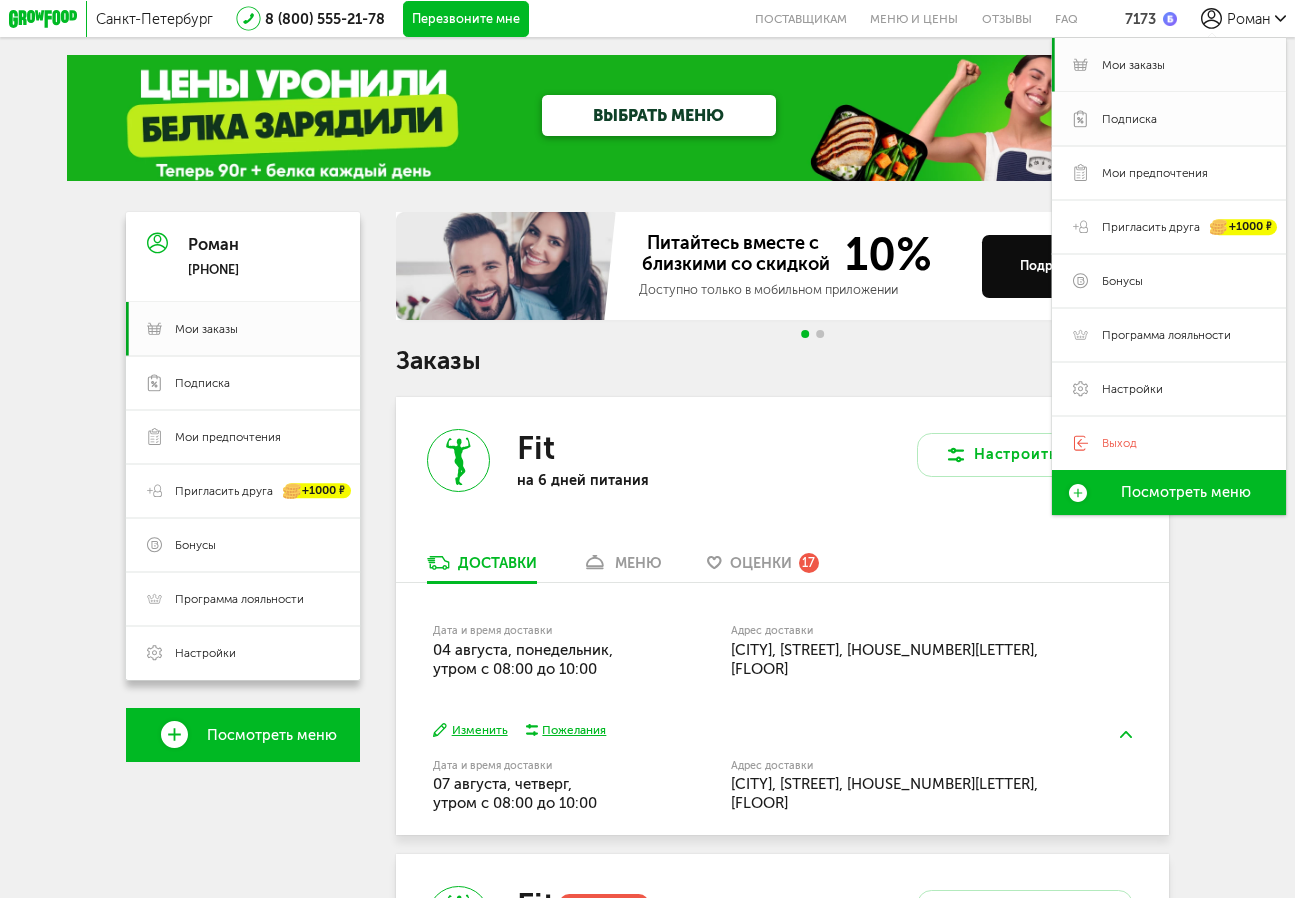 click on "Подписка" at bounding box center [1129, 119] 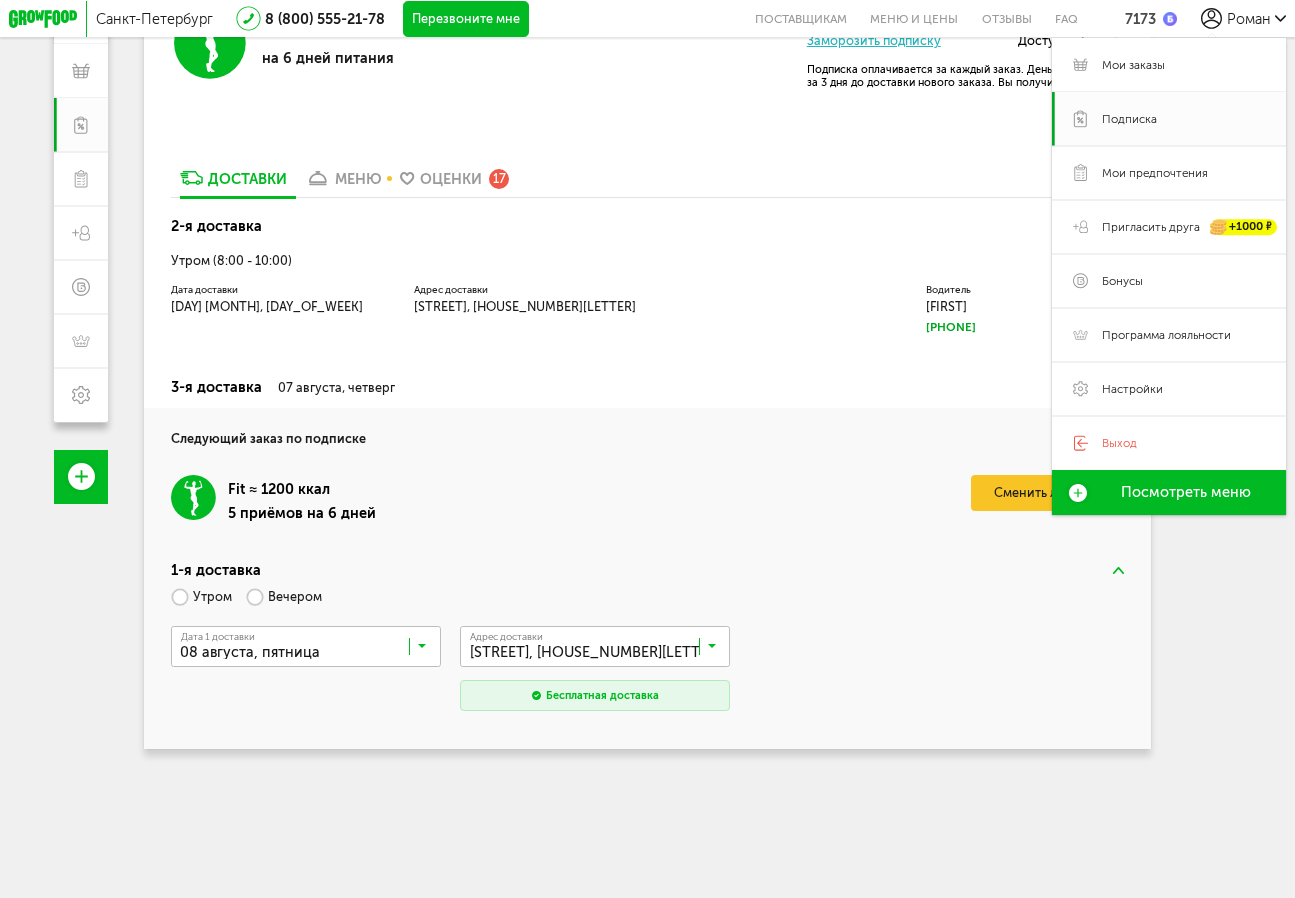 scroll, scrollTop: 276, scrollLeft: 0, axis: vertical 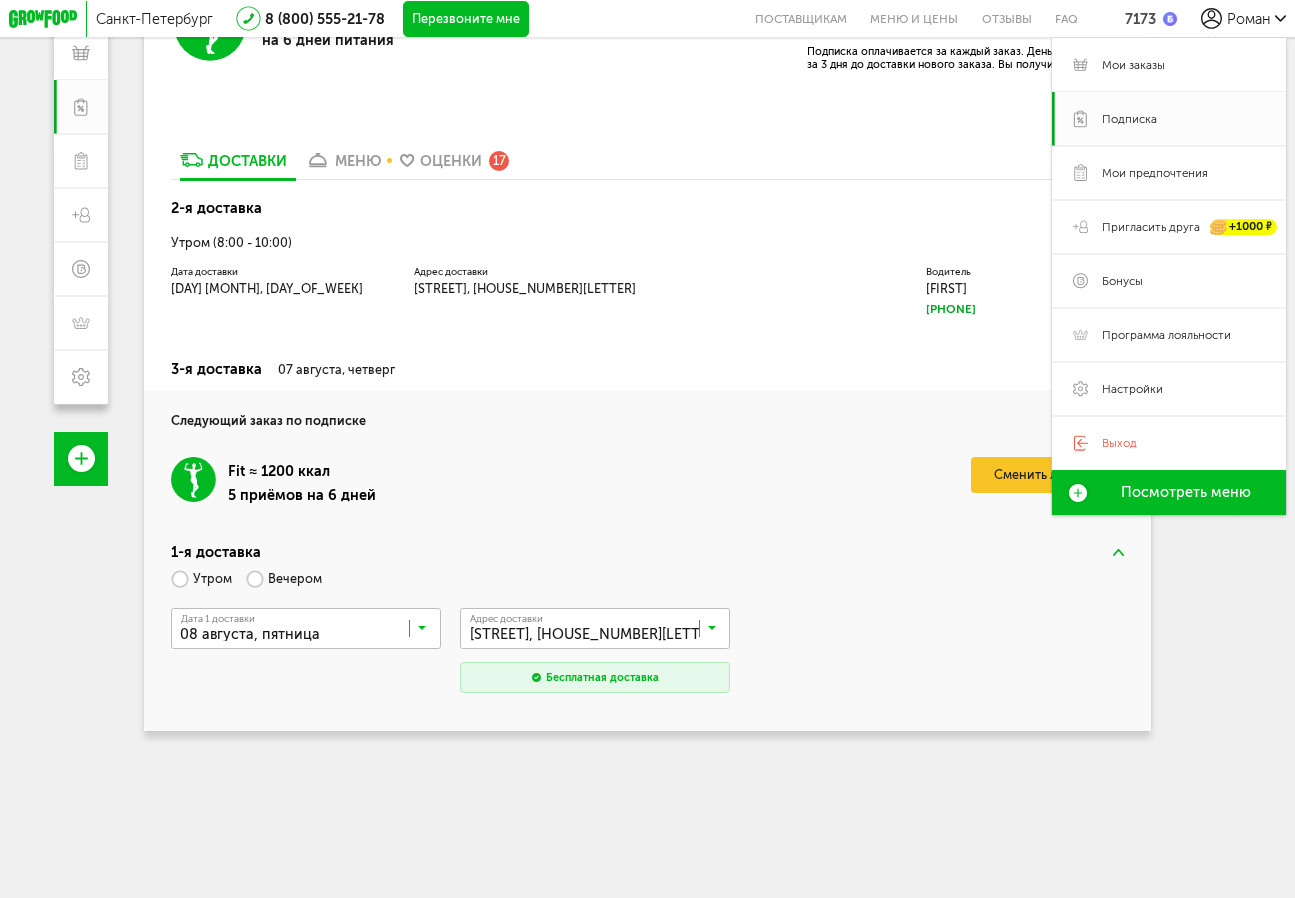 click on "Fit ≈ 1200 ккал 5 приёмов на 6 дней Сменить линейку" at bounding box center (647, 481) 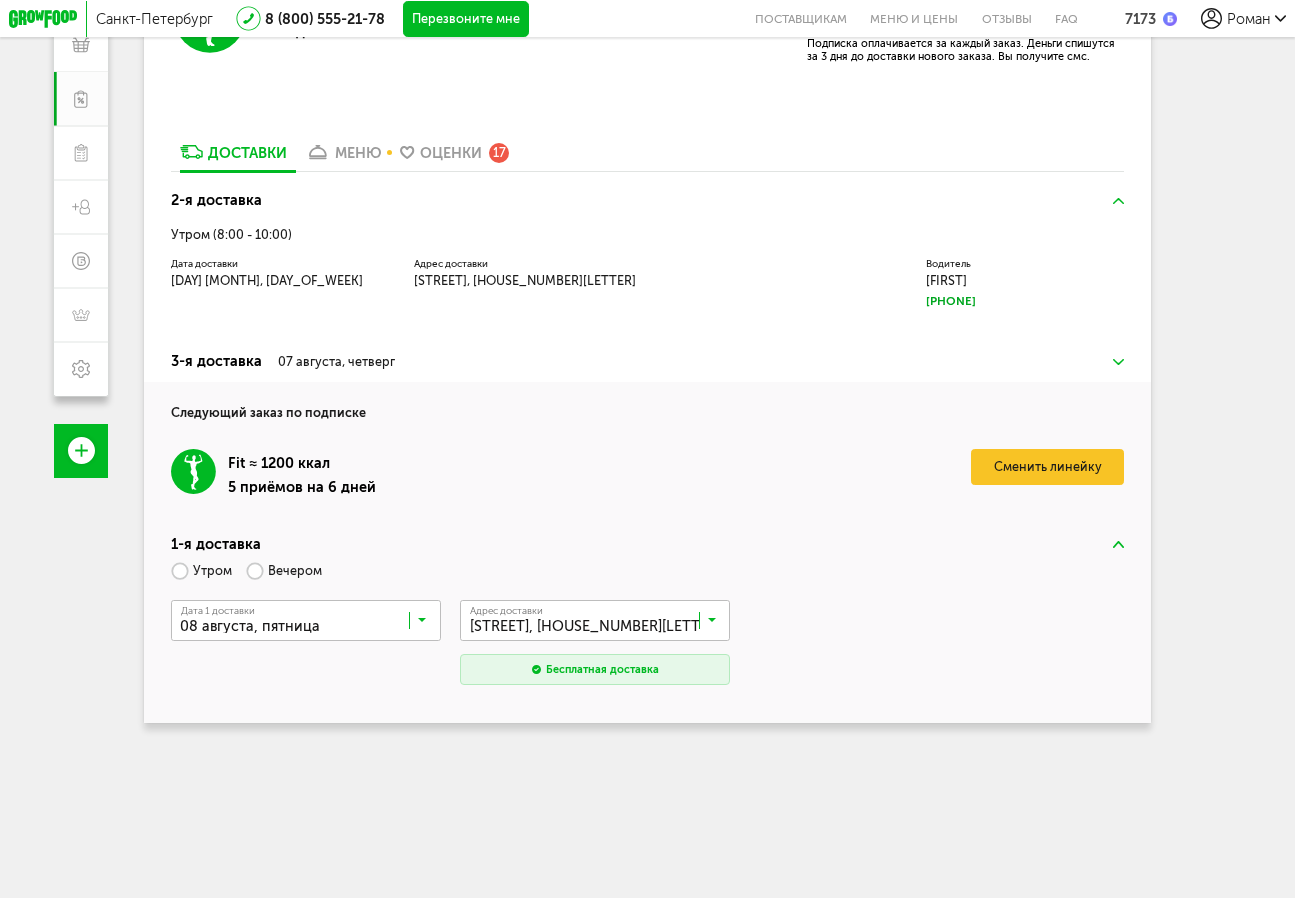 scroll, scrollTop: 284, scrollLeft: 0, axis: vertical 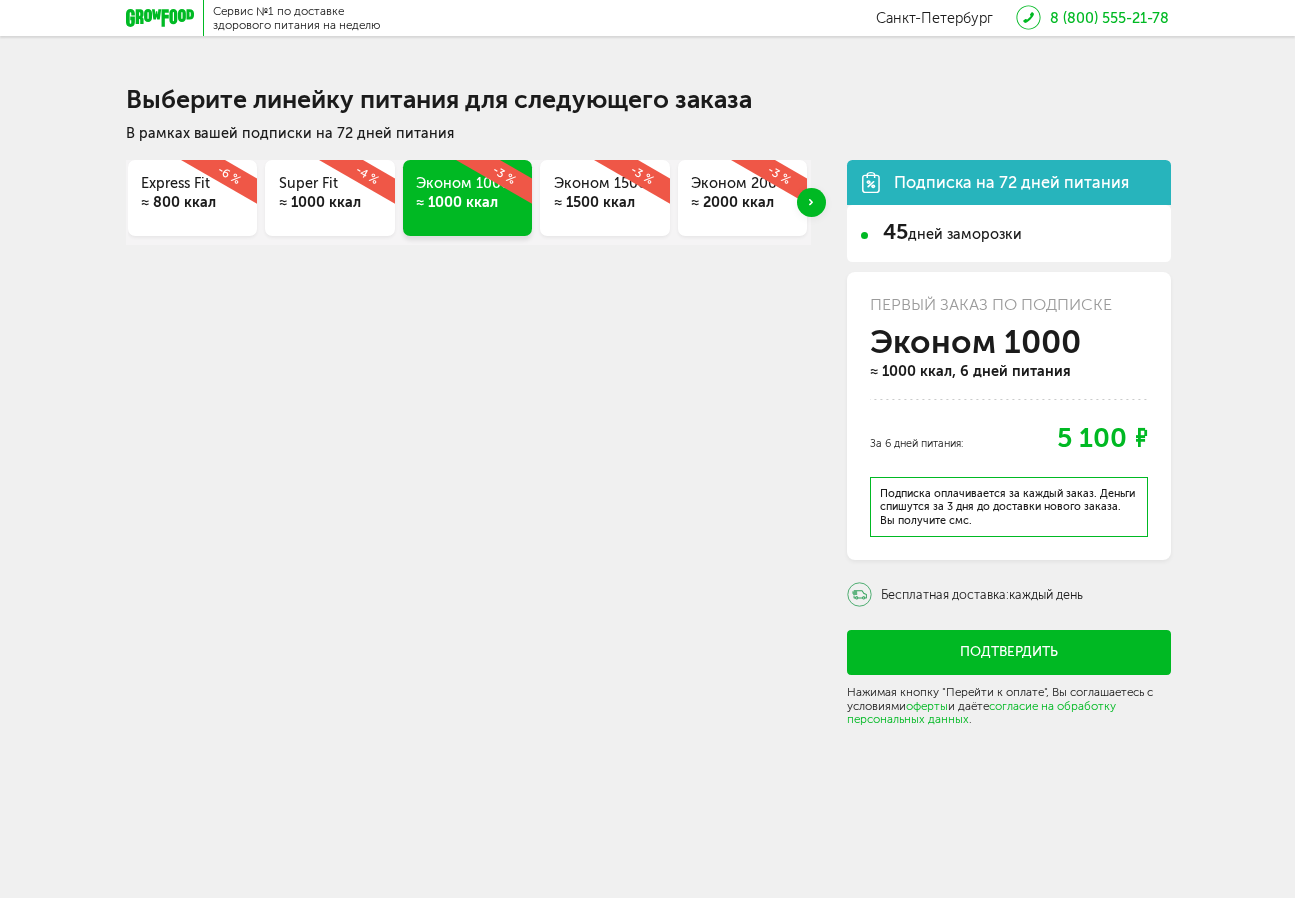 click on "≈ 1500 ккал" at bounding box center [605, 203] 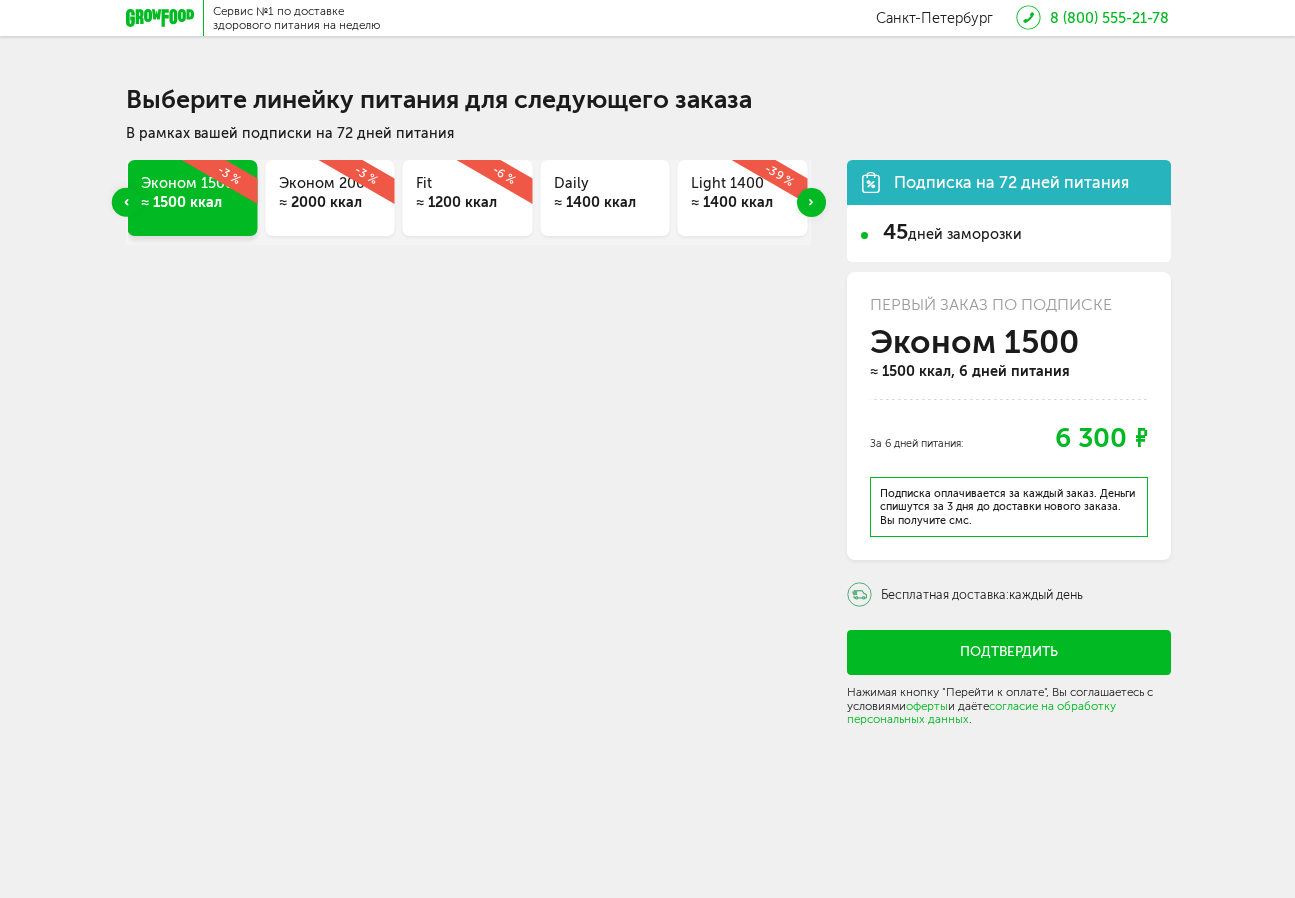 click on "Подписка на 72 дней питания" at bounding box center [1011, 182] 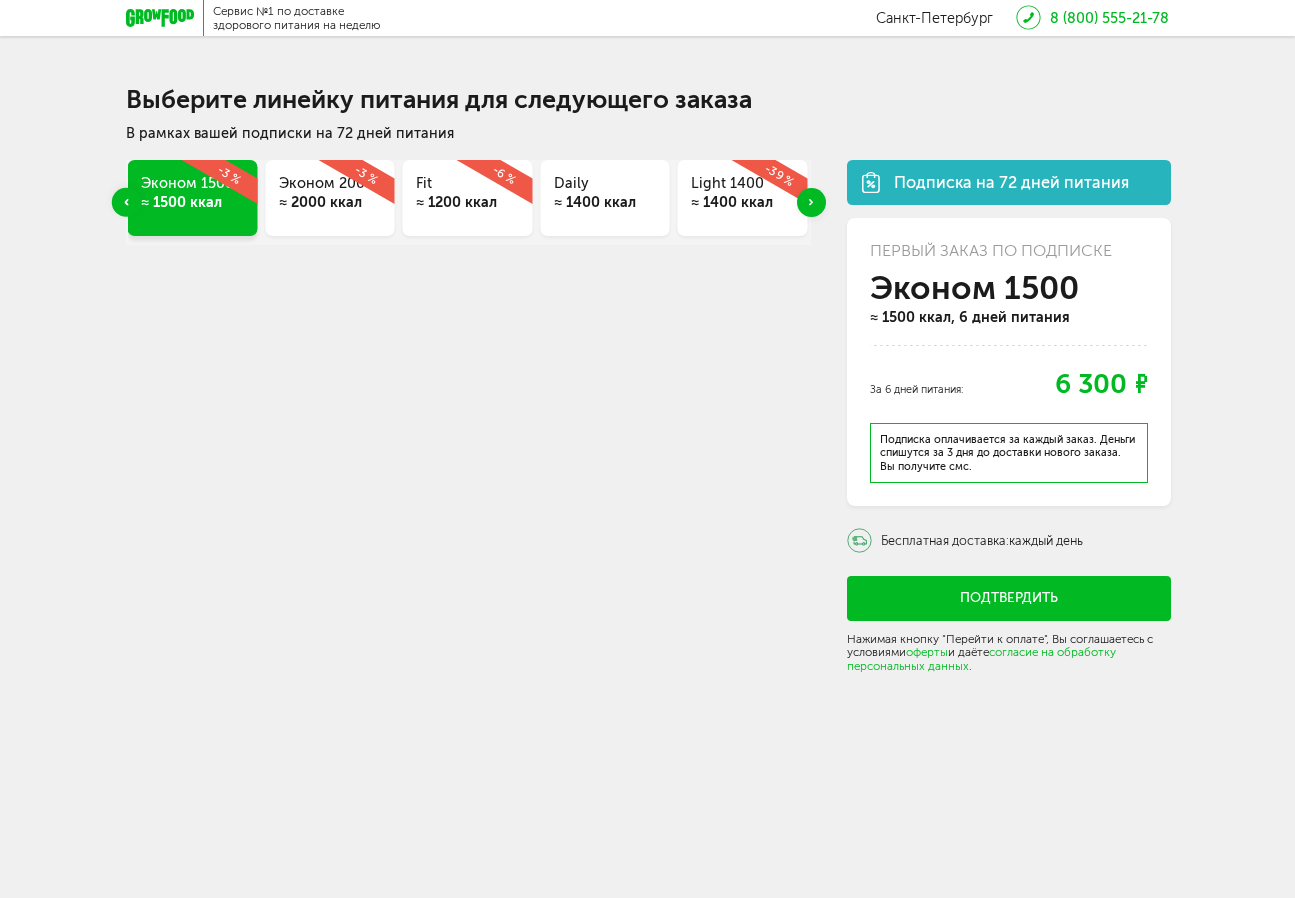 click on "Подписка на 72 дней питания" at bounding box center [1011, 182] 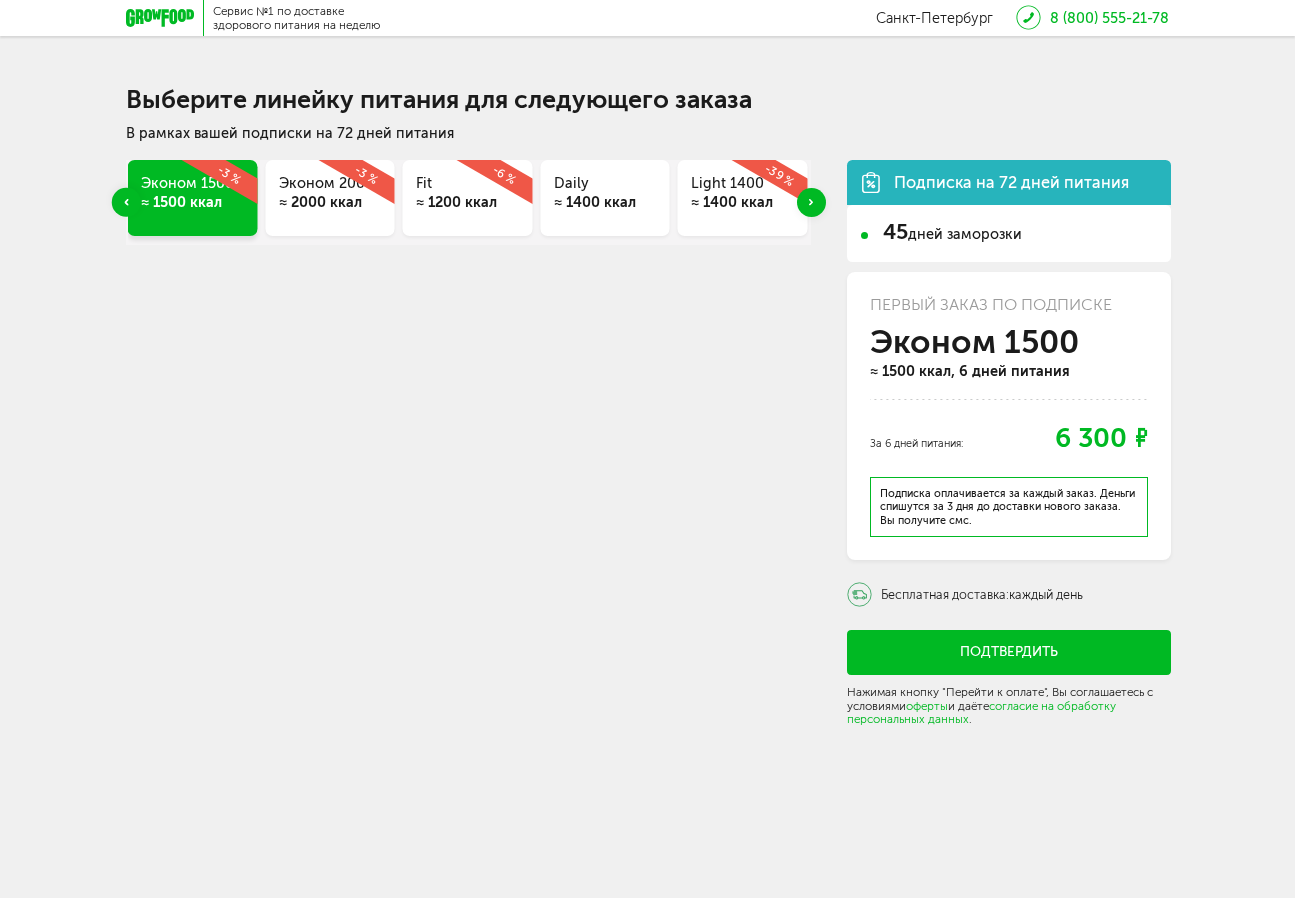 scroll, scrollTop: 0, scrollLeft: 0, axis: both 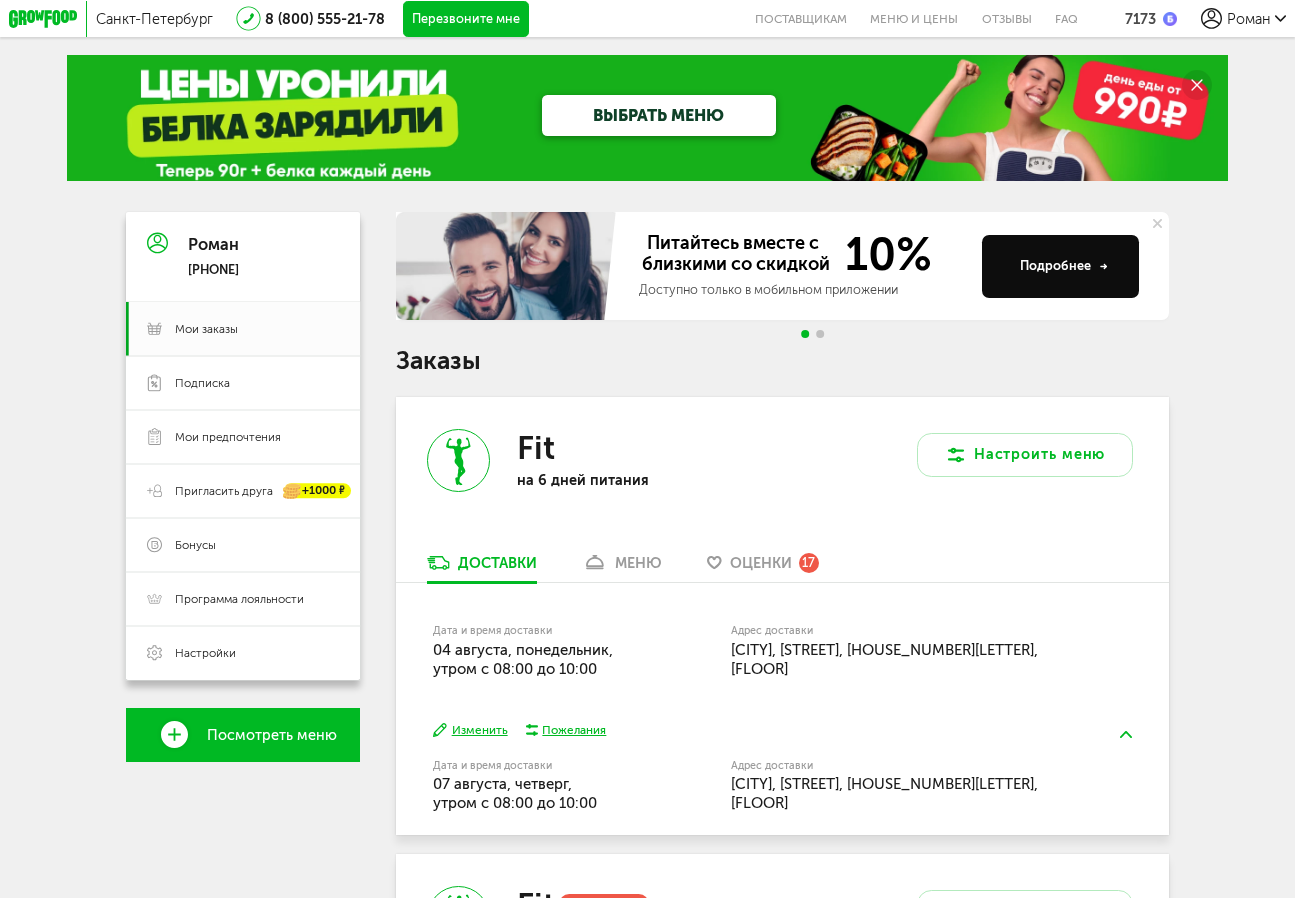 click on "ВЫБРАТЬ МЕНЮ" at bounding box center [659, 115] 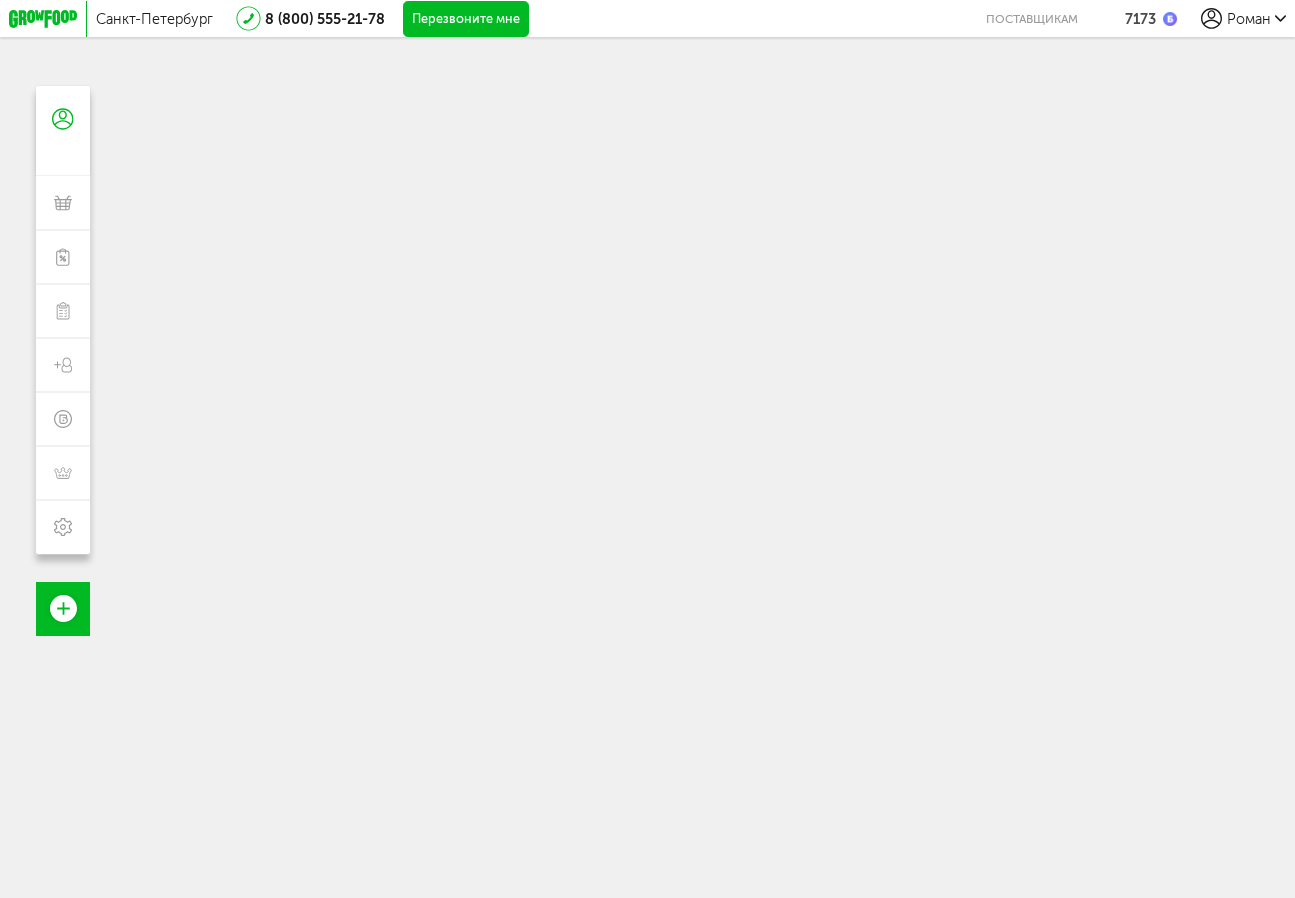 scroll, scrollTop: 0, scrollLeft: 0, axis: both 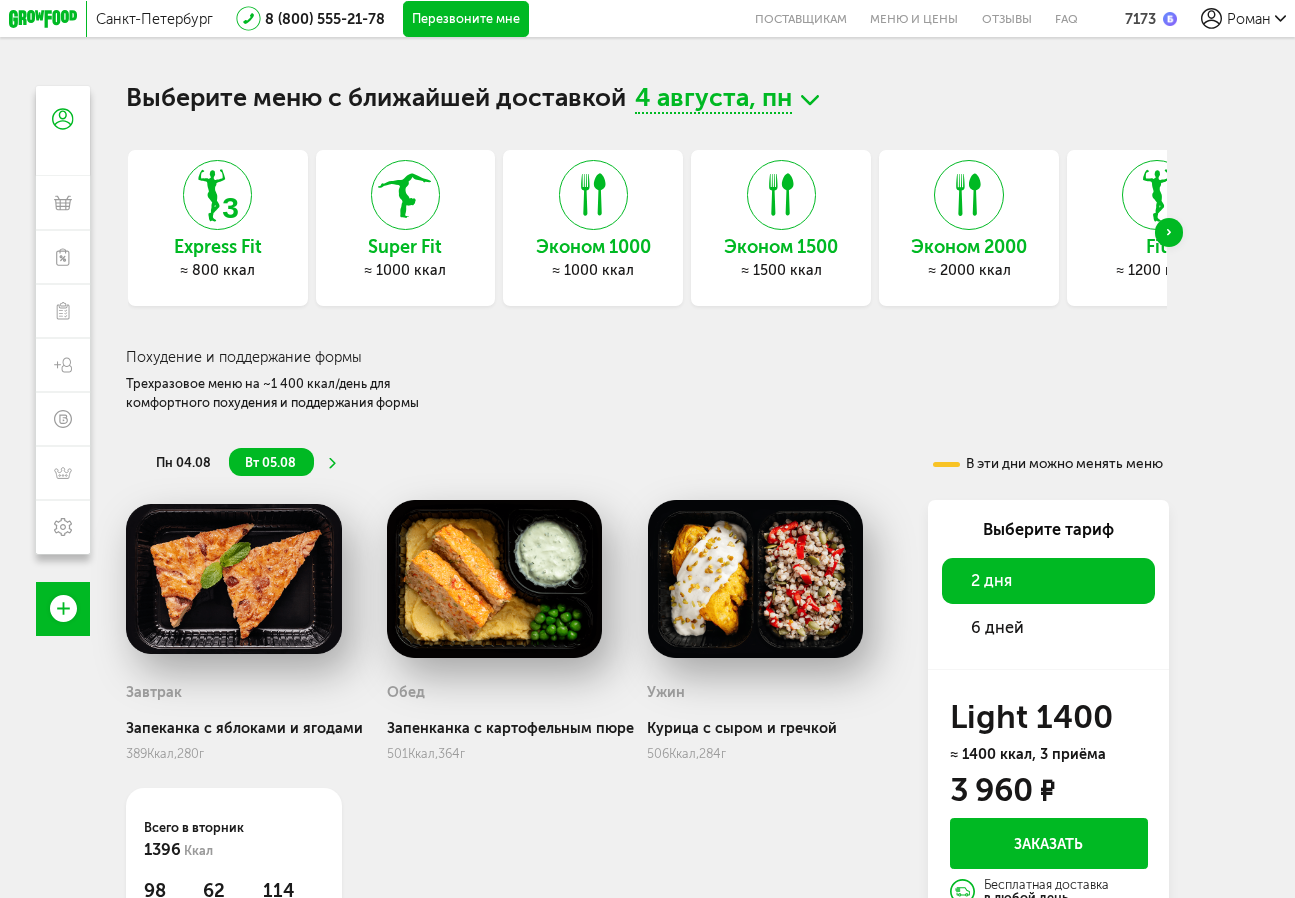 click on "Эконом 1500" at bounding box center [781, 248] 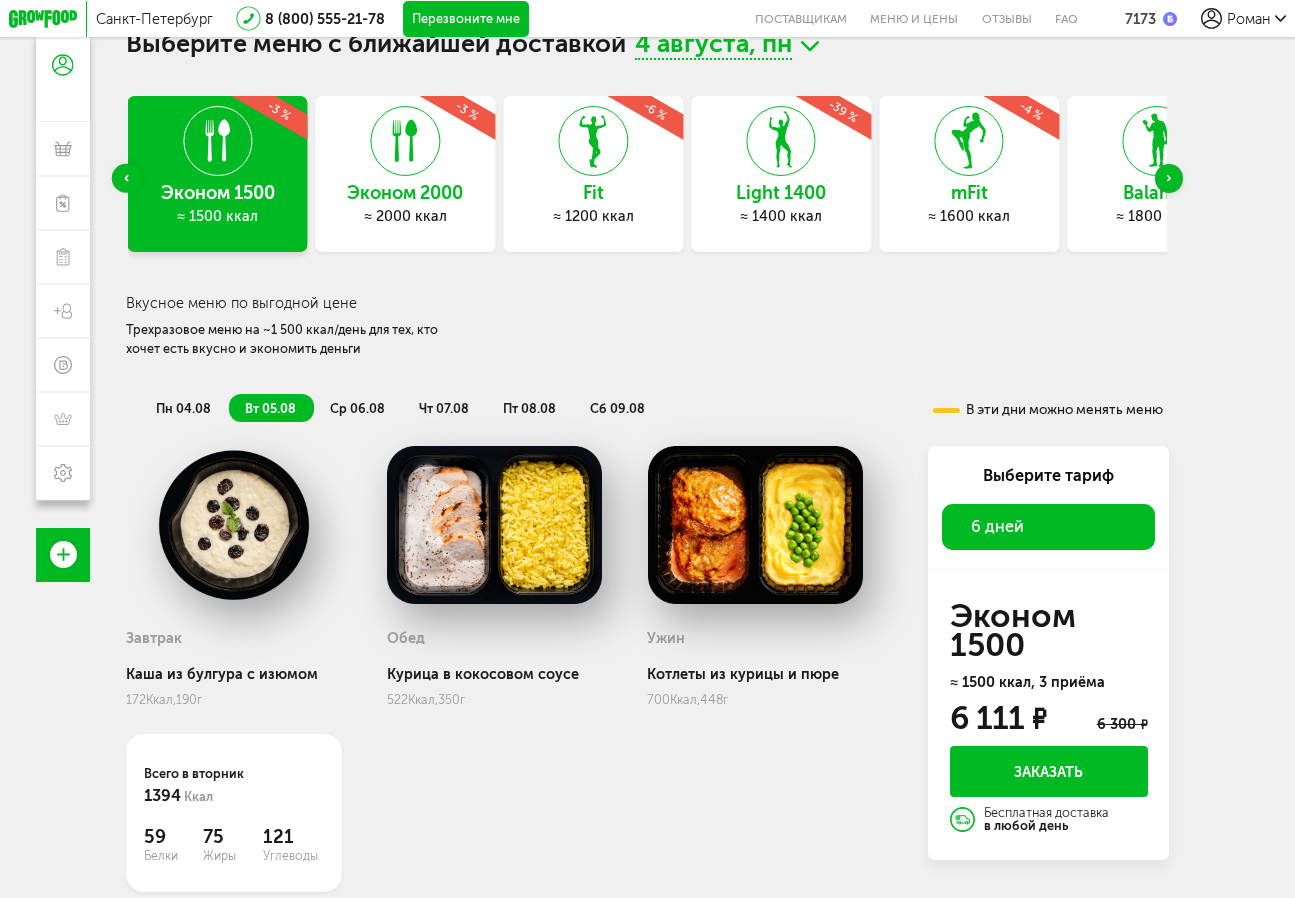 scroll, scrollTop: 0, scrollLeft: 0, axis: both 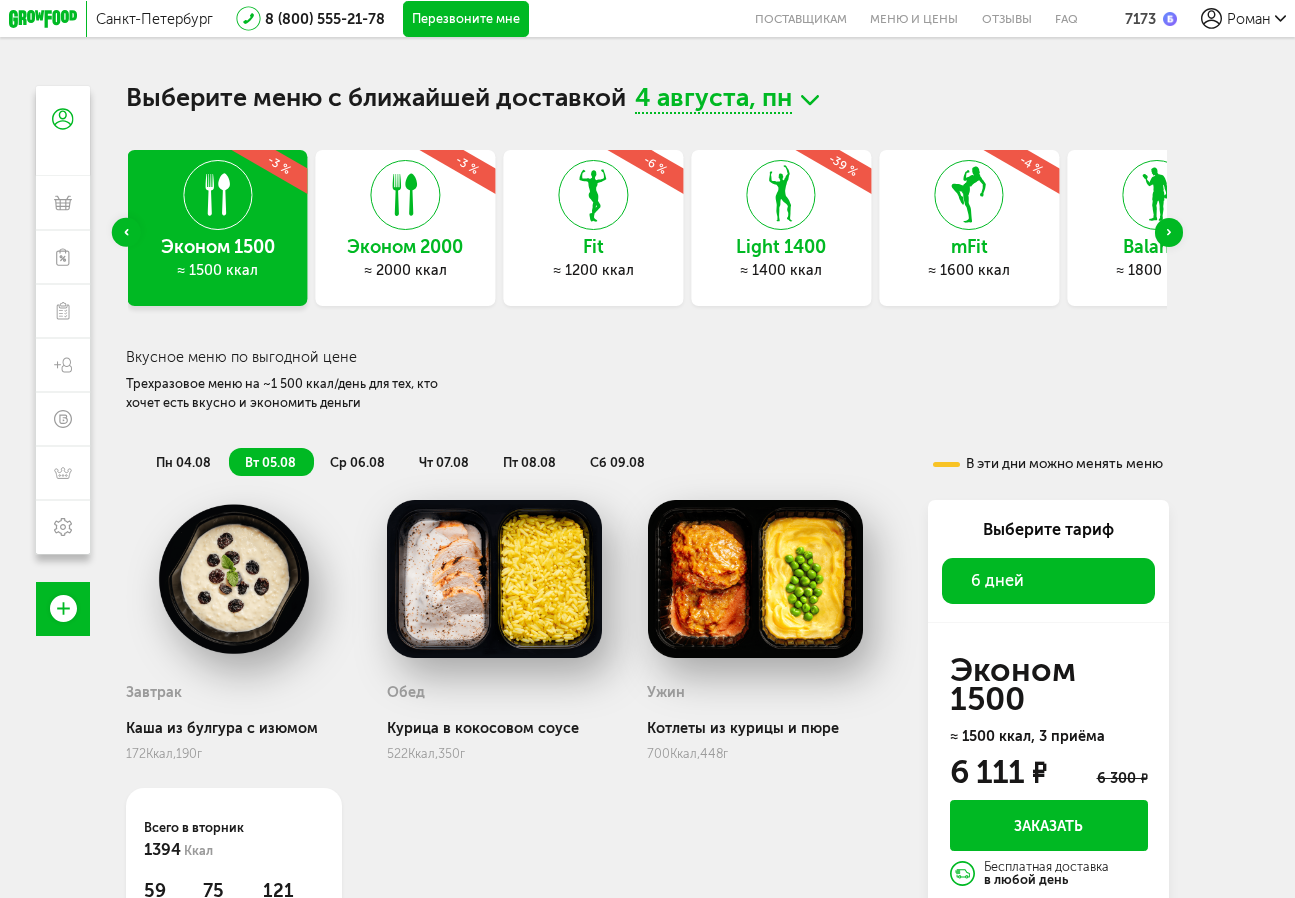 click on "Light 1400   ≈ 1400 ккал   -39 %" at bounding box center (781, 227) 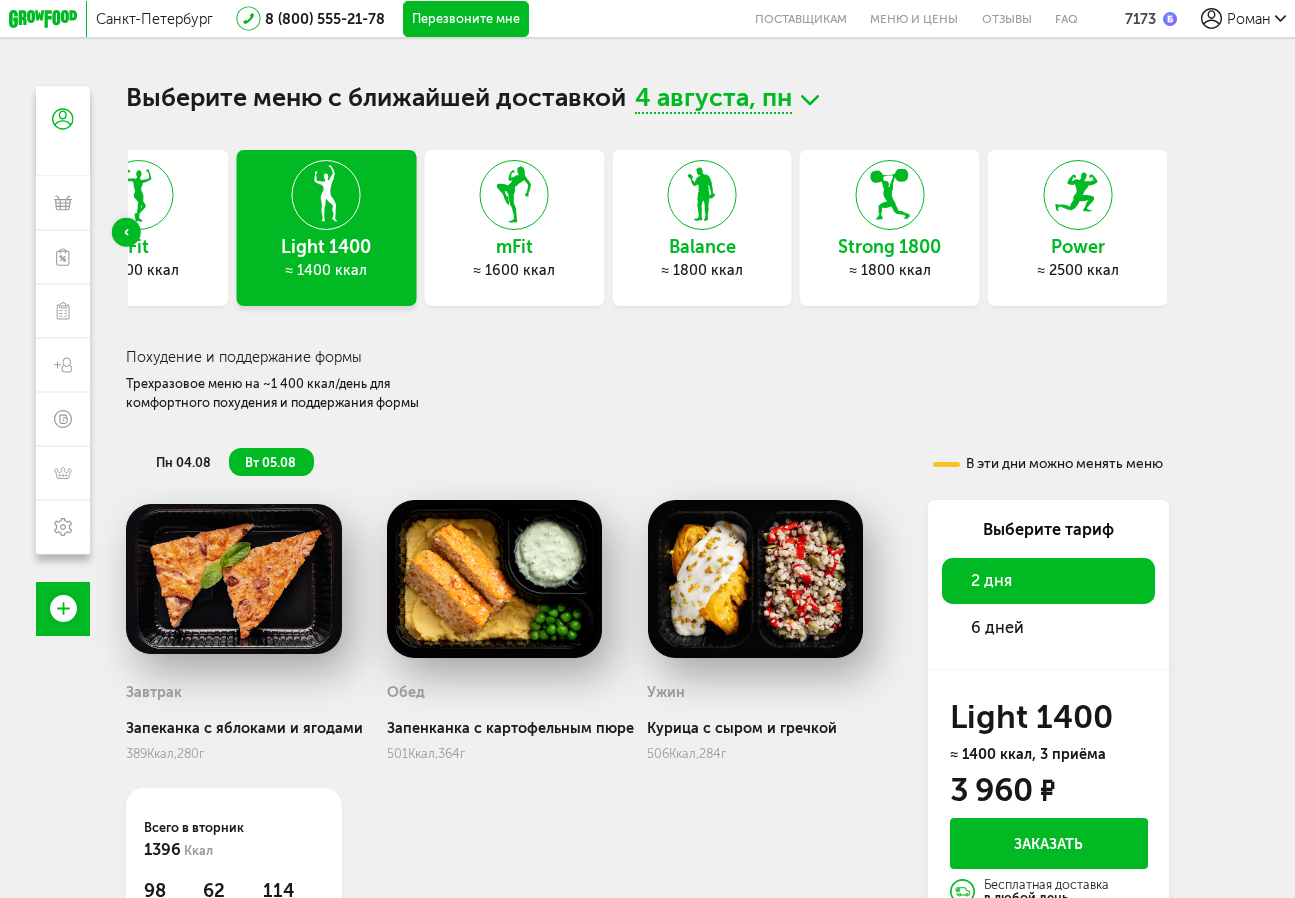 scroll, scrollTop: 0, scrollLeft: 0, axis: both 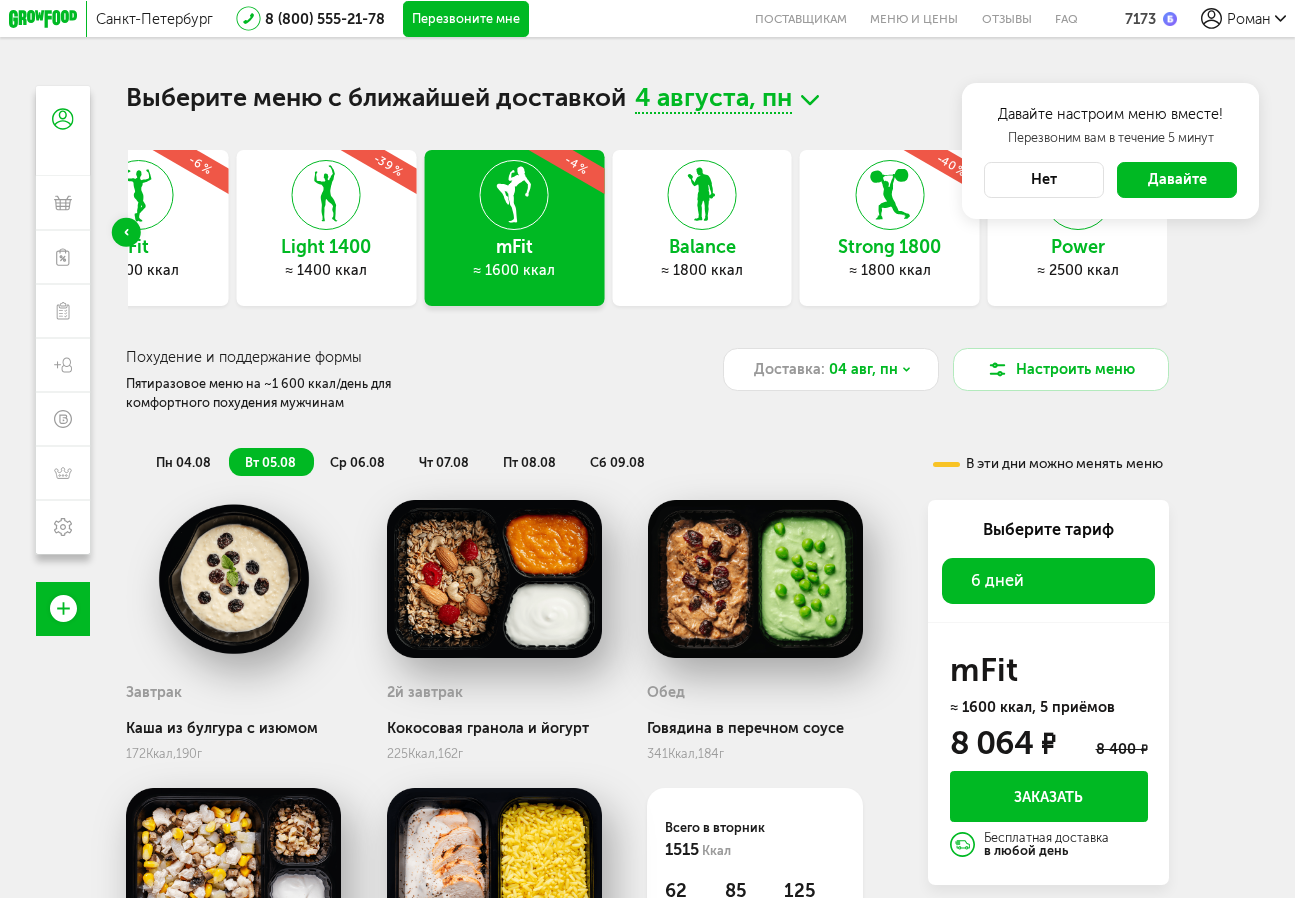 click on "Нет" at bounding box center [1044, 180] 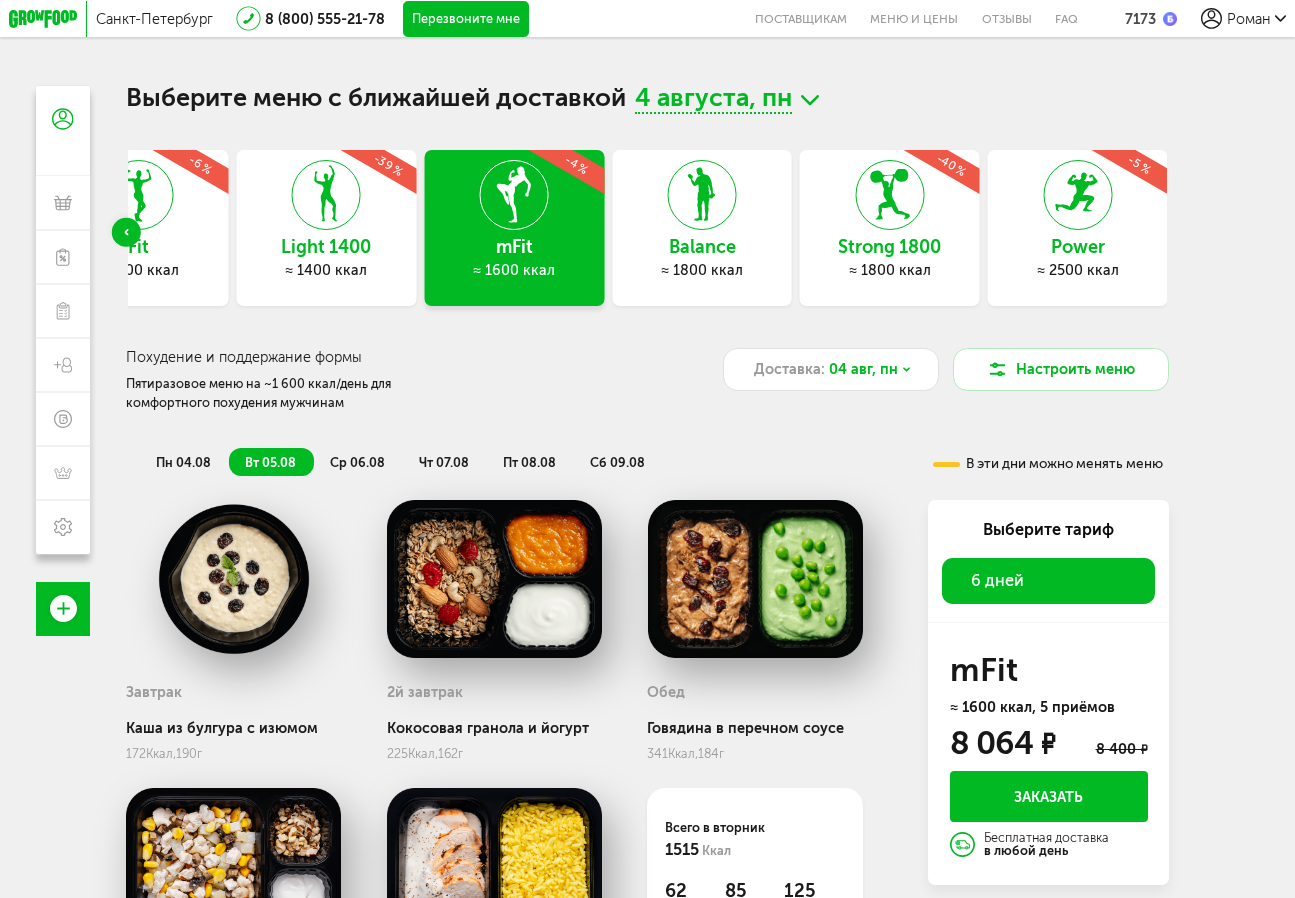 click on "Light 1400" at bounding box center [326, 248] 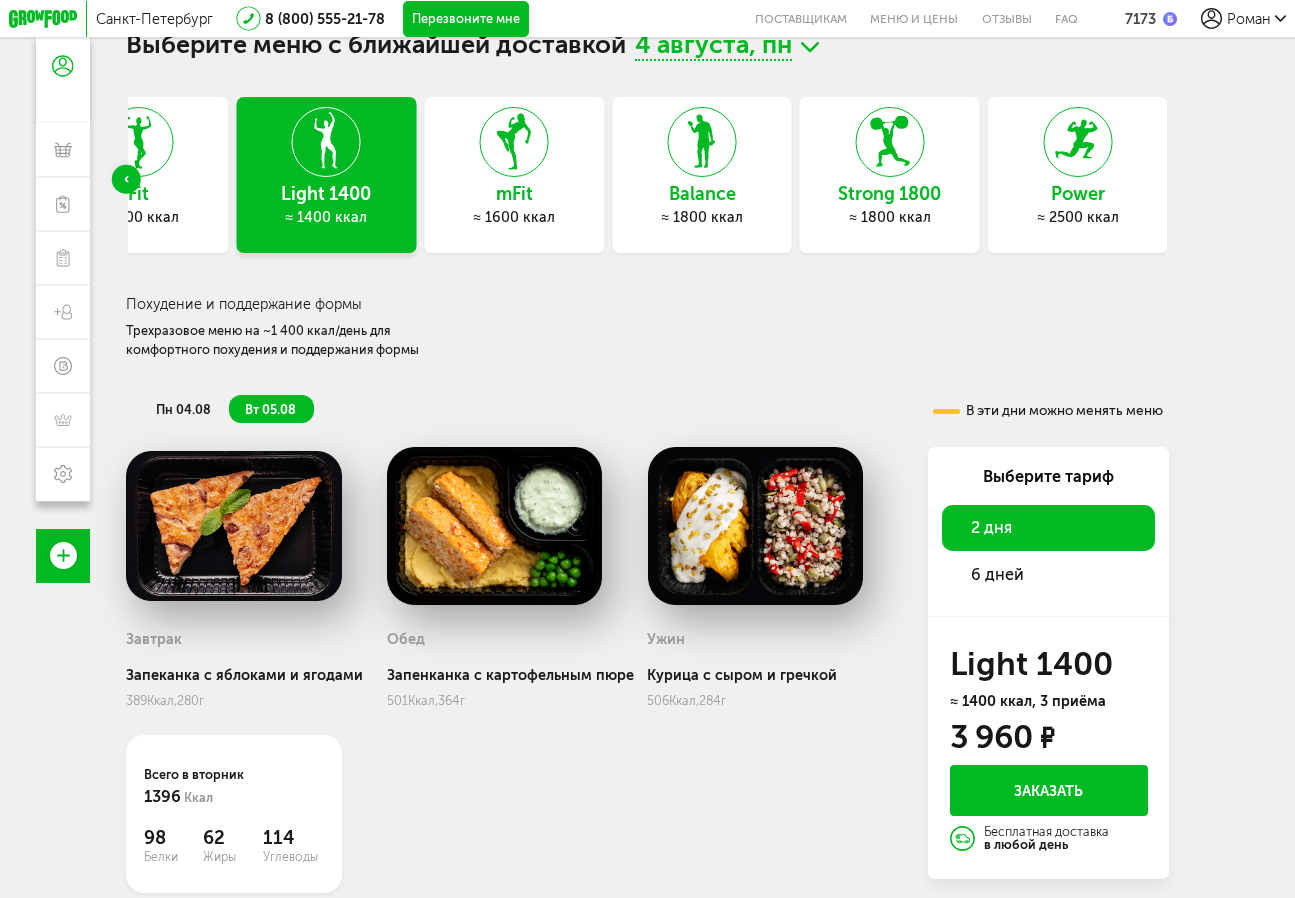 scroll, scrollTop: 57, scrollLeft: 0, axis: vertical 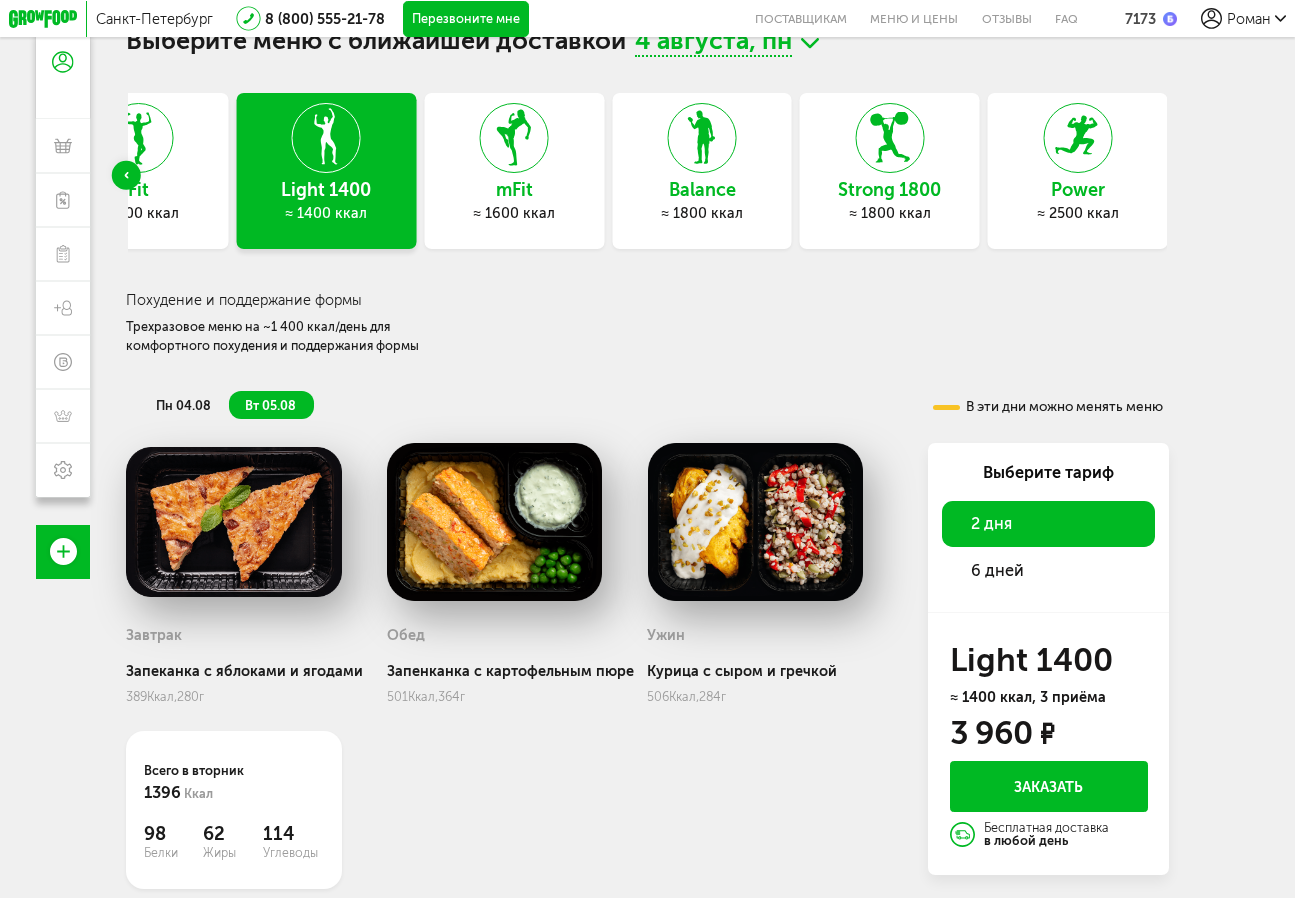 click on "6 дней" at bounding box center [997, 570] 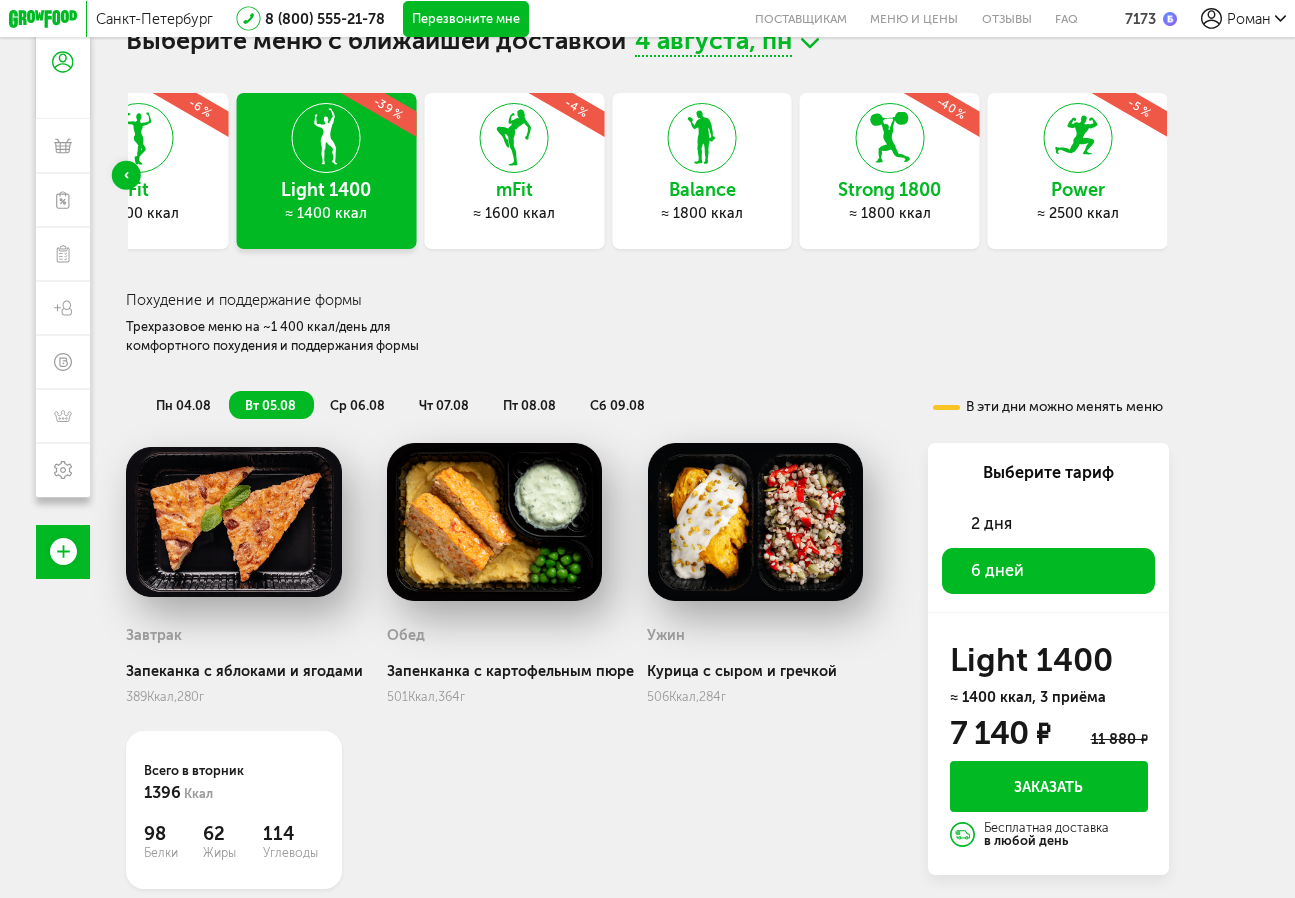 click on "Роман" at bounding box center [1249, 19] 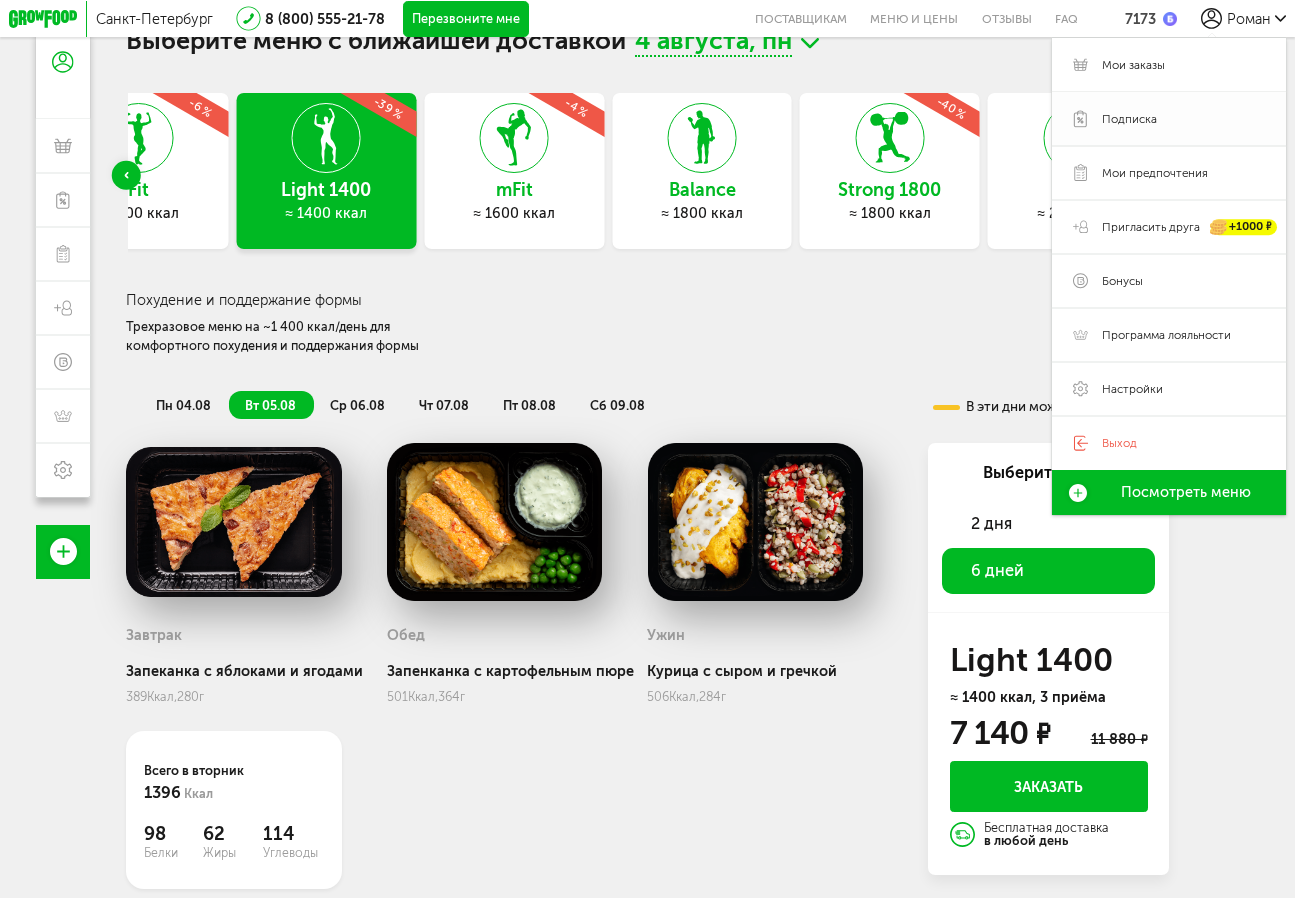 click on "Подписка" at bounding box center [1129, 119] 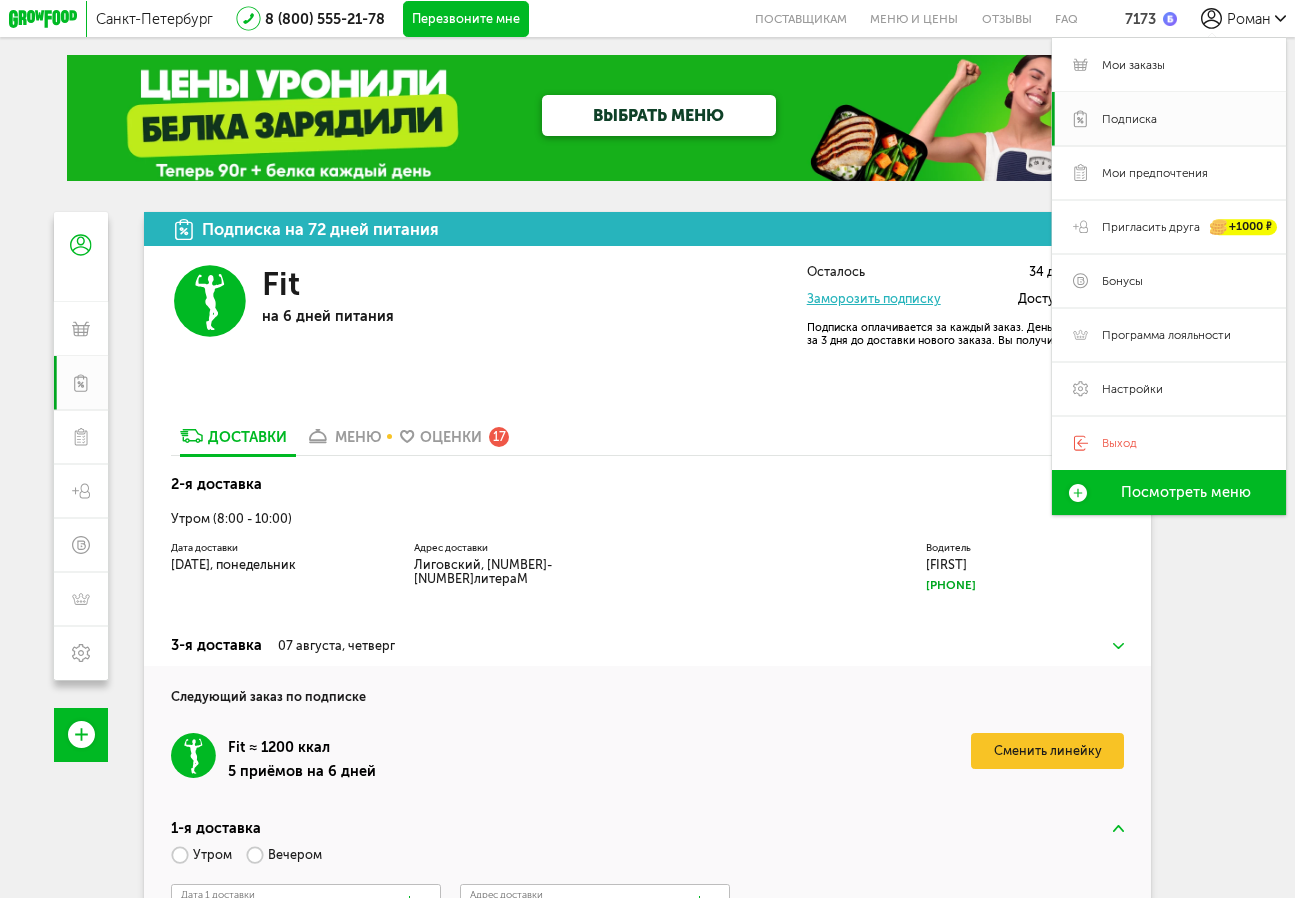 scroll, scrollTop: 0, scrollLeft: 0, axis: both 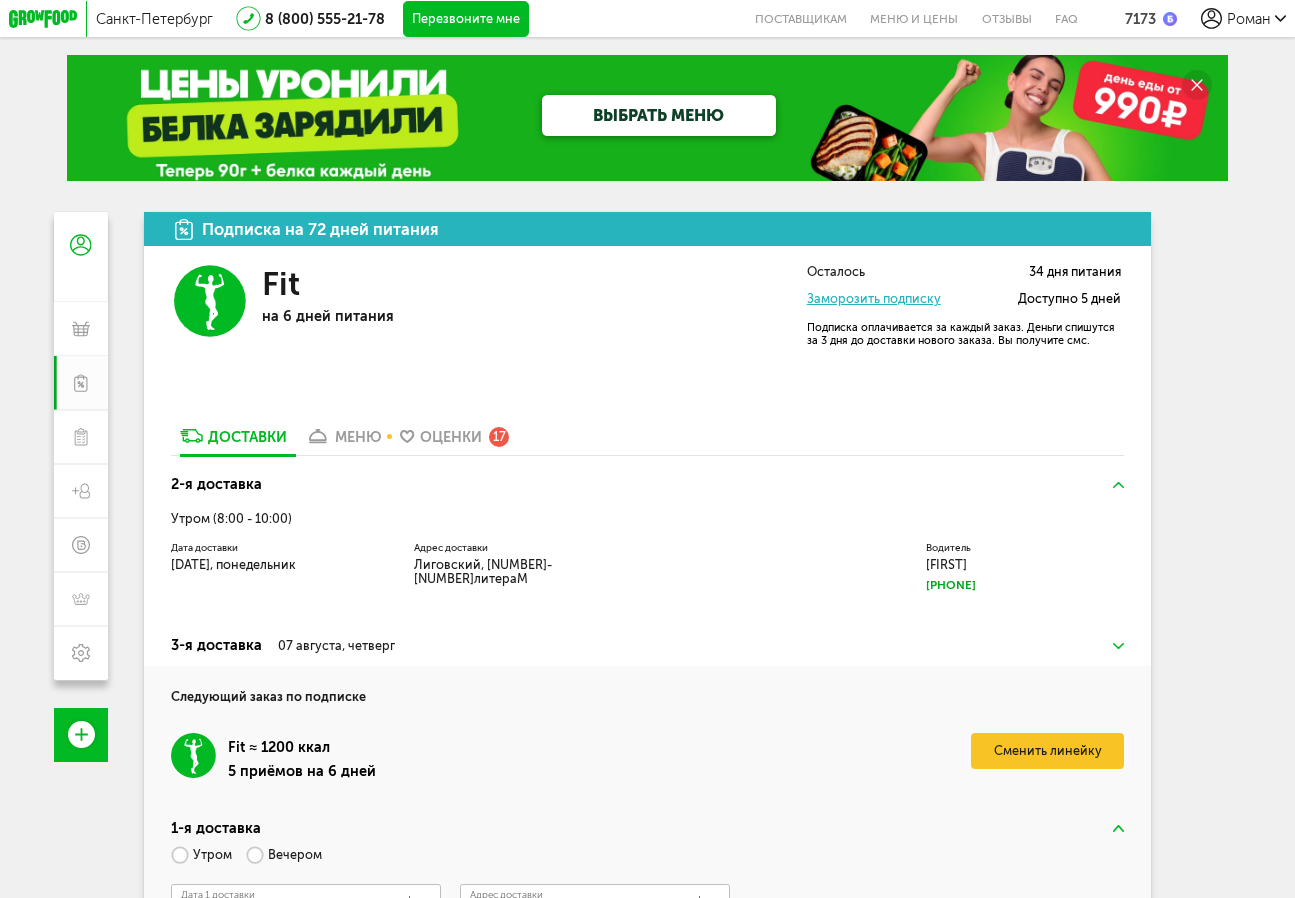 click on "ВЫБРАТЬ МЕНЮ" at bounding box center [647, 118] 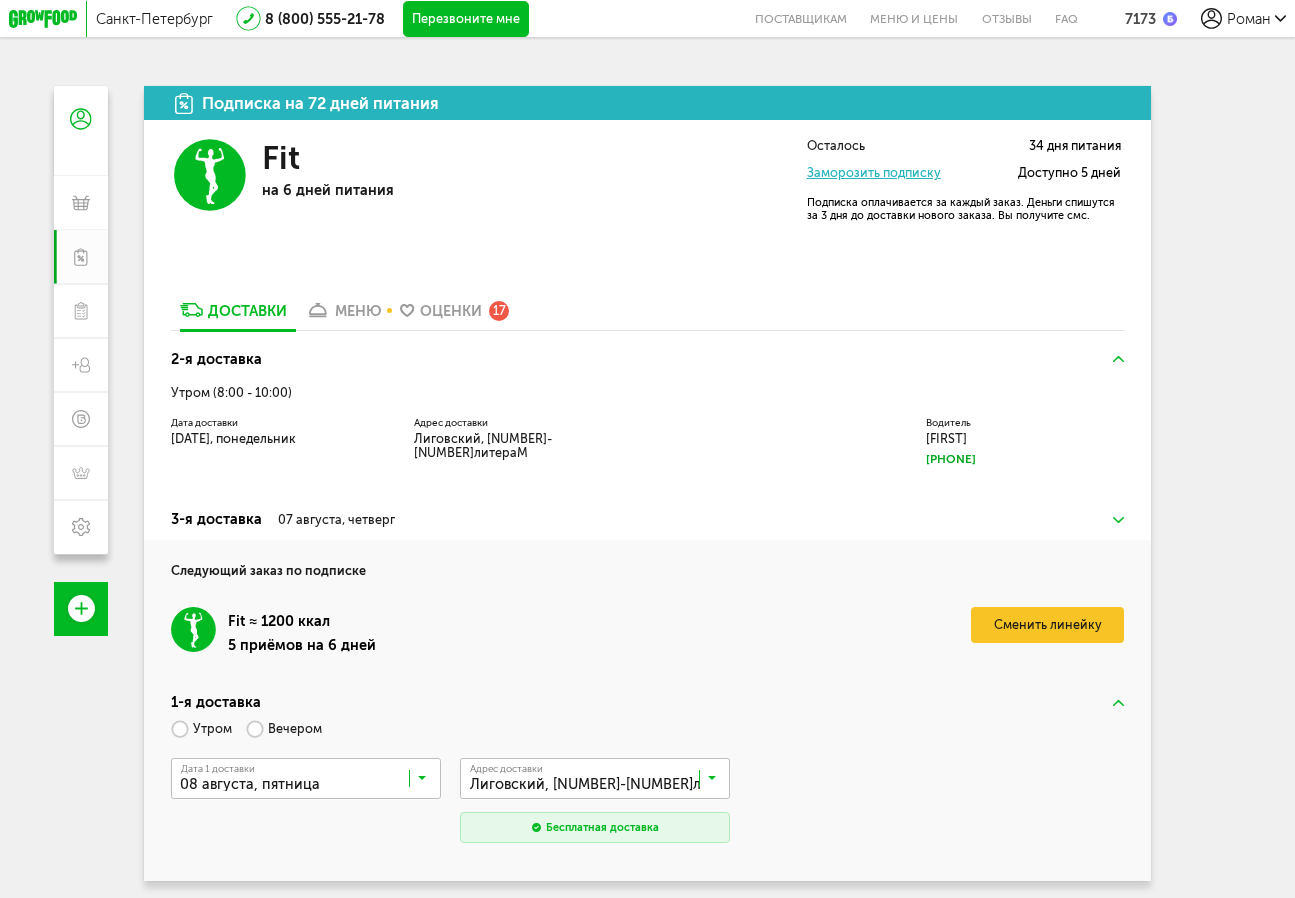 scroll, scrollTop: 0, scrollLeft: 0, axis: both 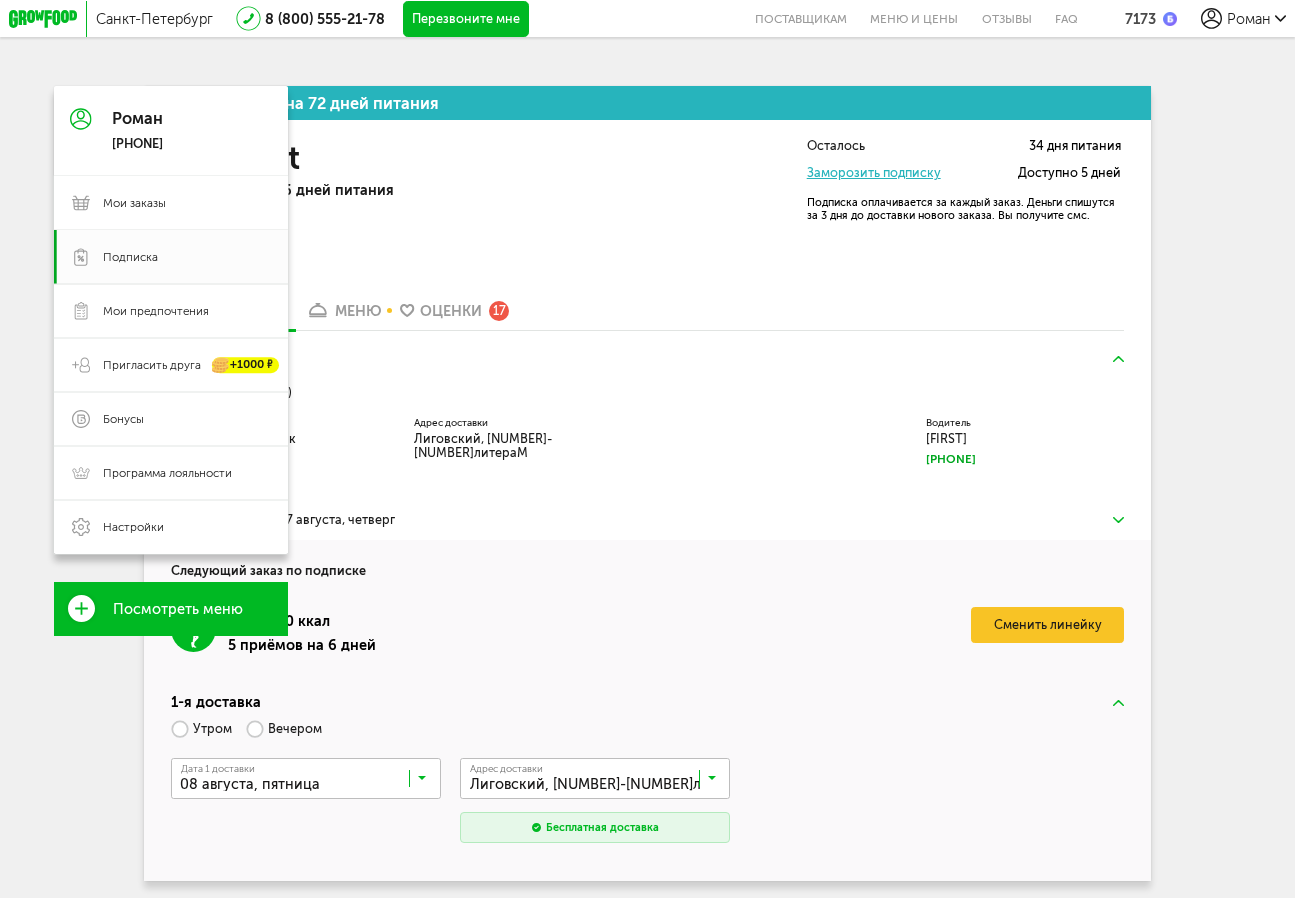 click on "Роман   +7 (905) 282-22-82" at bounding box center (171, 131) 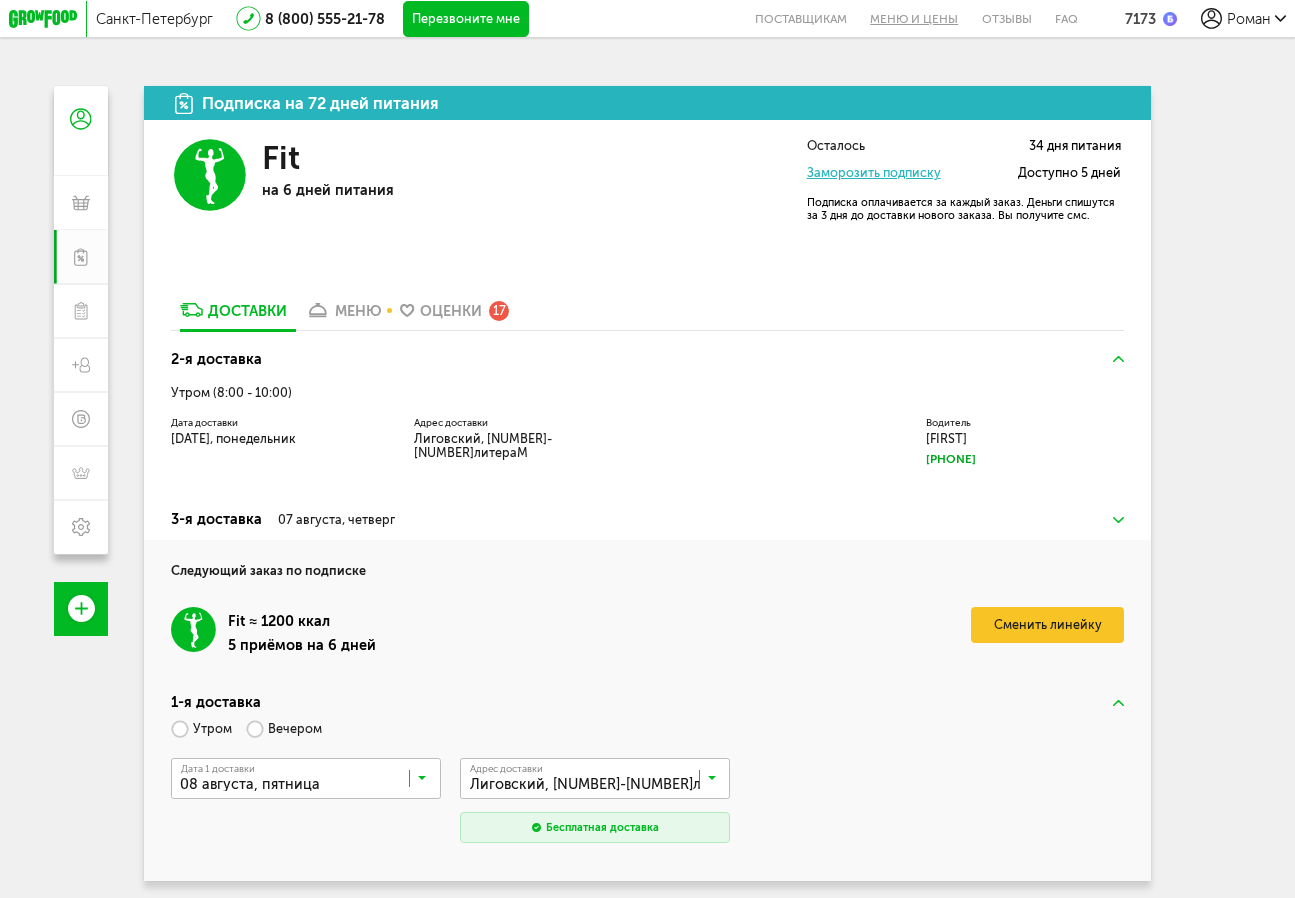 click on "Меню и цены" at bounding box center [914, 18] 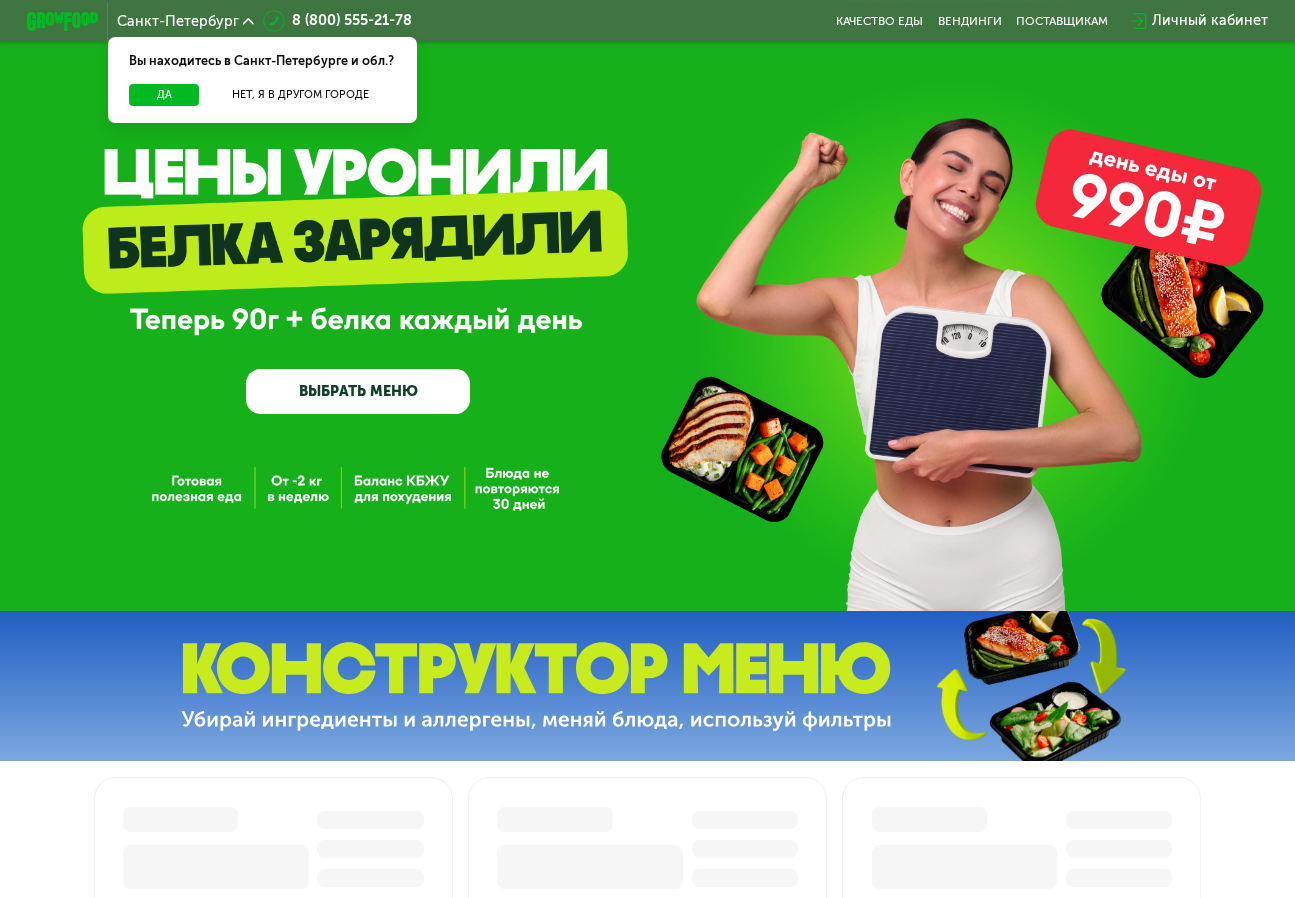 scroll, scrollTop: 0, scrollLeft: 0, axis: both 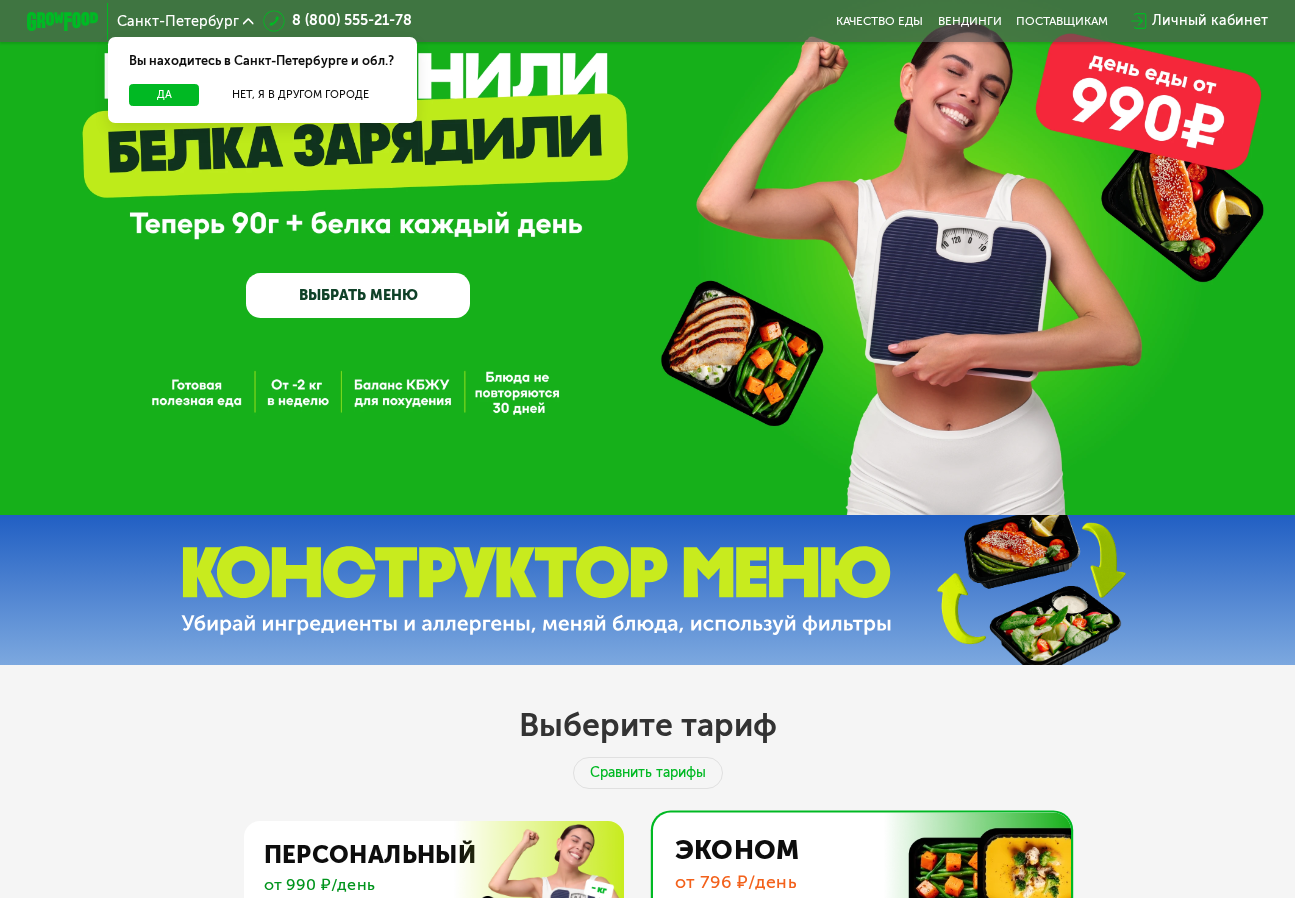 click on "ВЫБРАТЬ МЕНЮ" at bounding box center [358, 295] 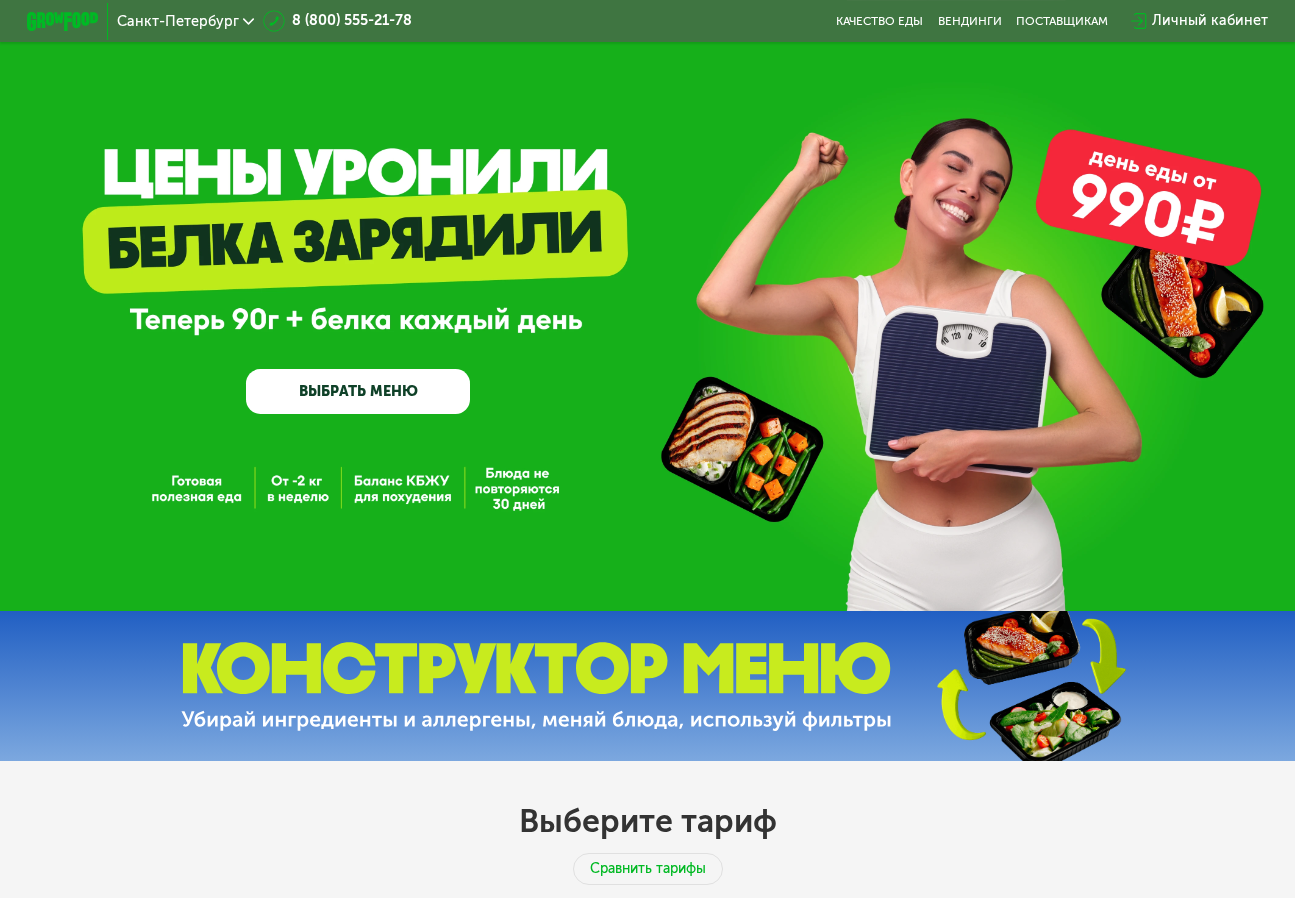 scroll, scrollTop: 0, scrollLeft: 0, axis: both 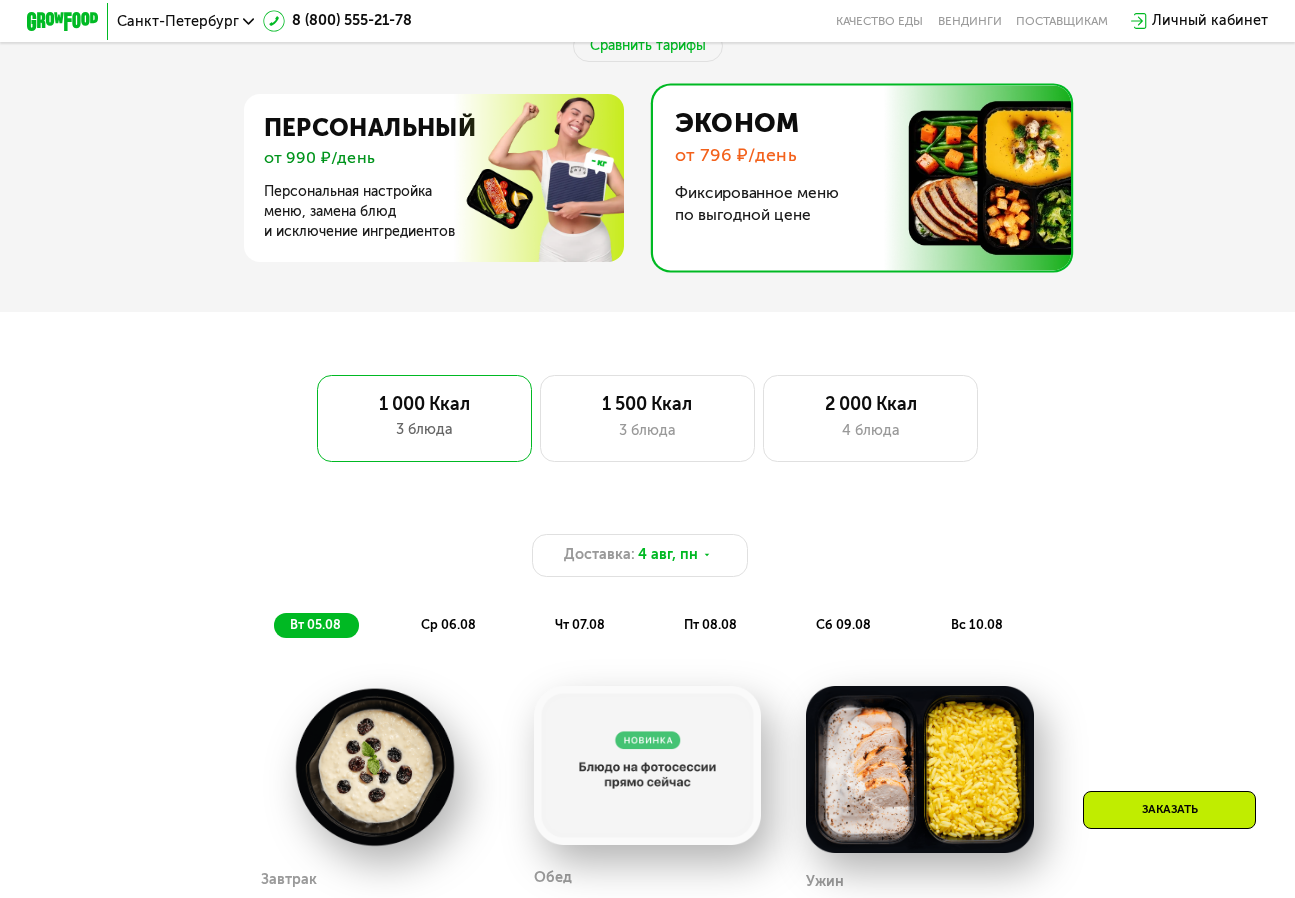 click at bounding box center (856, 178) 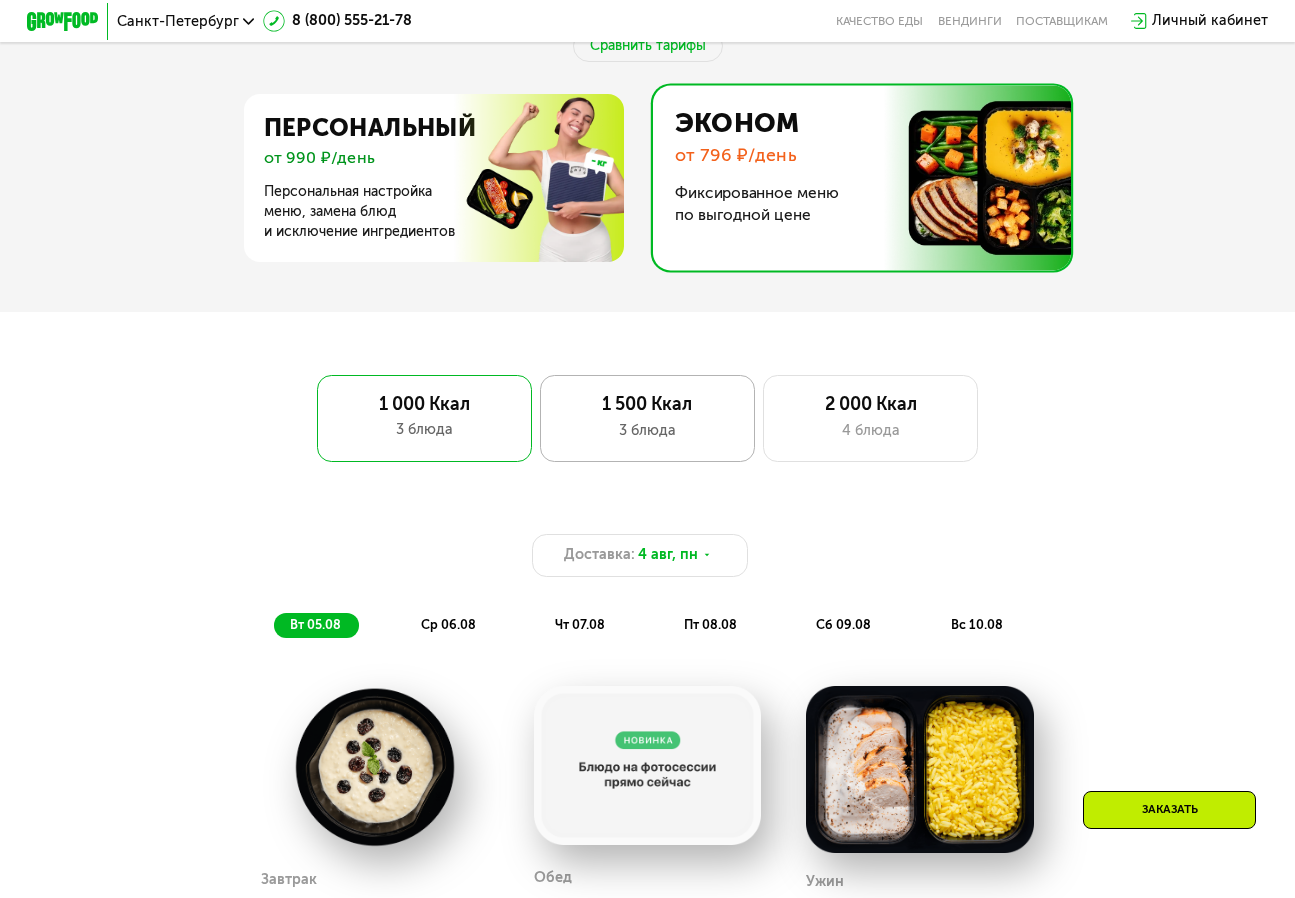 click on "3 блюда" at bounding box center (648, 431) 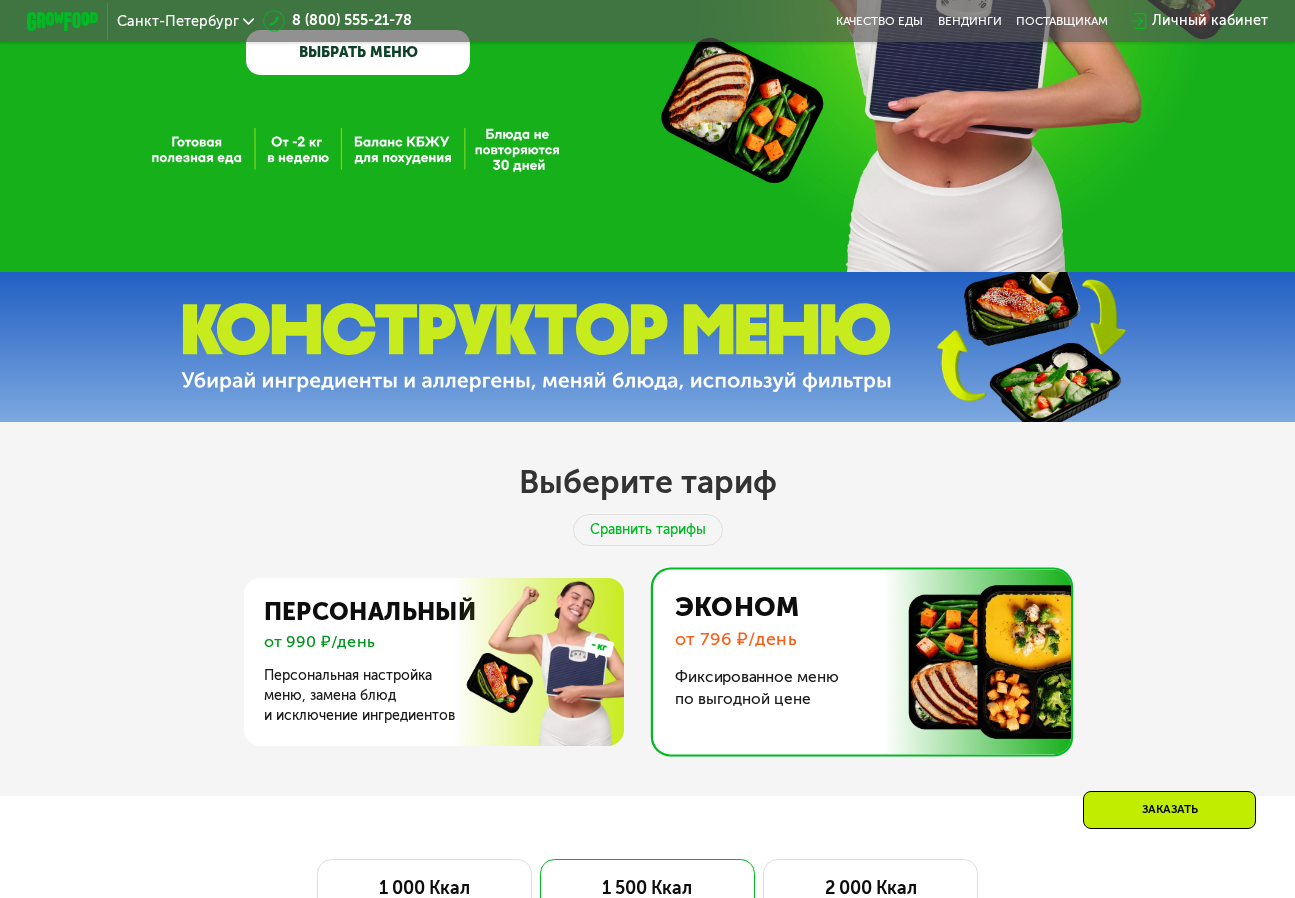 scroll, scrollTop: 681, scrollLeft: 0, axis: vertical 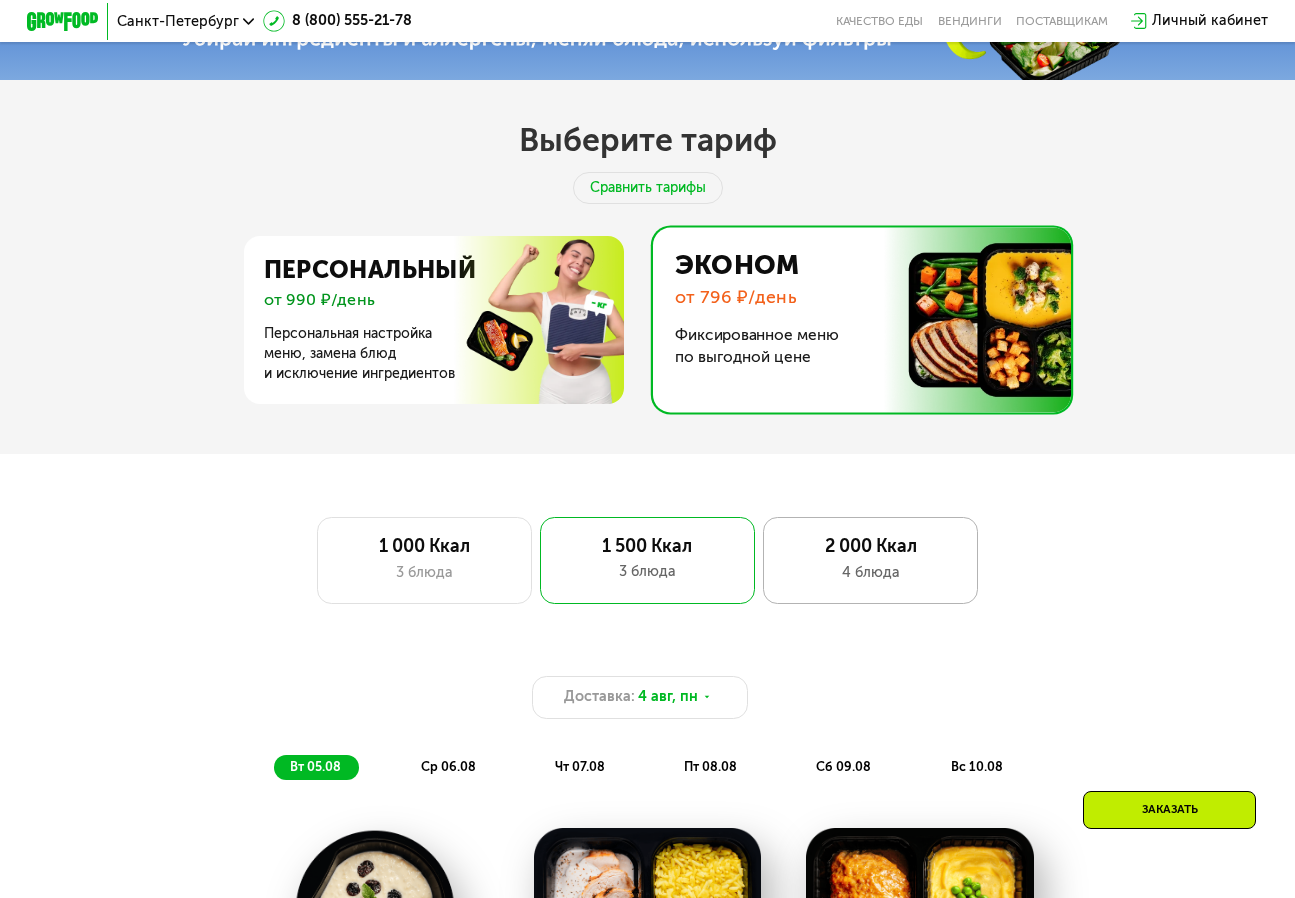 click on "2 000 Ккал" at bounding box center [871, 547] 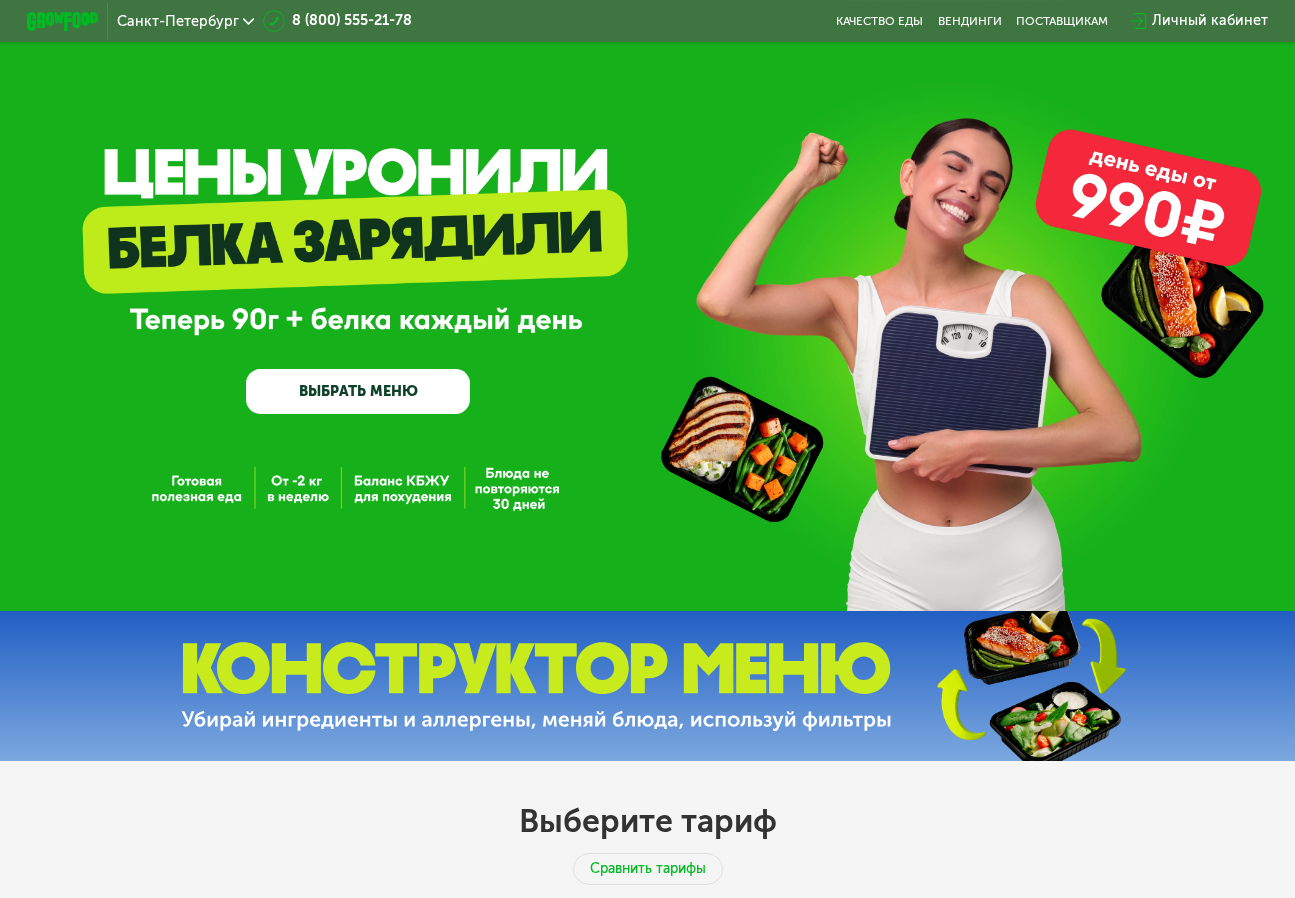 scroll, scrollTop: 0, scrollLeft: 0, axis: both 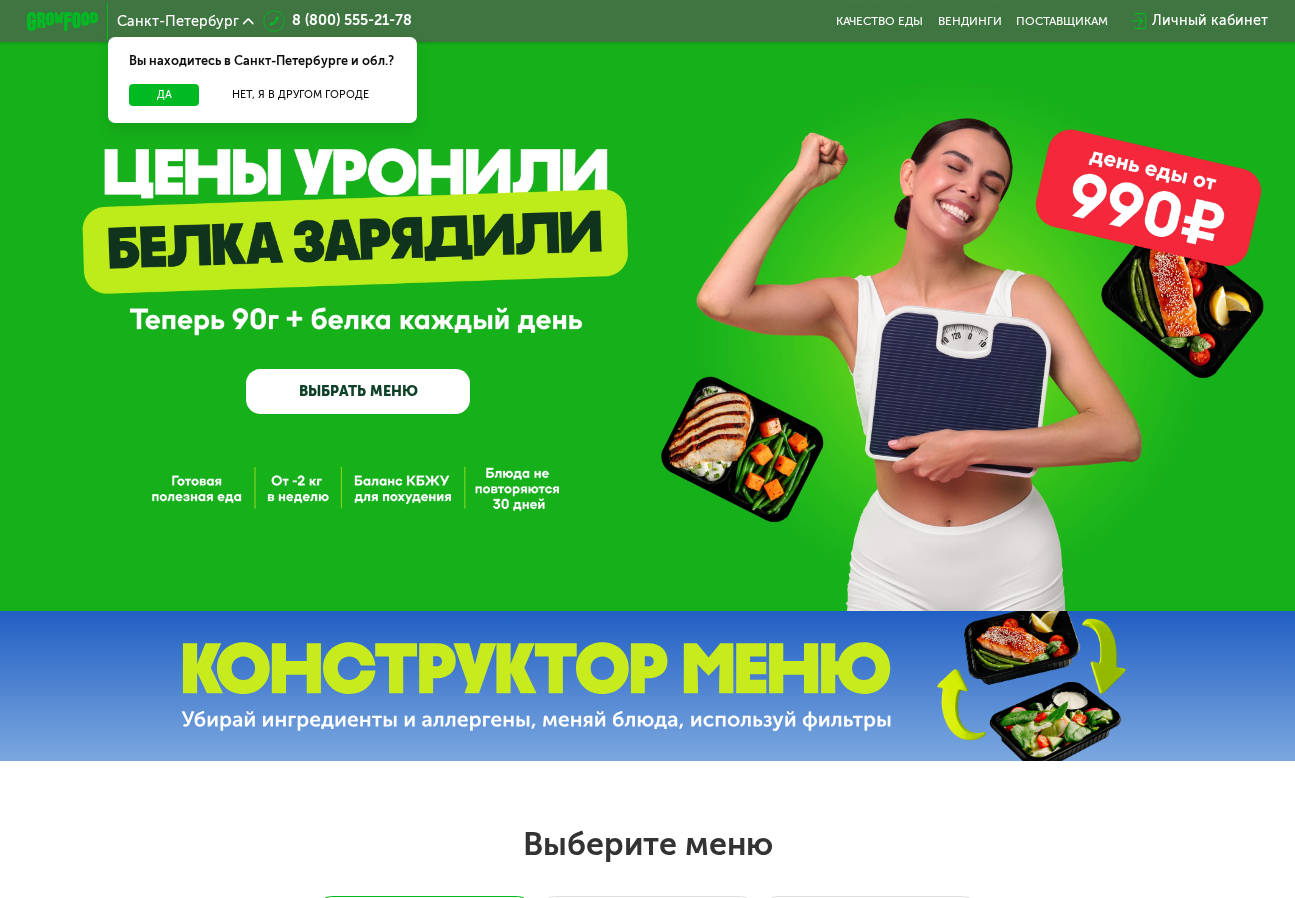 click on "Личный кабинет" at bounding box center (1210, 21) 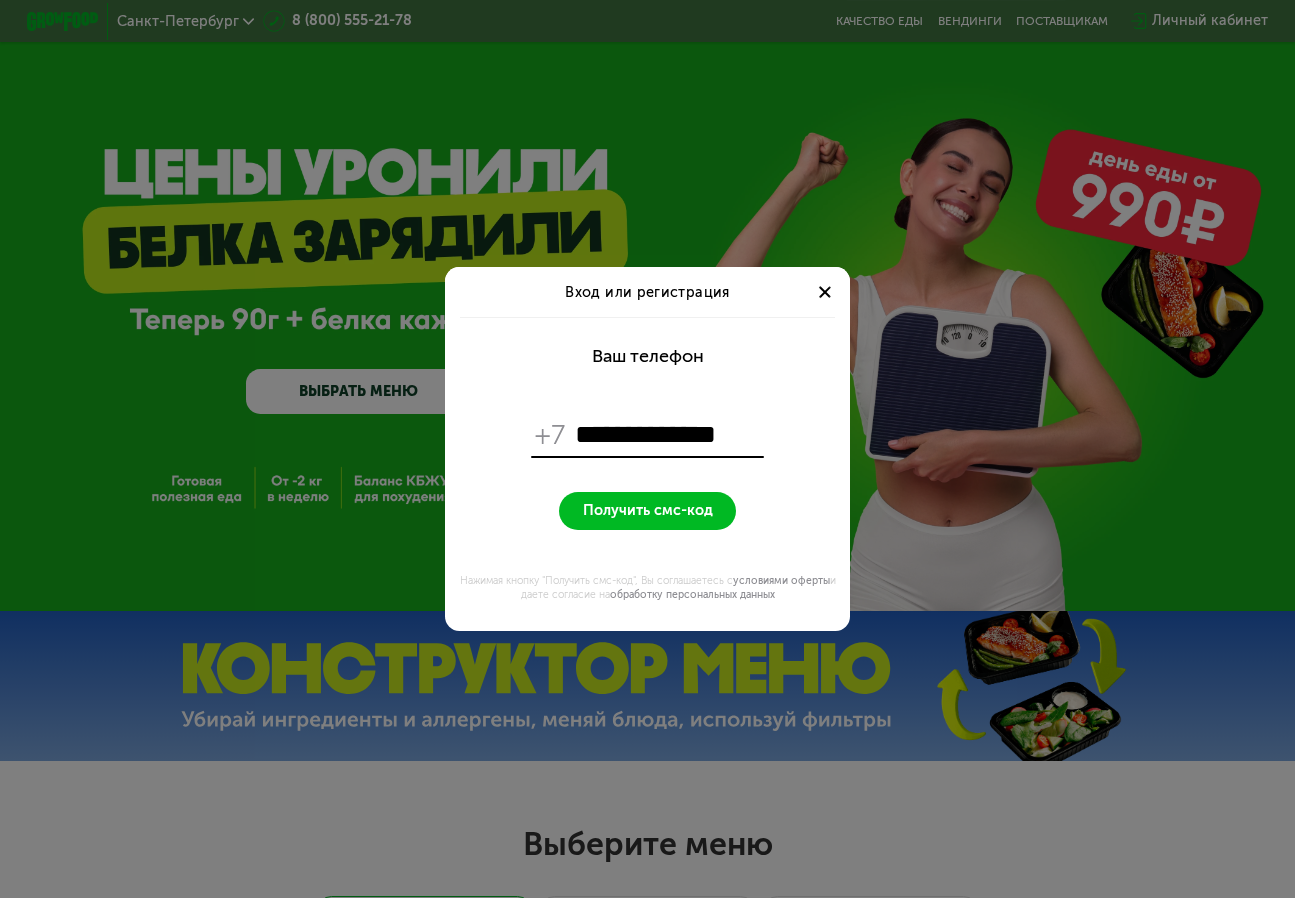 type on "**********" 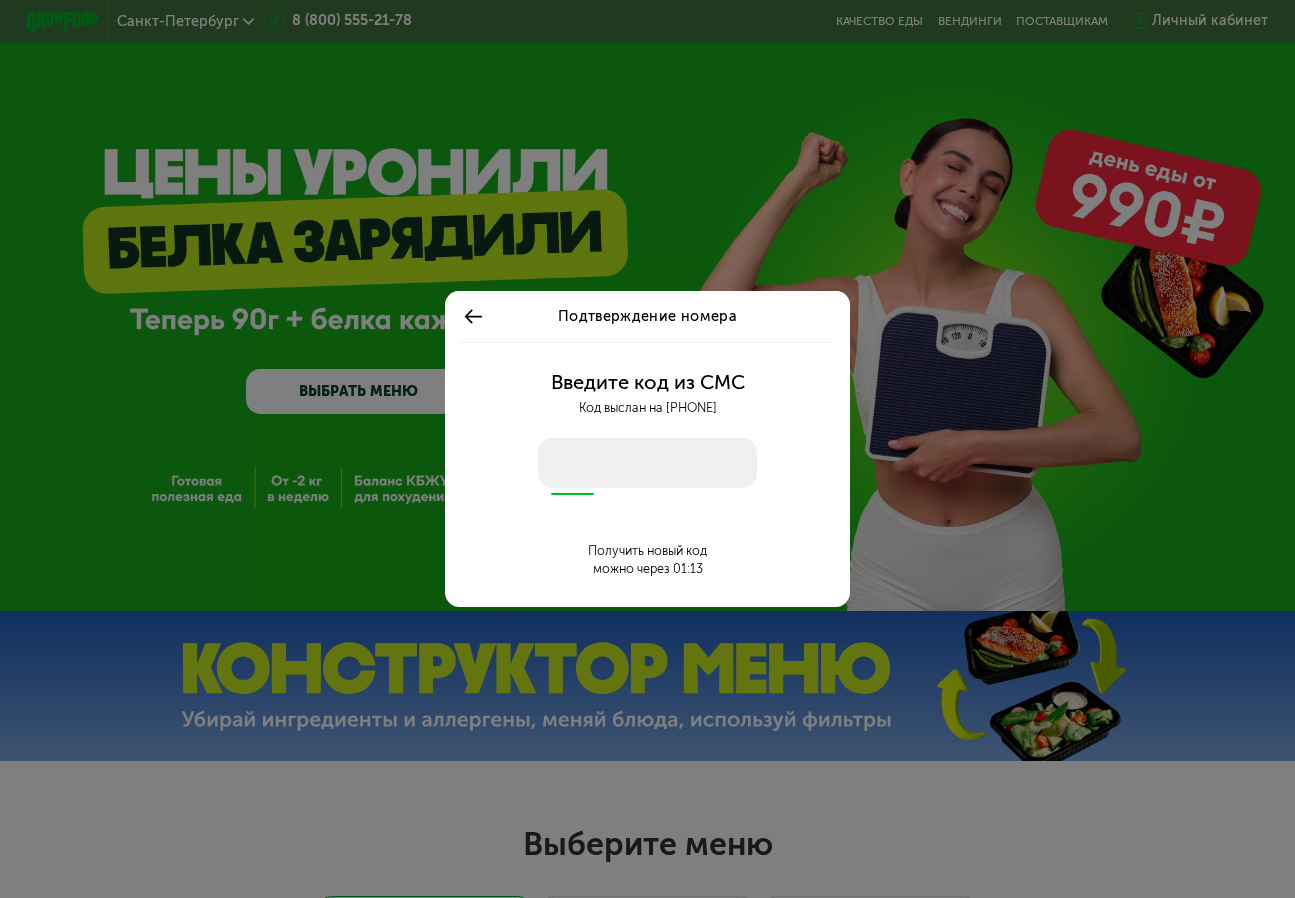 click at bounding box center [647, 463] 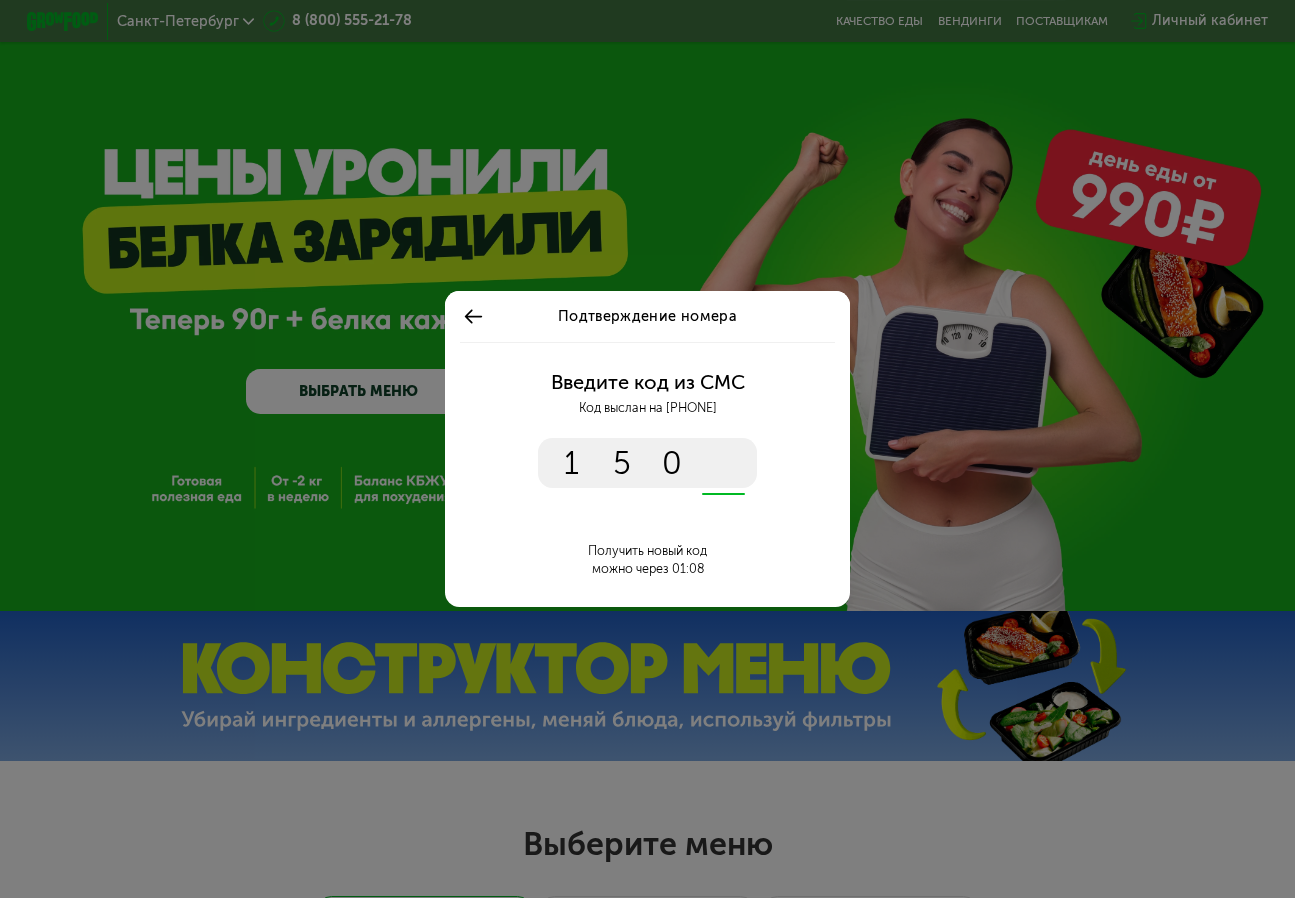 type on "****" 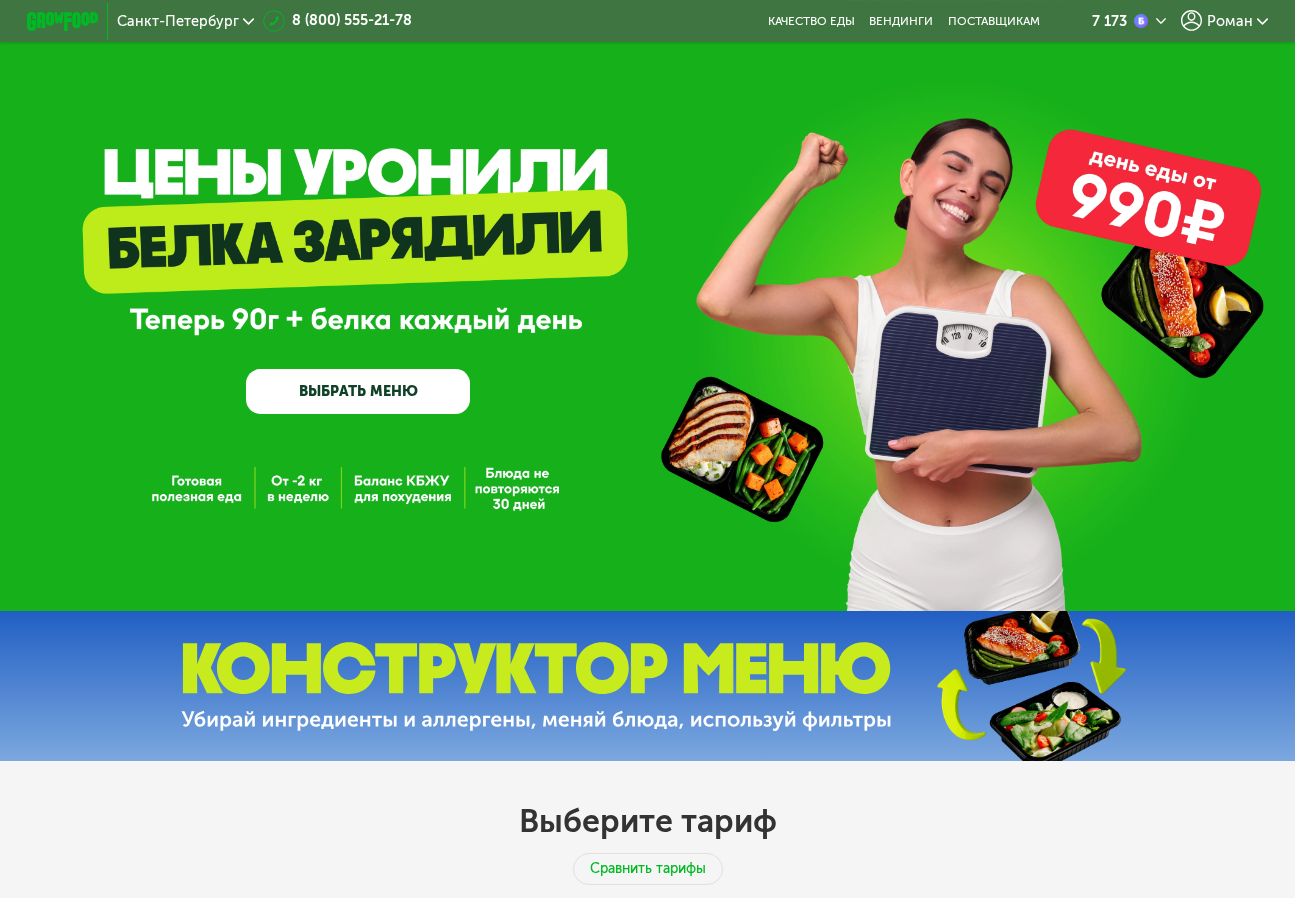 click on "Роман" at bounding box center [1230, 21] 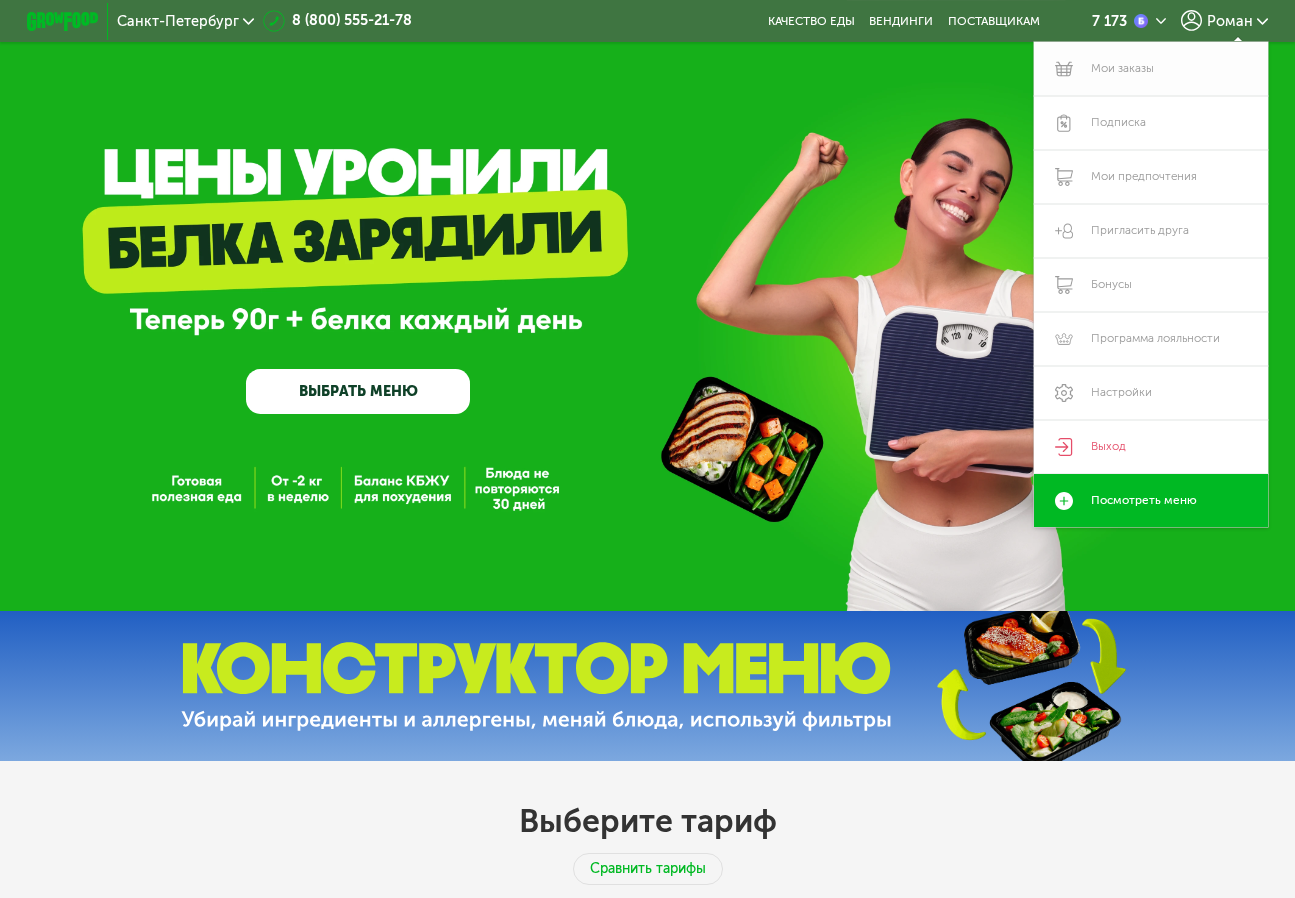 click on "Мои заказы" at bounding box center [1151, 69] 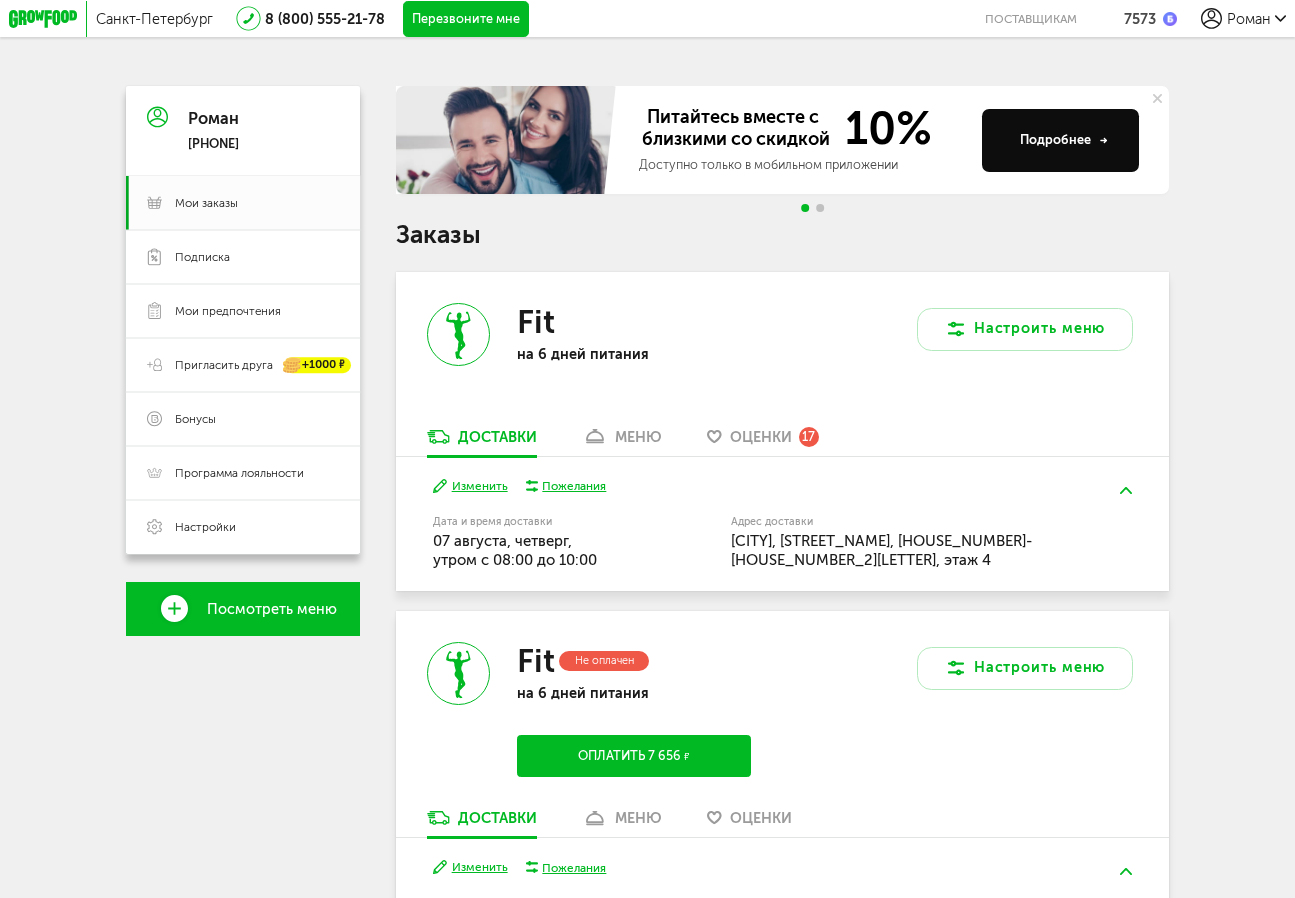 scroll, scrollTop: 0, scrollLeft: 0, axis: both 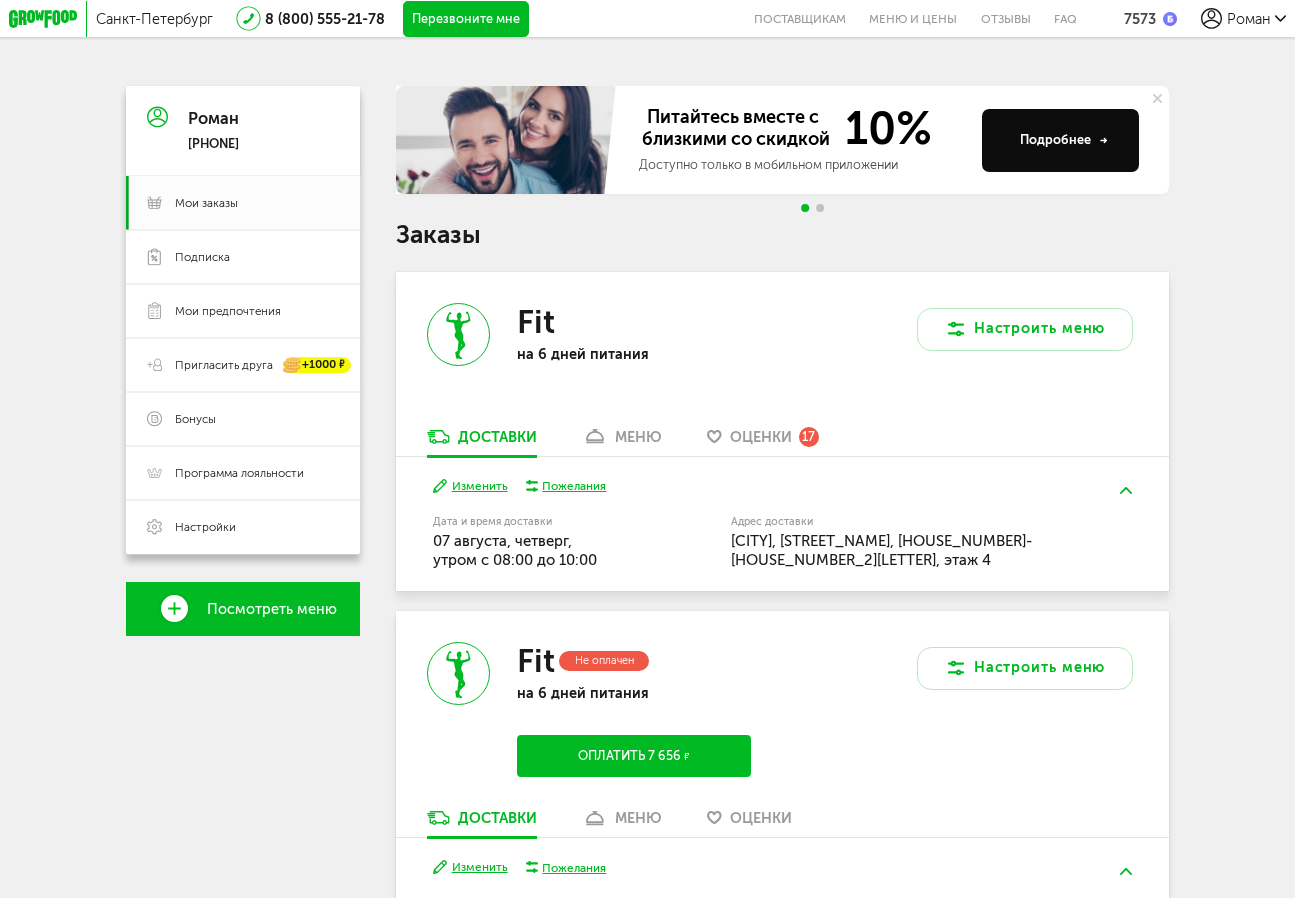 click on "7573" at bounding box center (1140, 19) 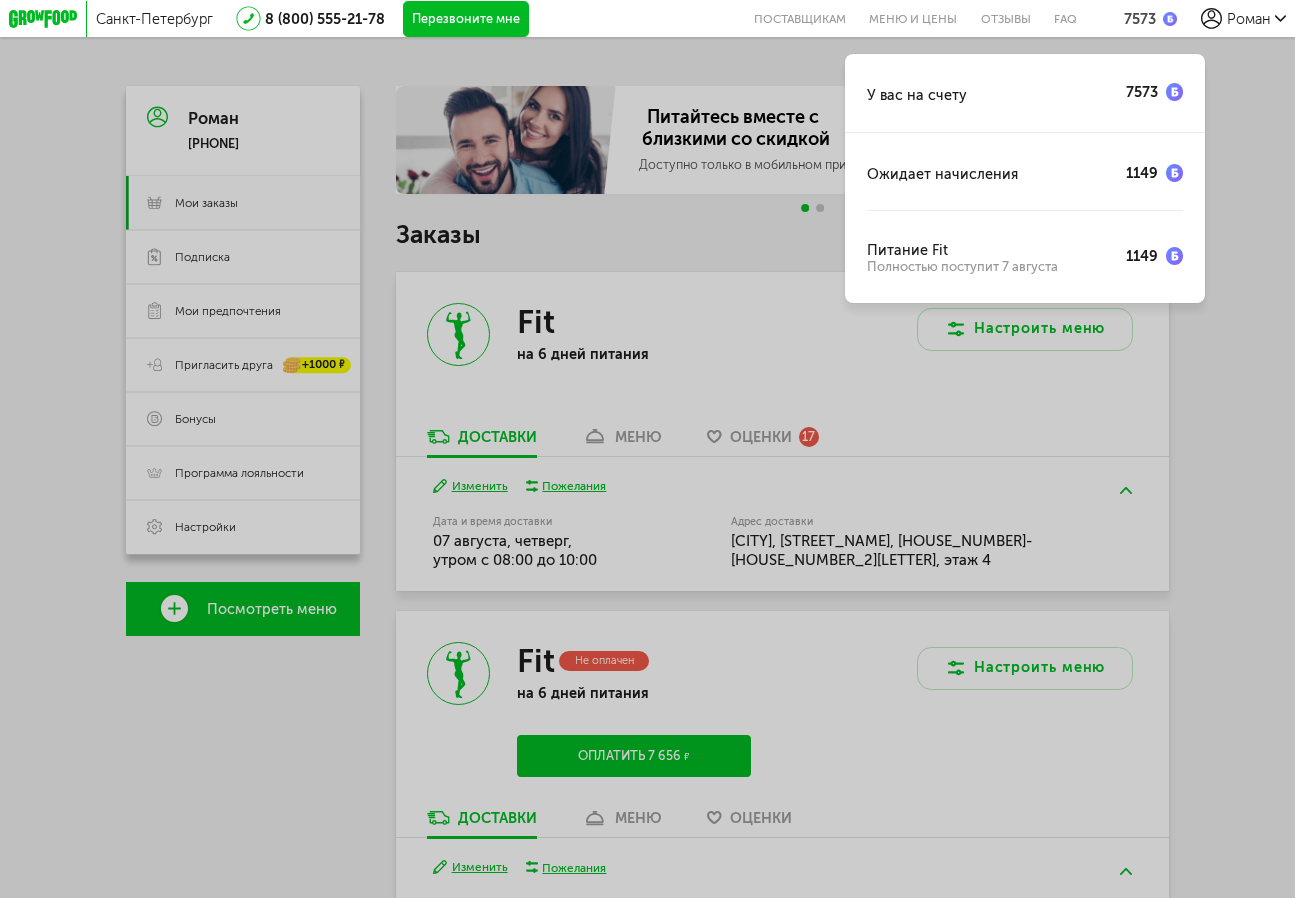 click on "У вас на счету
7573" at bounding box center (1025, 93) 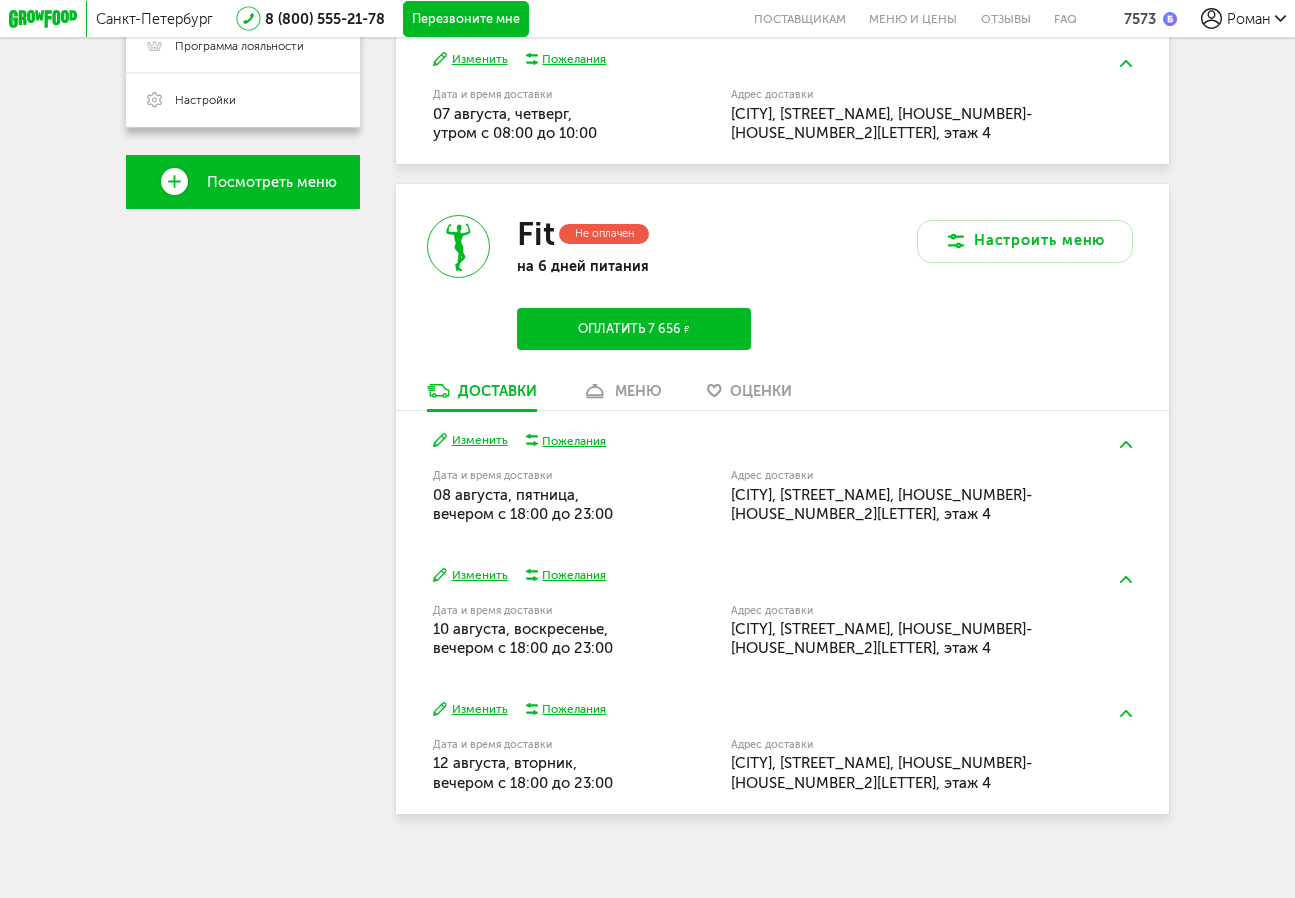 scroll, scrollTop: 426, scrollLeft: 0, axis: vertical 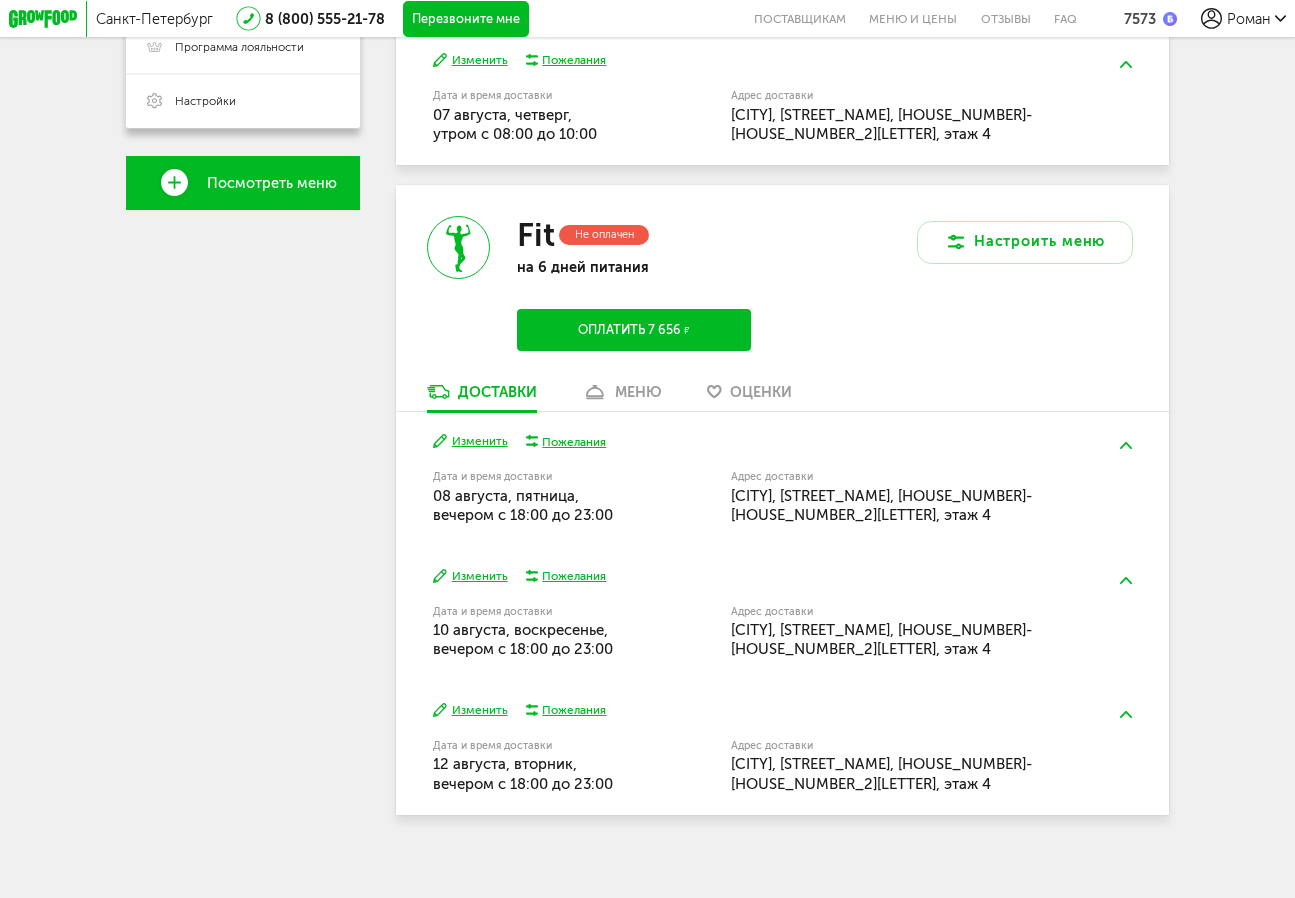 click on "Изменить" at bounding box center [470, 441] 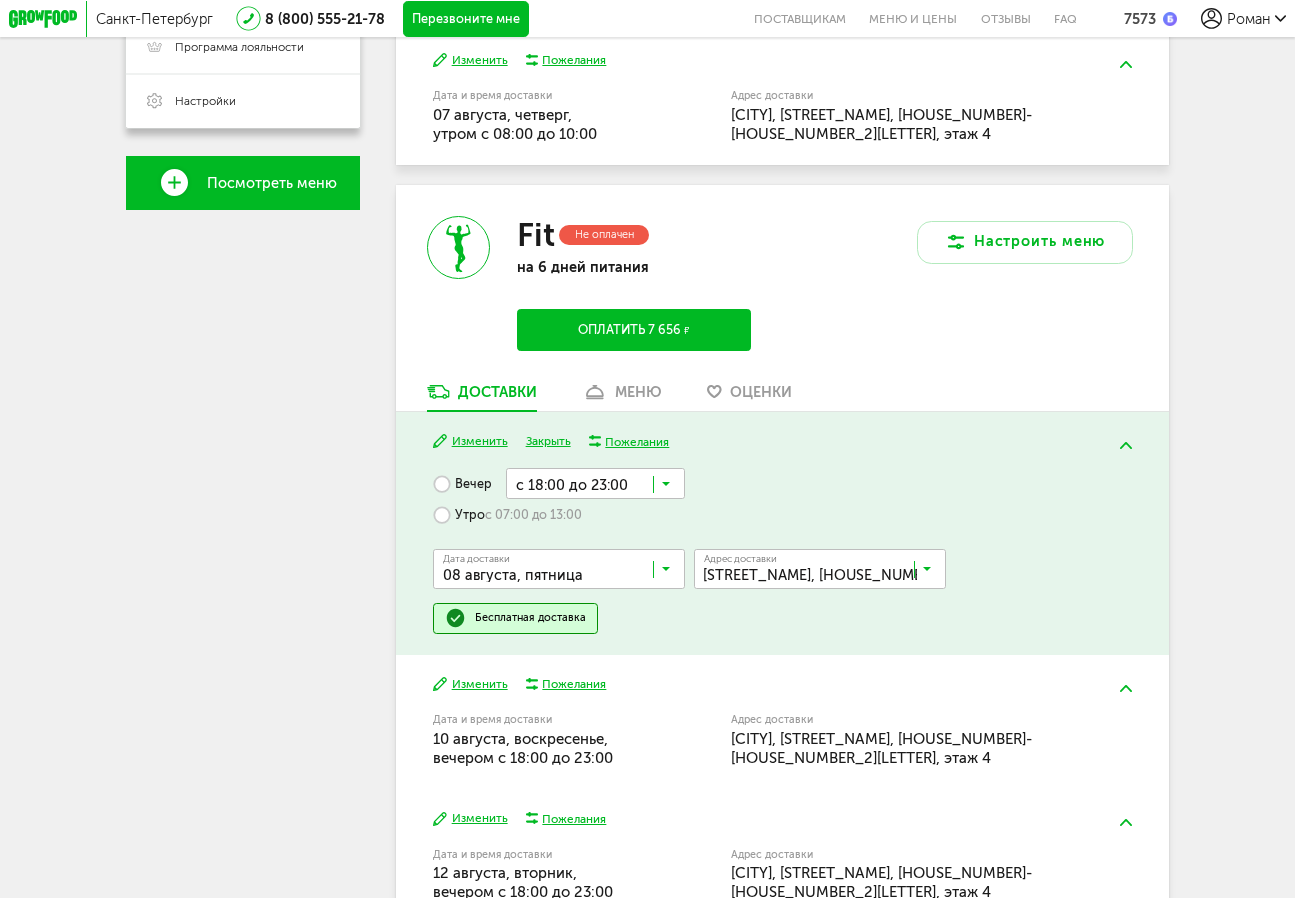 click at bounding box center [666, 573] 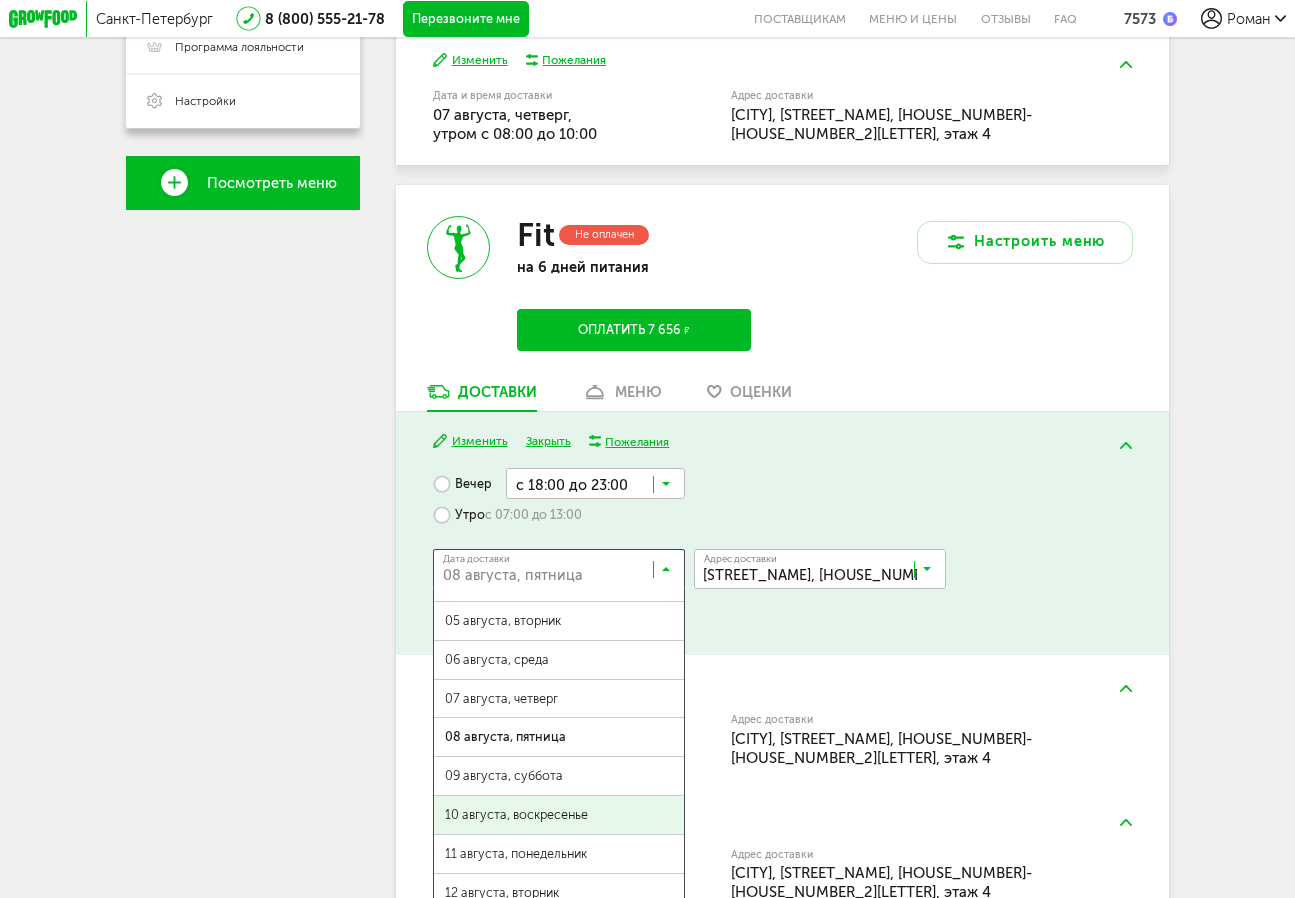 scroll, scrollTop: 31, scrollLeft: 0, axis: vertical 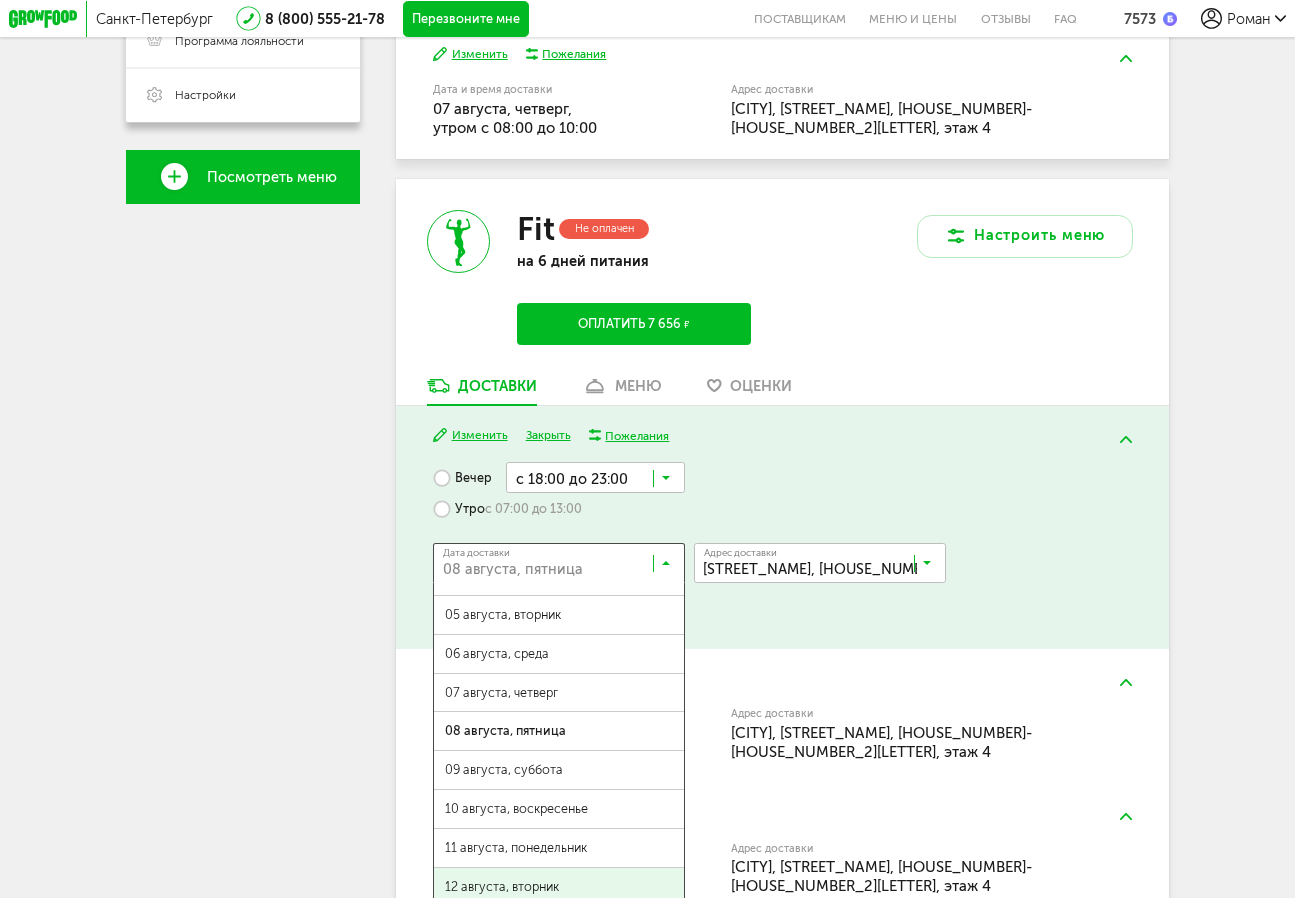 click on "12 августа, вторник" at bounding box center [559, 887] 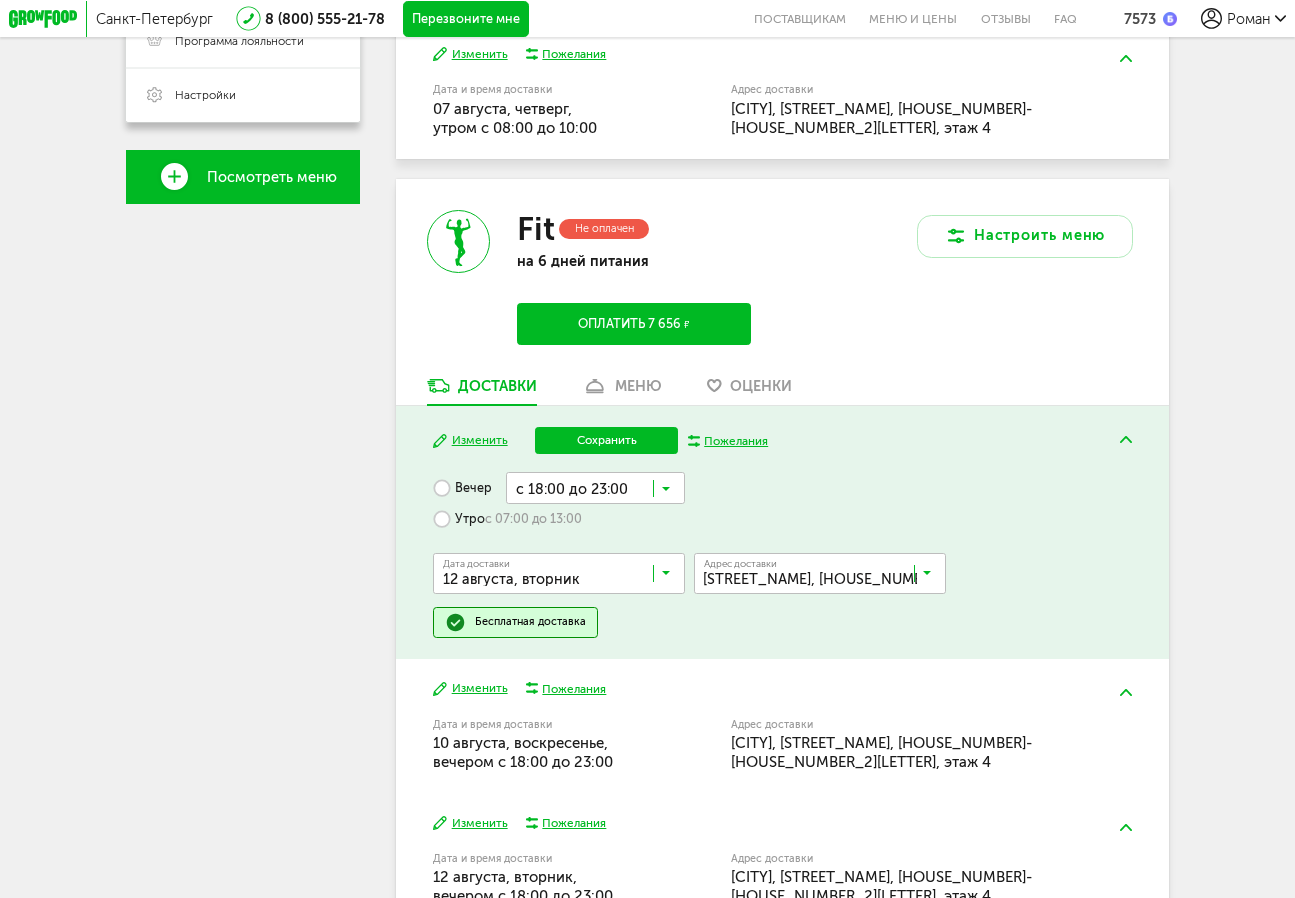 click on "Утро  с 07:00 до 13:00" at bounding box center [507, 519] 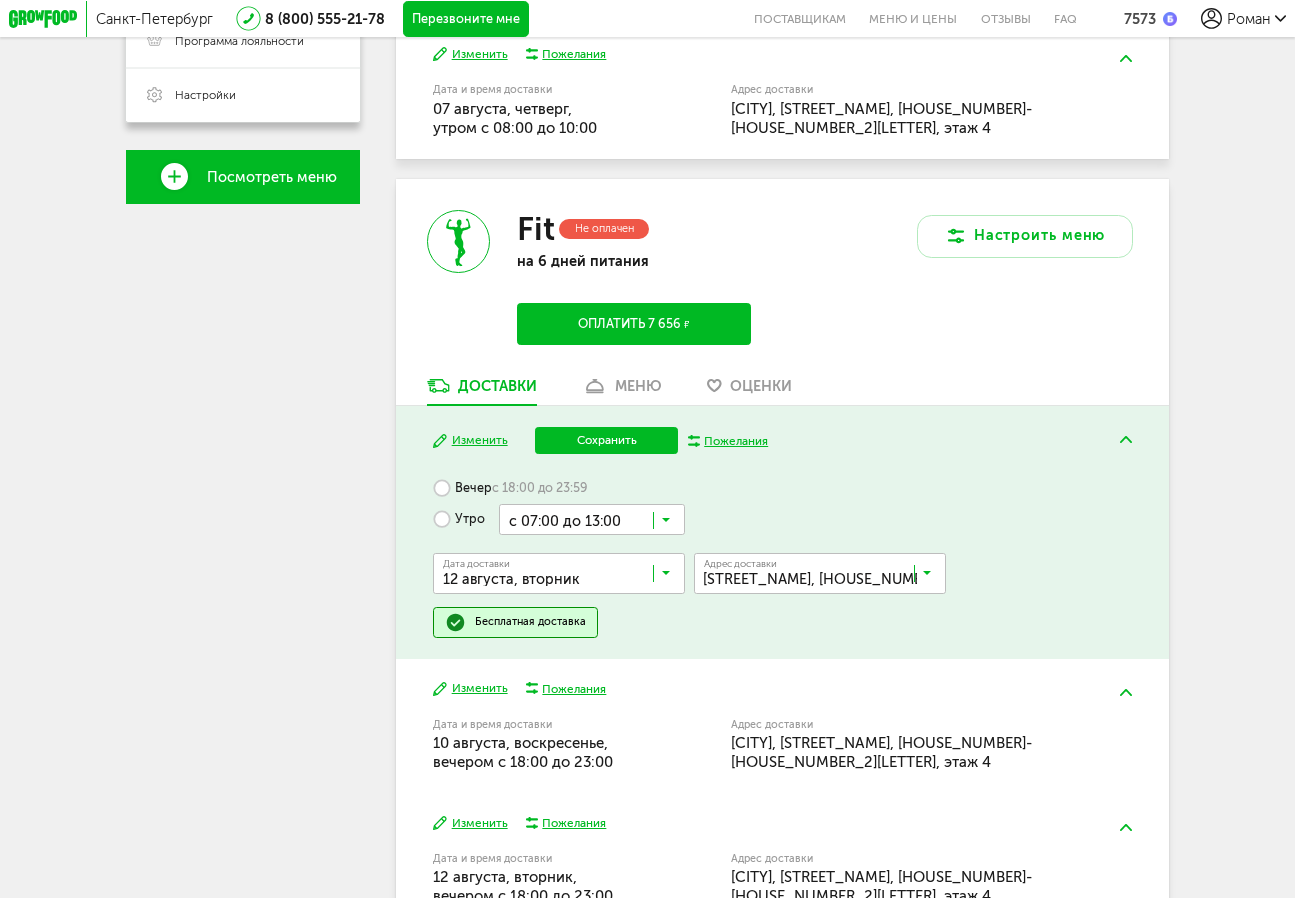 click at bounding box center (666, 524) 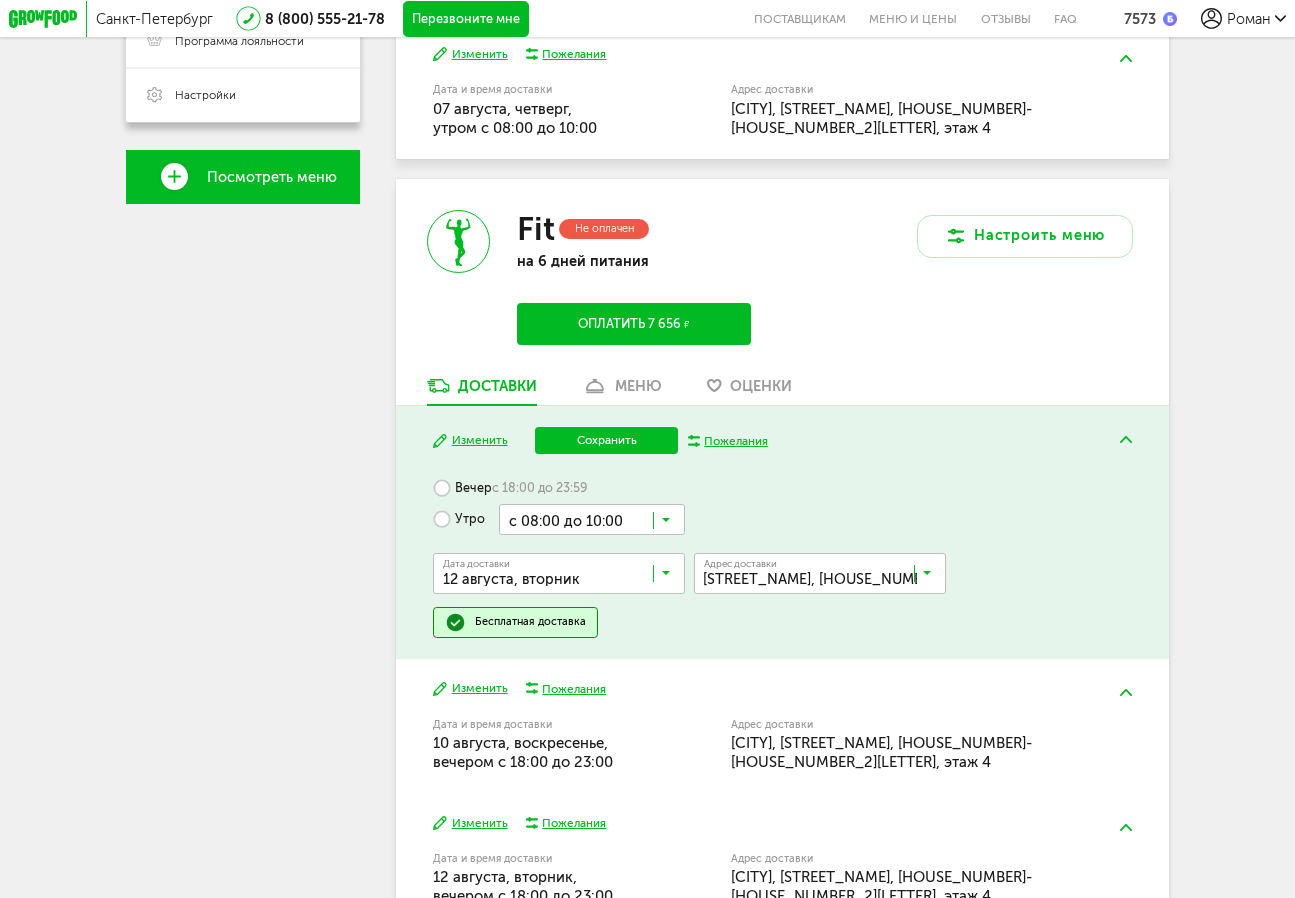 click on "с 08:00 до 10:00" at bounding box center [592, 806] 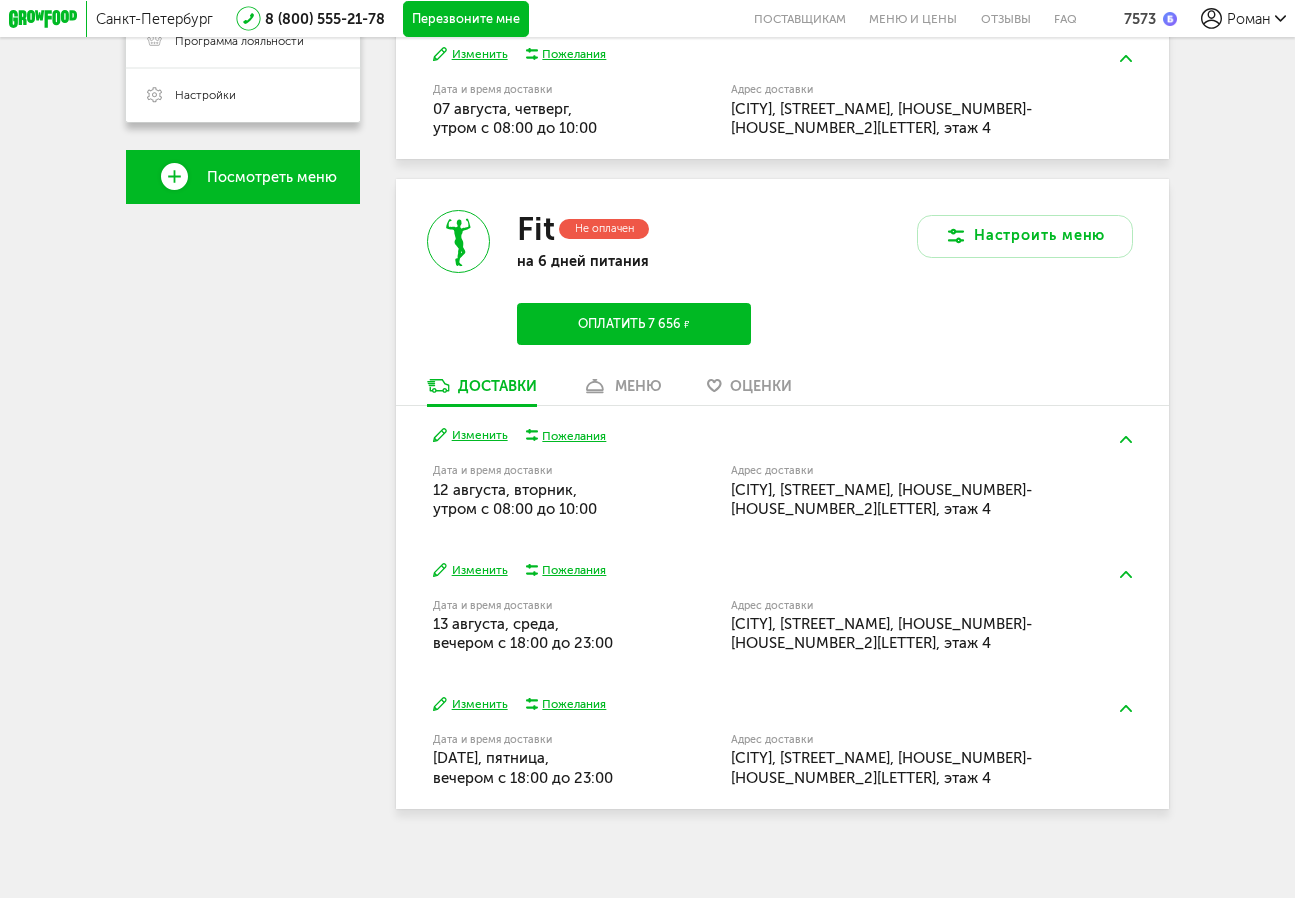 scroll, scrollTop: 426, scrollLeft: 0, axis: vertical 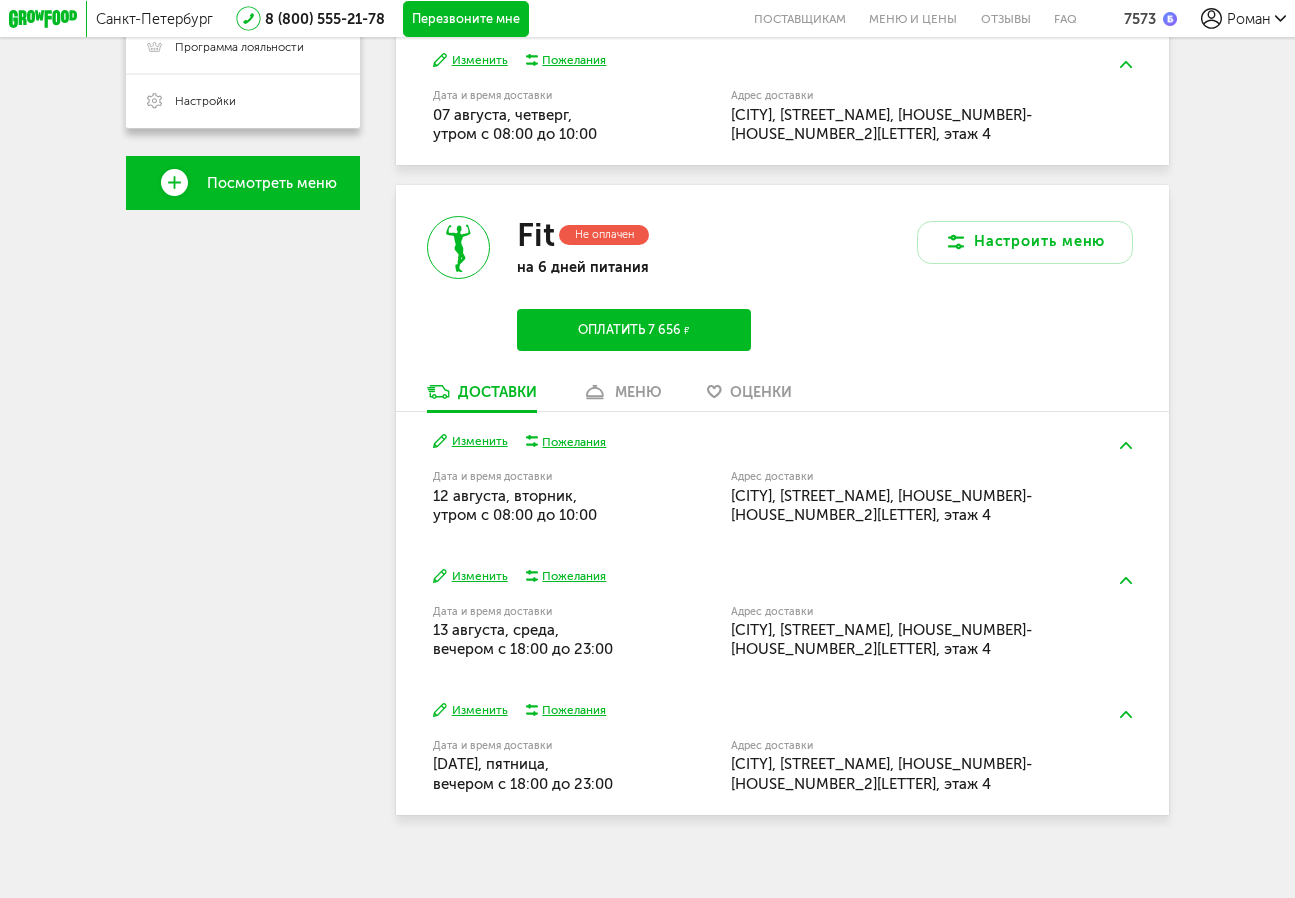 click on "Изменить" at bounding box center [470, 576] 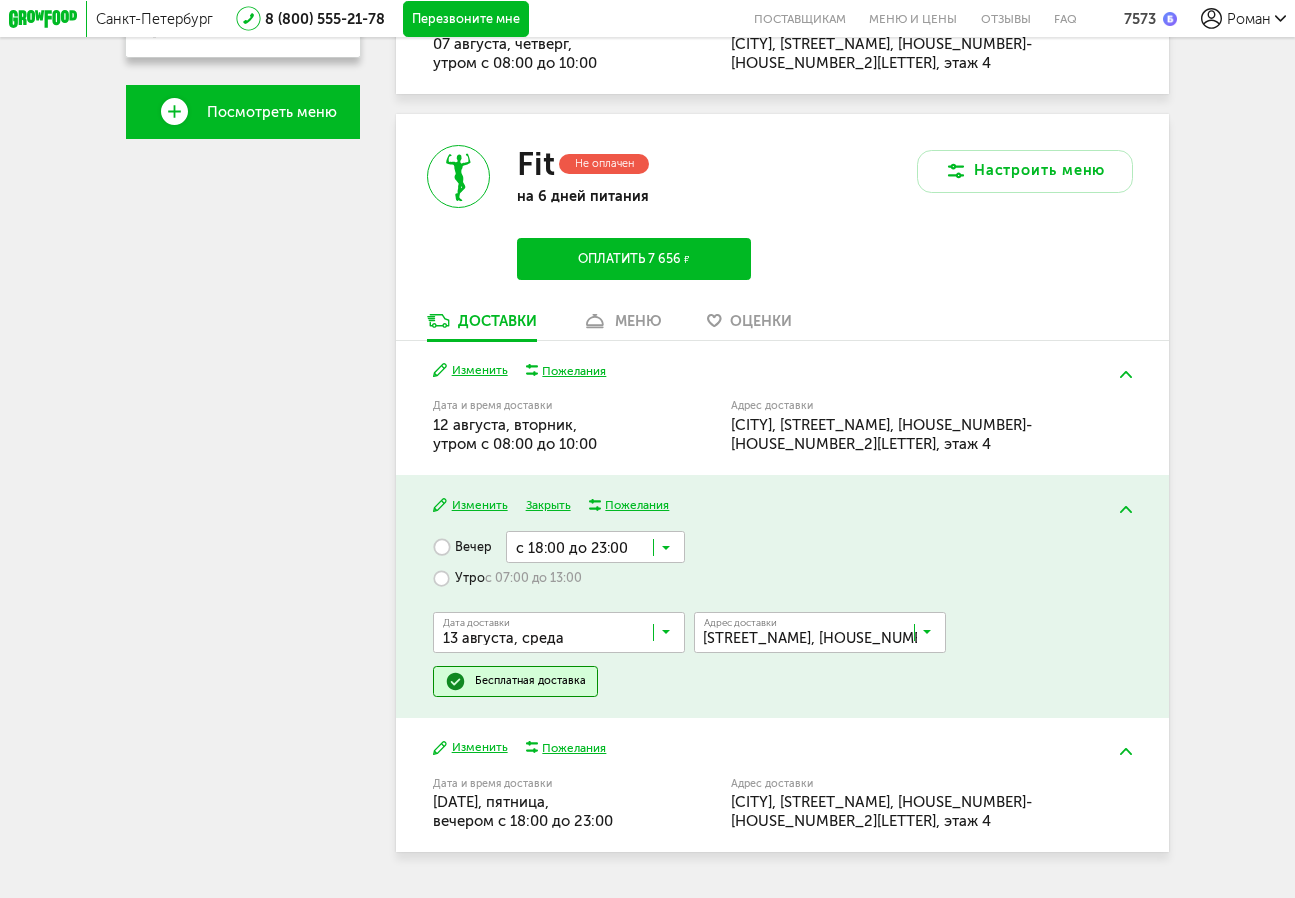 scroll, scrollTop: 526, scrollLeft: 0, axis: vertical 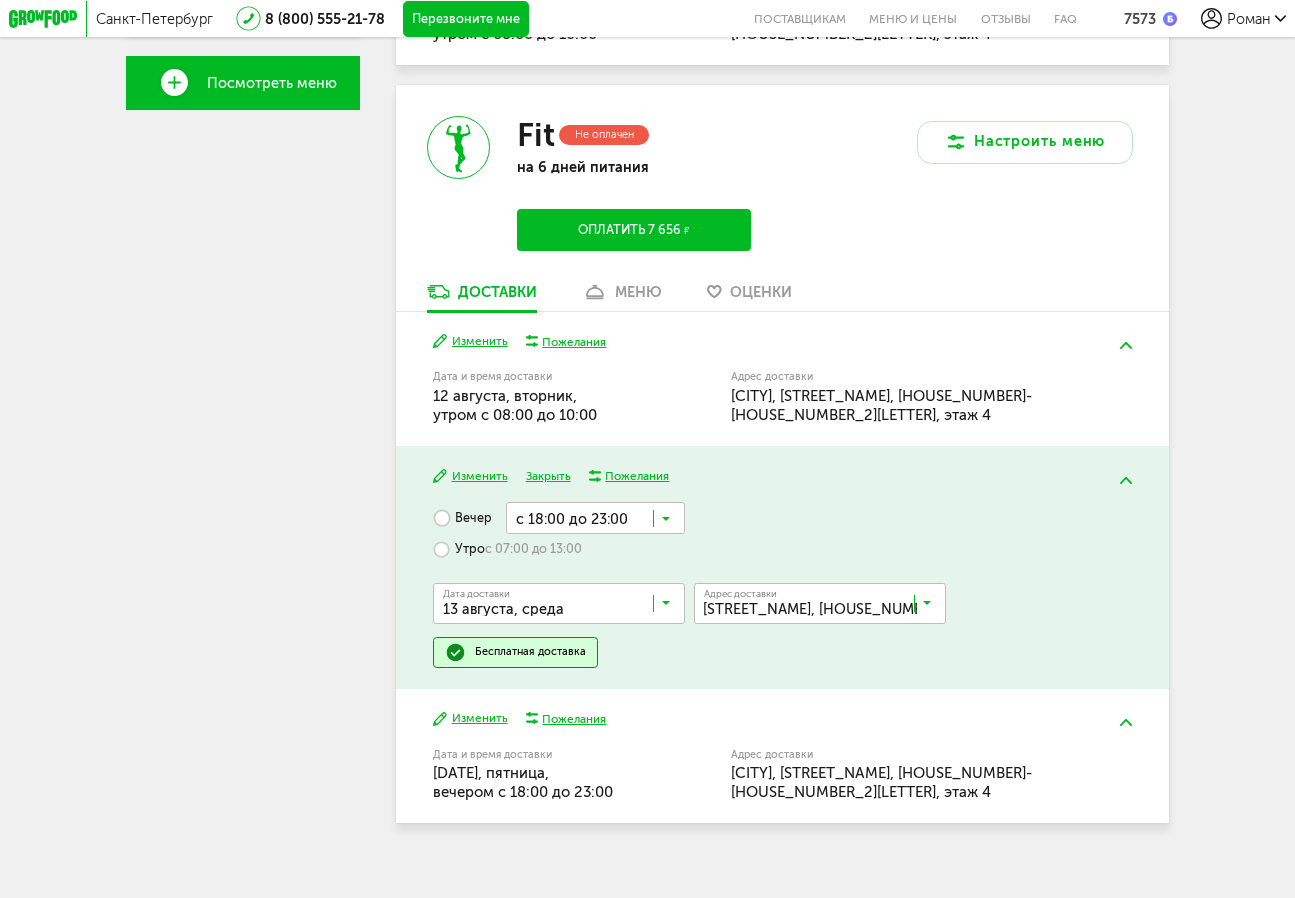 click on "Изменить" at bounding box center [470, 341] 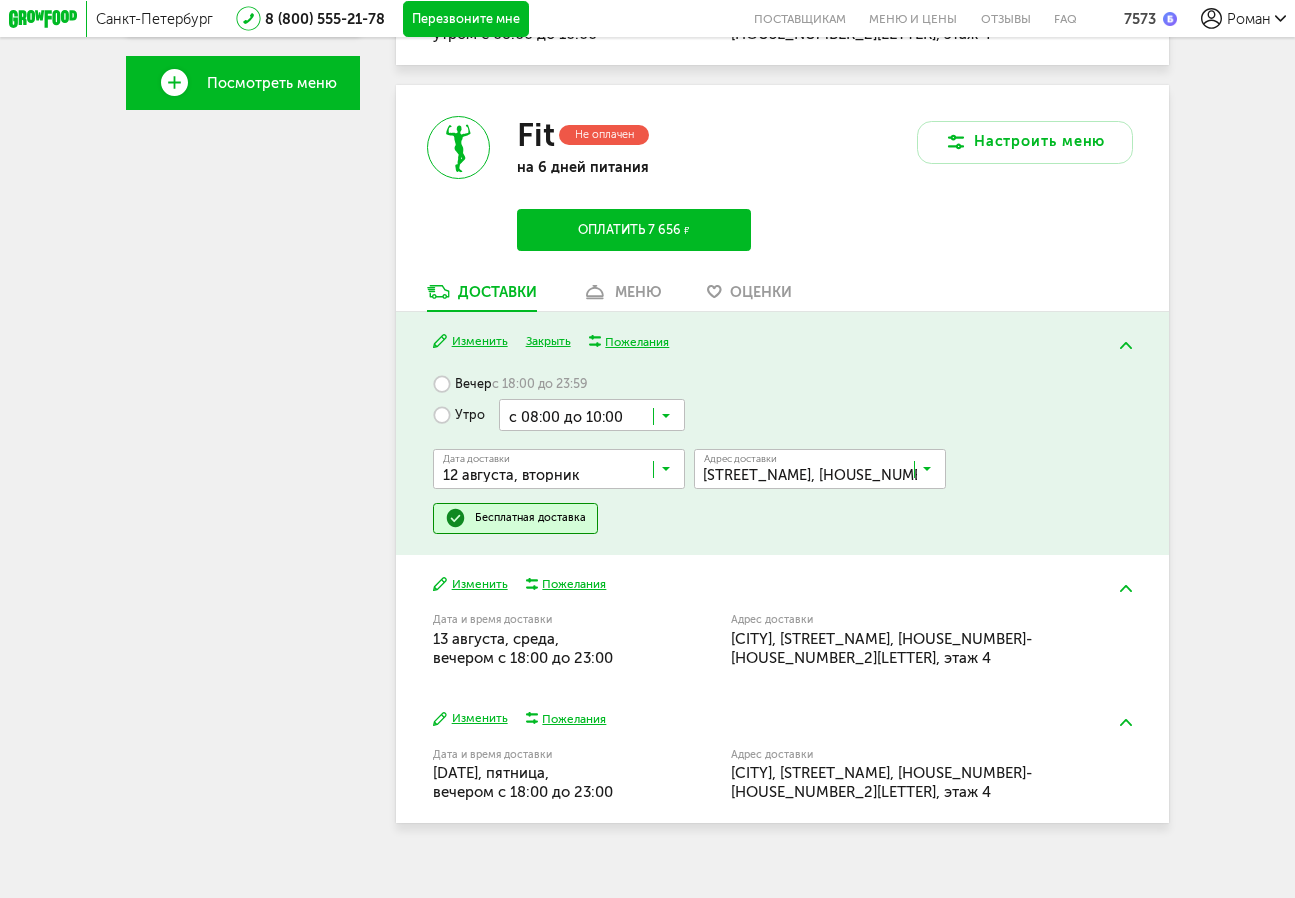 click at bounding box center [666, 473] 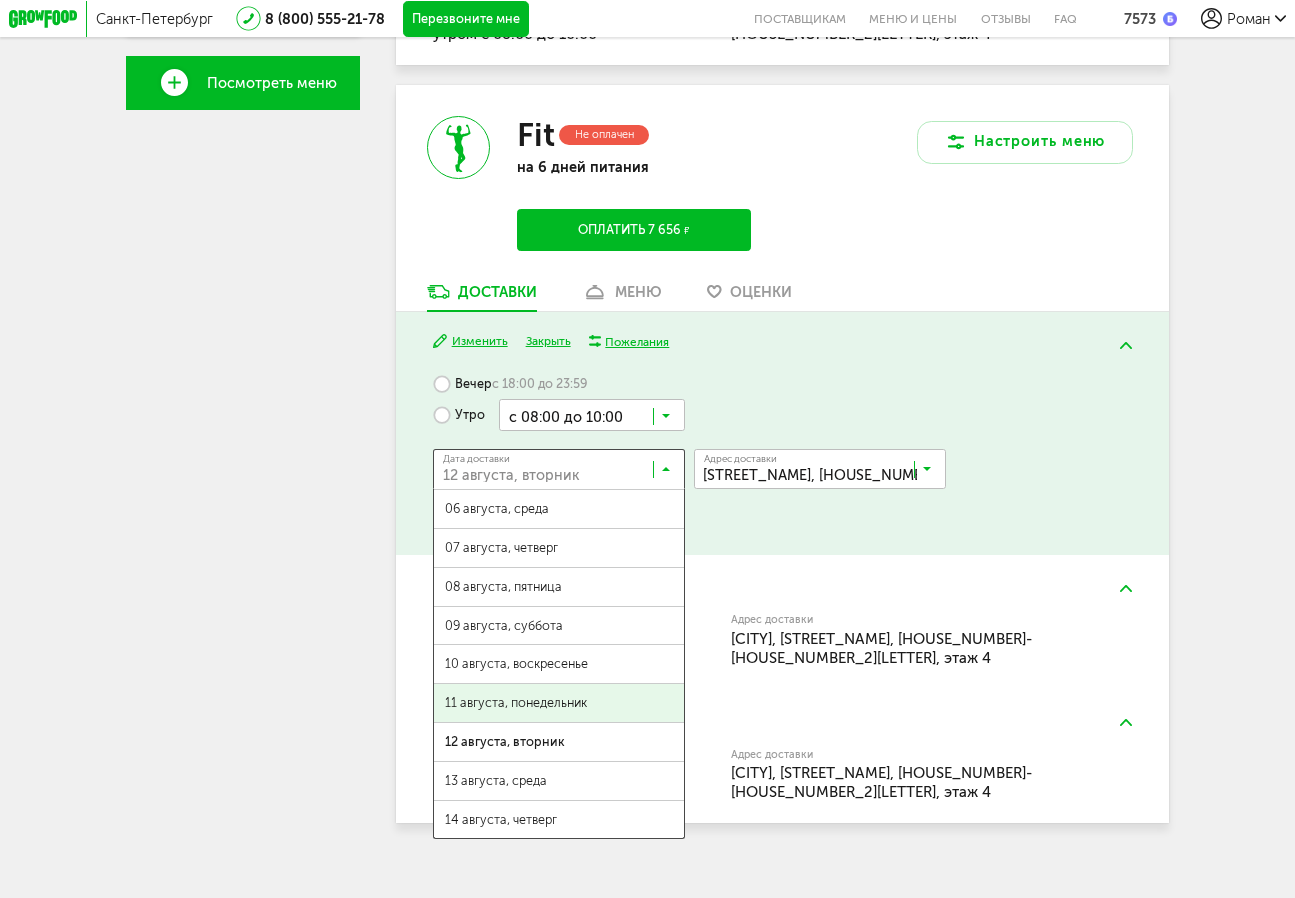 click on "11 августа, понедельник" at bounding box center (559, 703) 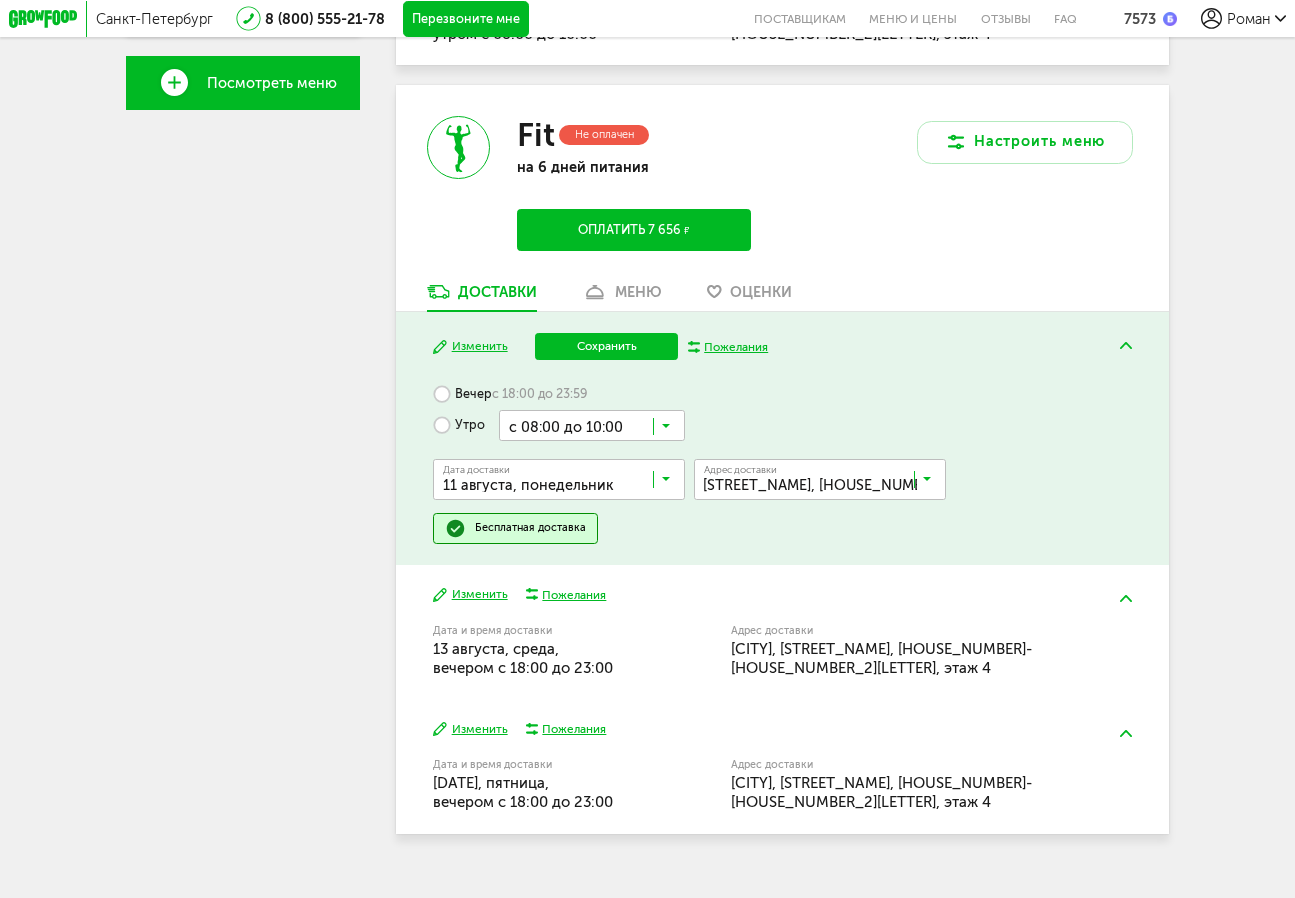 click on "Сохранить" at bounding box center [607, 346] 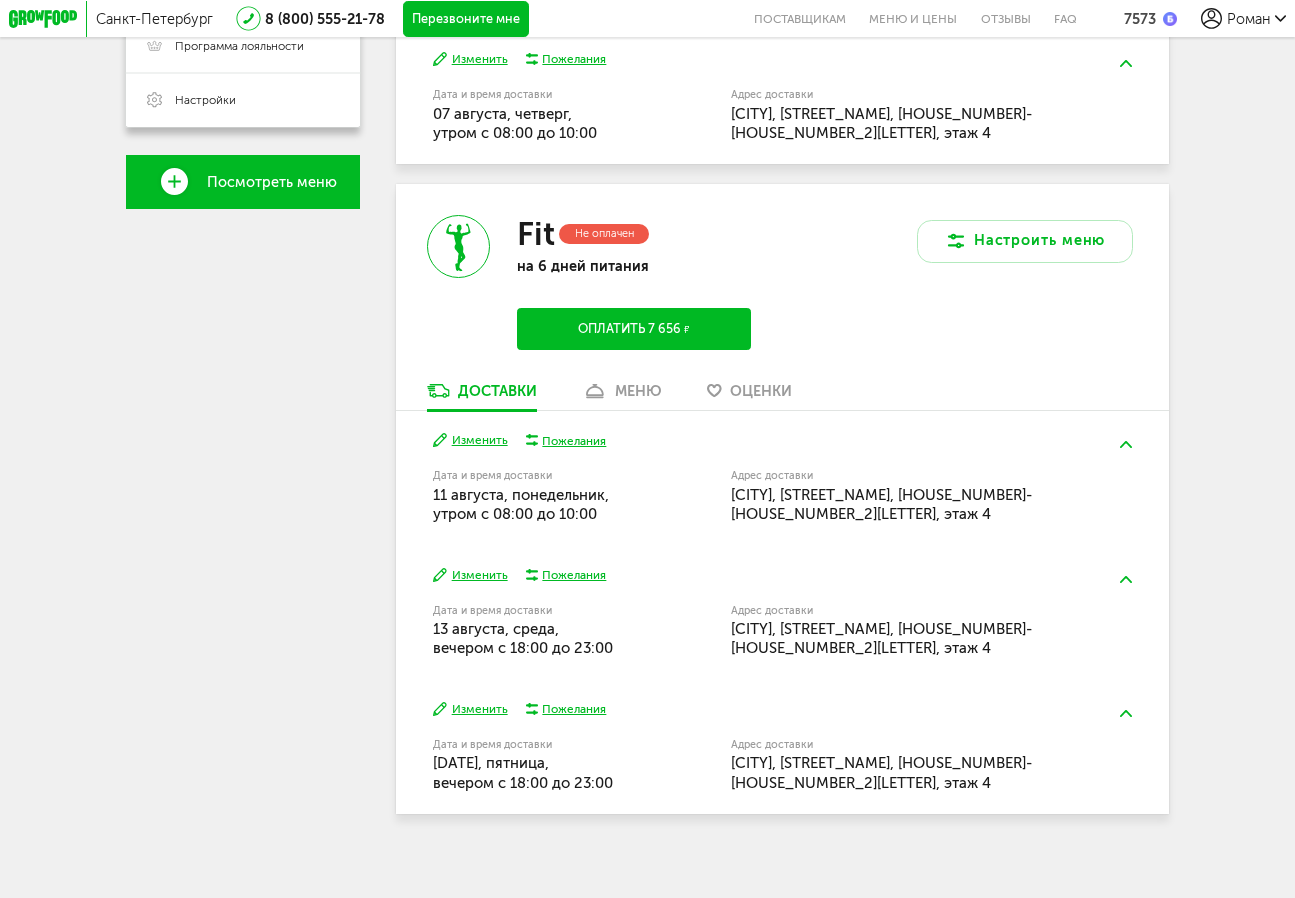 scroll, scrollTop: 426, scrollLeft: 0, axis: vertical 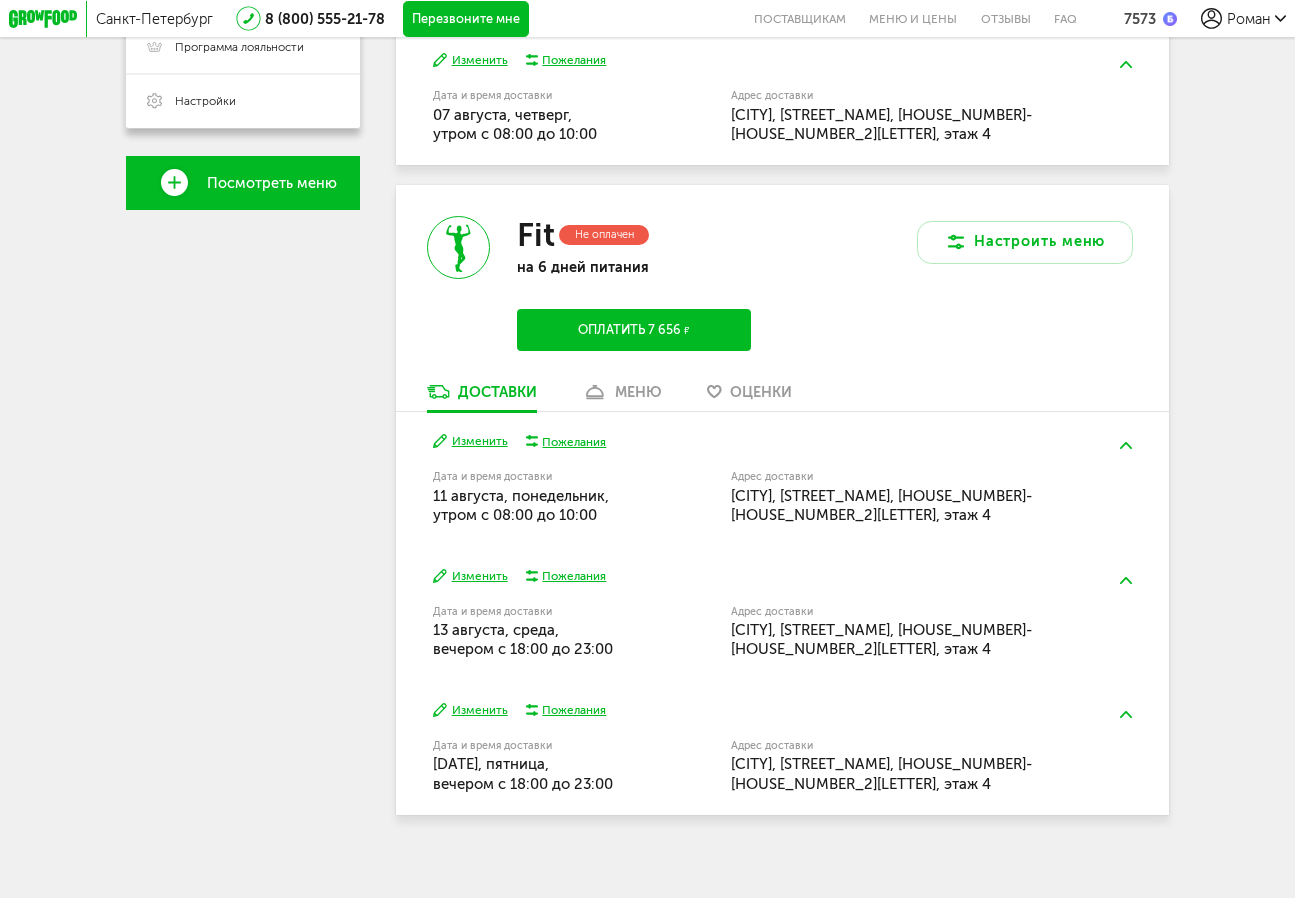 click on "Изменить" at bounding box center [470, 576] 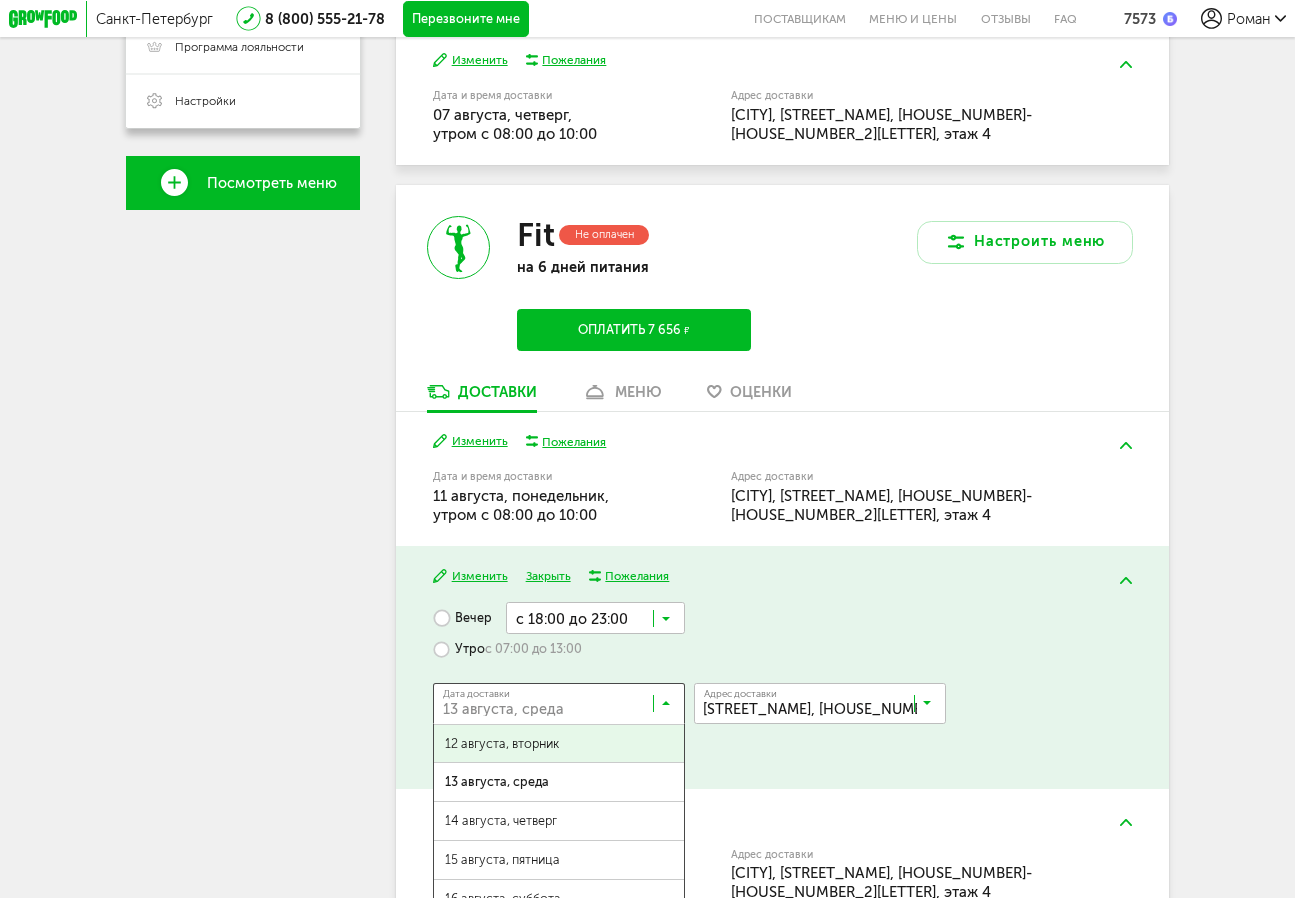 click at bounding box center (666, 708) 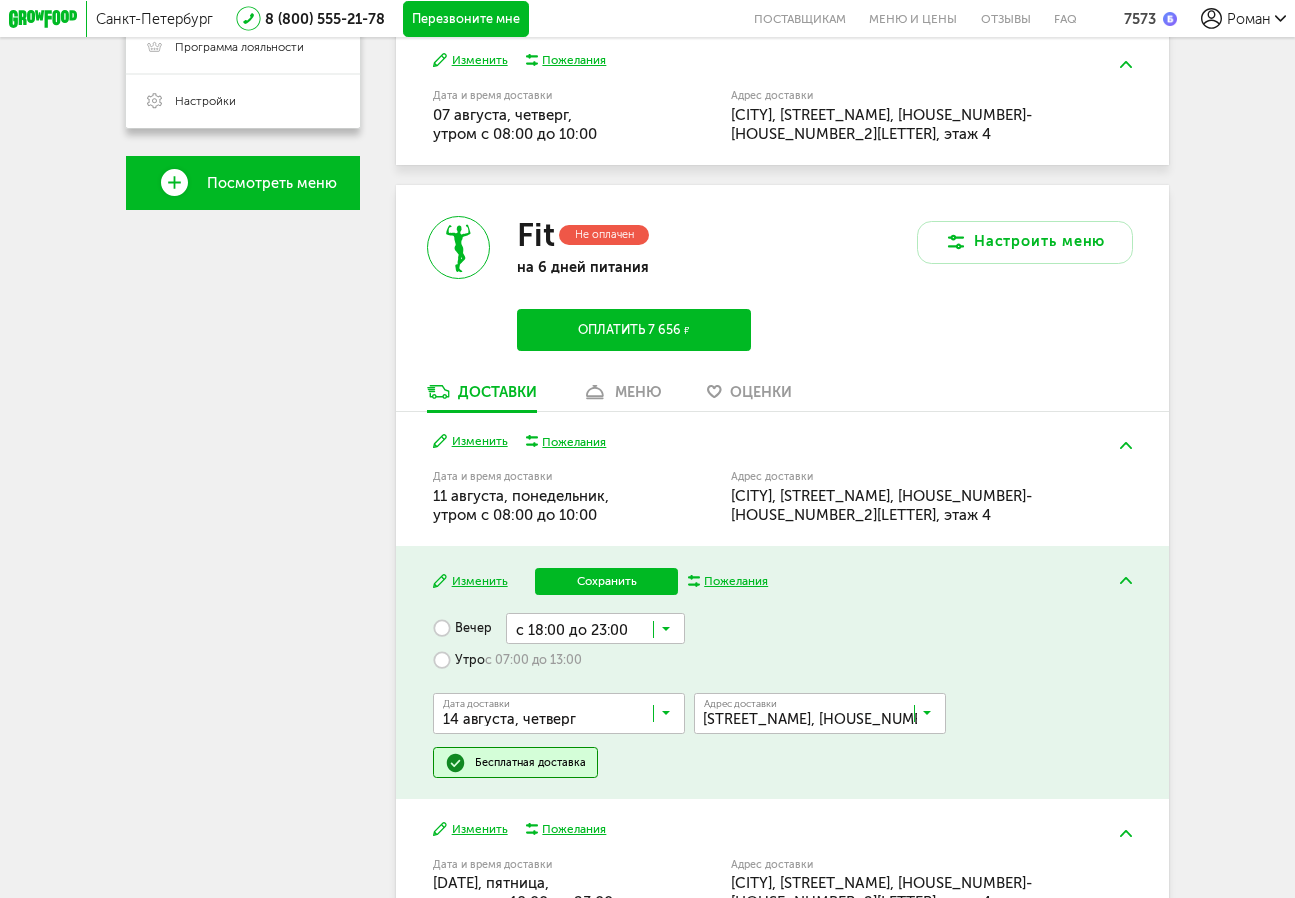 click on "14 августа, четверг" at bounding box center [559, 831] 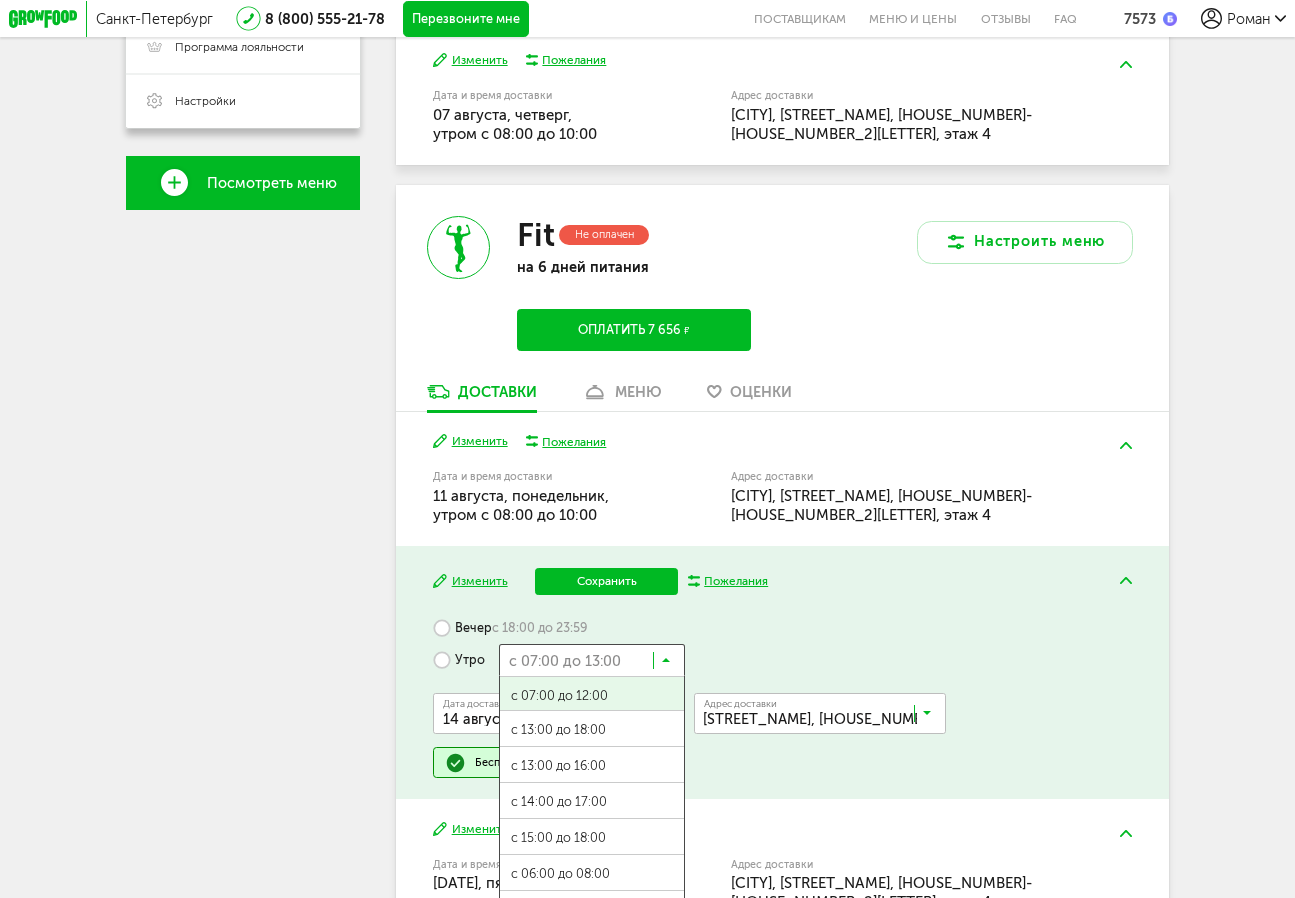 click at bounding box center (592, 659) 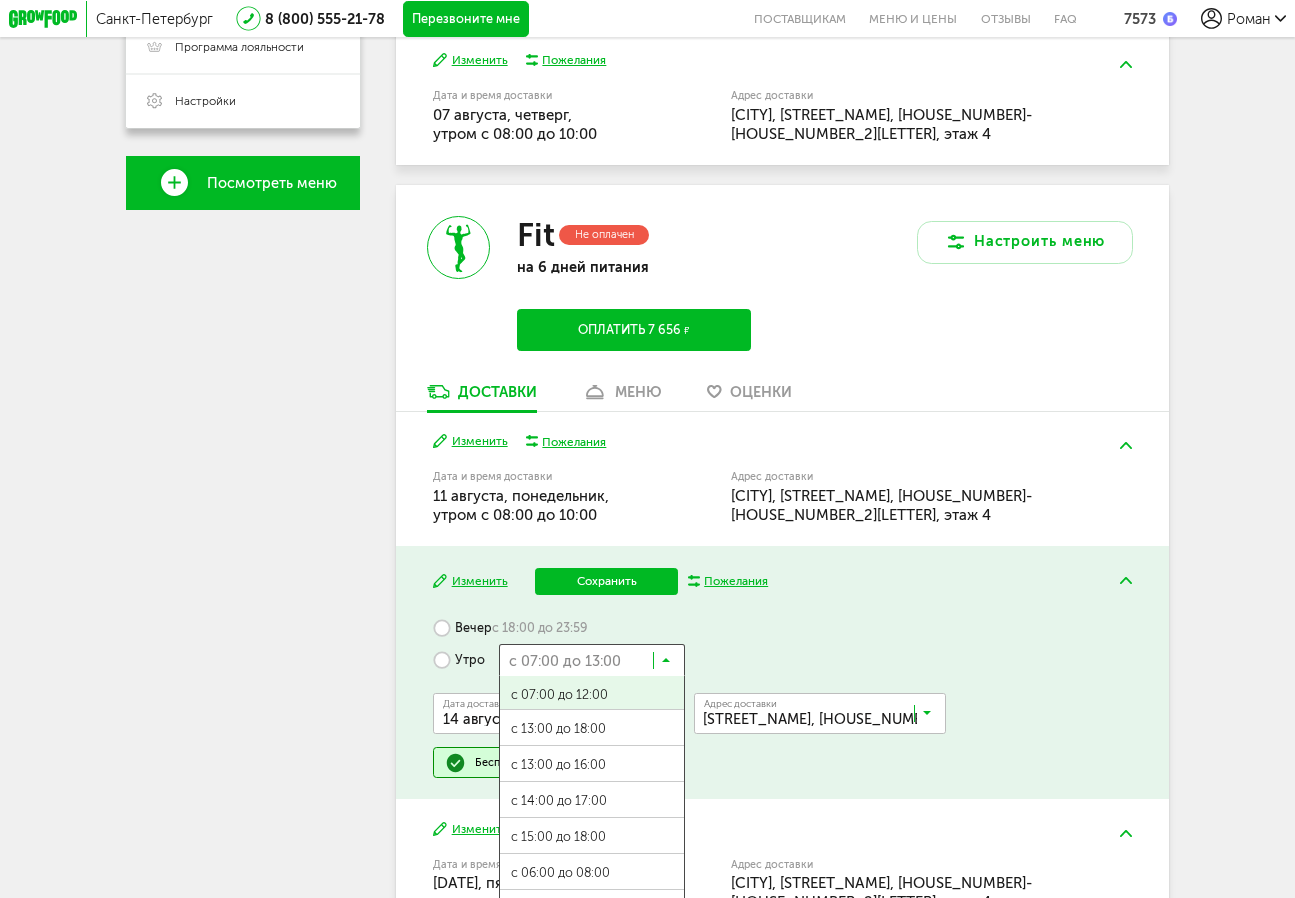 scroll, scrollTop: 0, scrollLeft: 0, axis: both 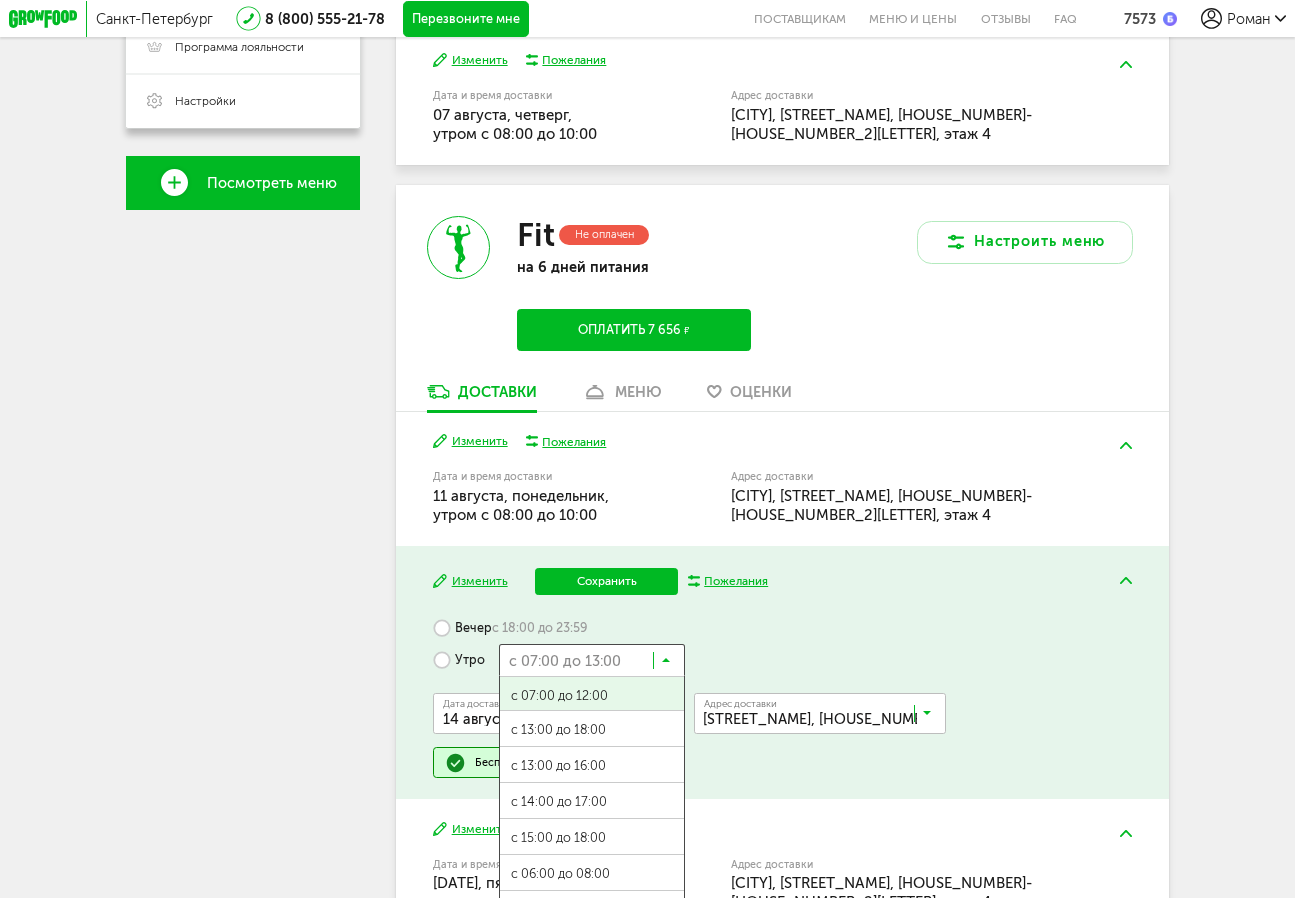 click on "Вечер  с 18:00 до 23:59     Утро       с 07:00 до 13:00           Загрузка...     с 07:00 до 12:00 с 13:00 до 18:00 с 13:00 до 16:00 с 14:00 до 17:00 с 15:00 до 18:00 с 06:00 до 08:00 с 07:00 до 09:00 с 08:00 до 10:00 с 09:00 до 11:00 с 10:00 до 12:00 с 11:00 до 13:00     Дата доставки     14 августа, четверг           Загрузка...       Адрес           Квартира     Комментарий для курьера         Адрес доставки     [STREET_NAME], [HOUSE_NUMBER]-[HOUSE_NUMBER_2][LETTER]           Загрузка...             Бесплатная доставка" at bounding box center (782, 696) 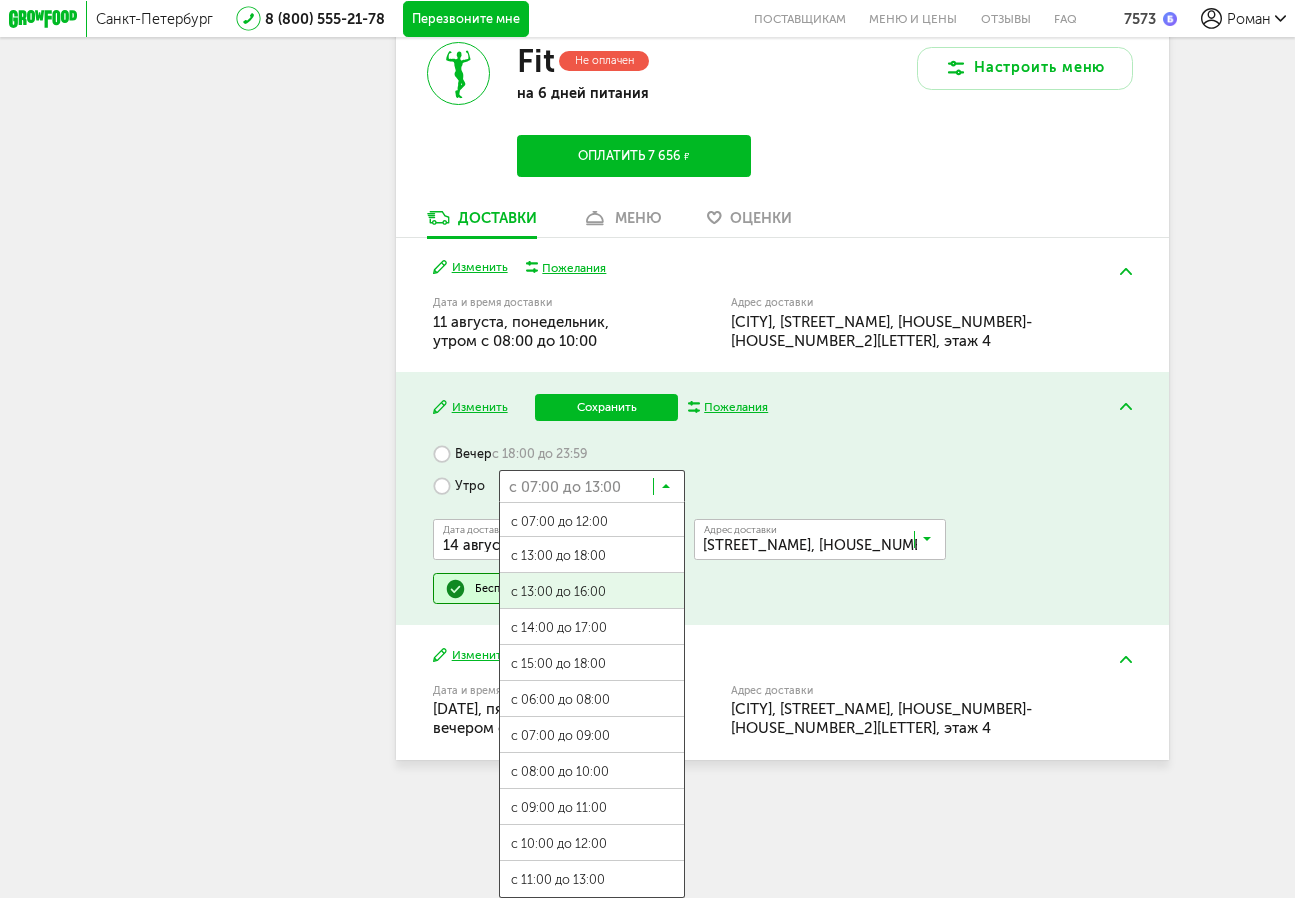 scroll, scrollTop: 596, scrollLeft: 0, axis: vertical 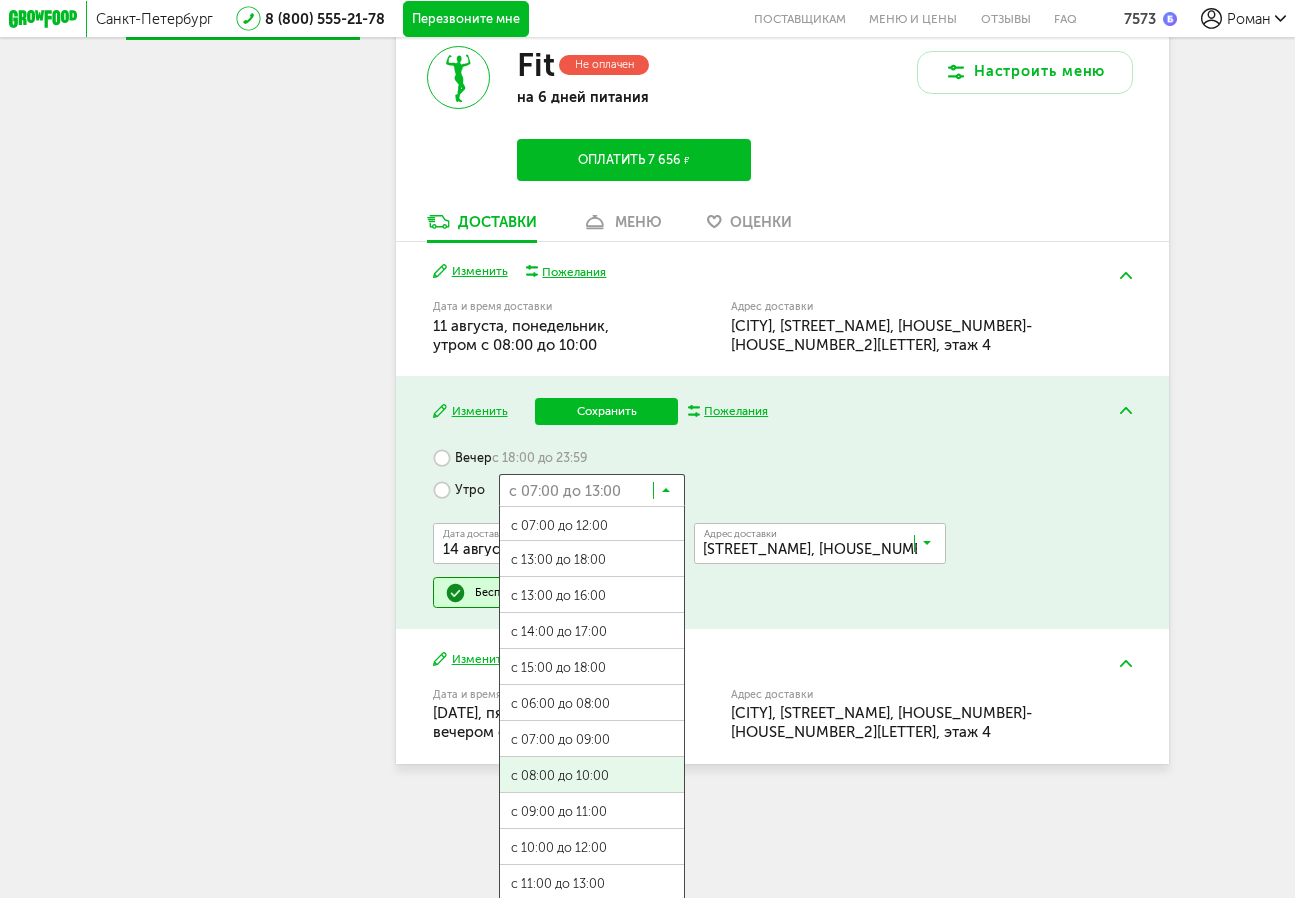 click on "с 08:00 до 10:00" at bounding box center (592, 776) 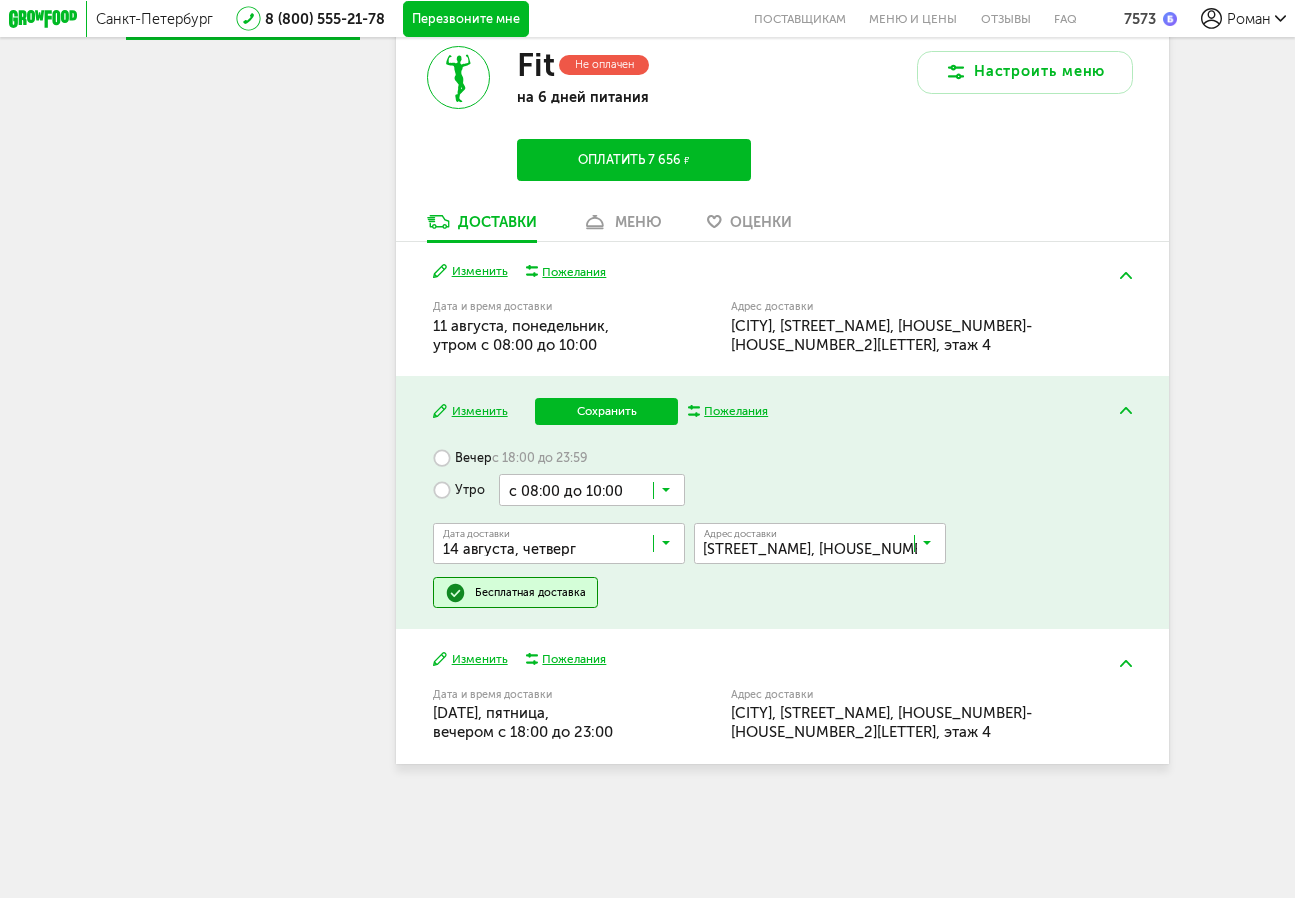 scroll, scrollTop: 547, scrollLeft: 0, axis: vertical 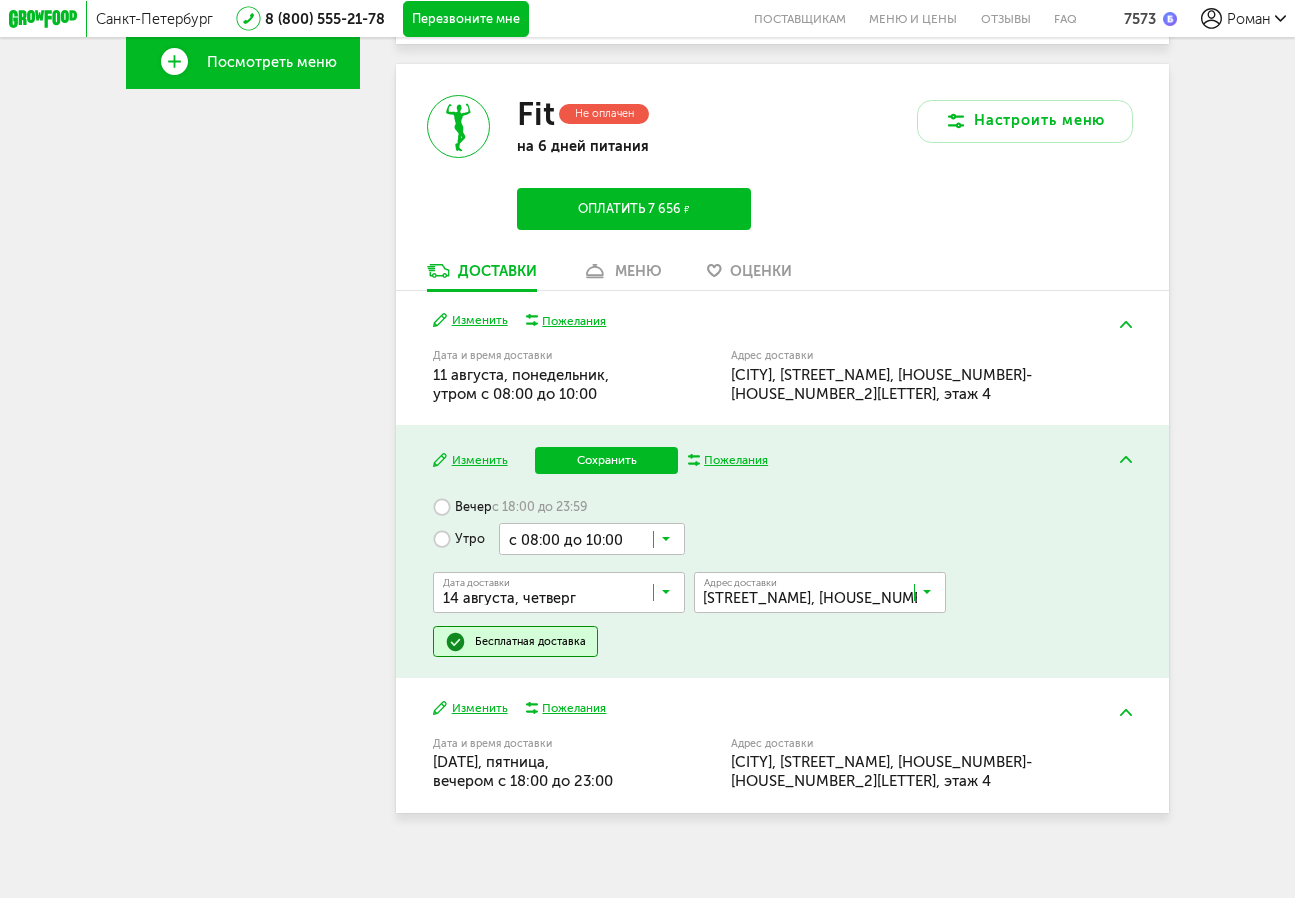 click on "Сохранить" at bounding box center (607, 460) 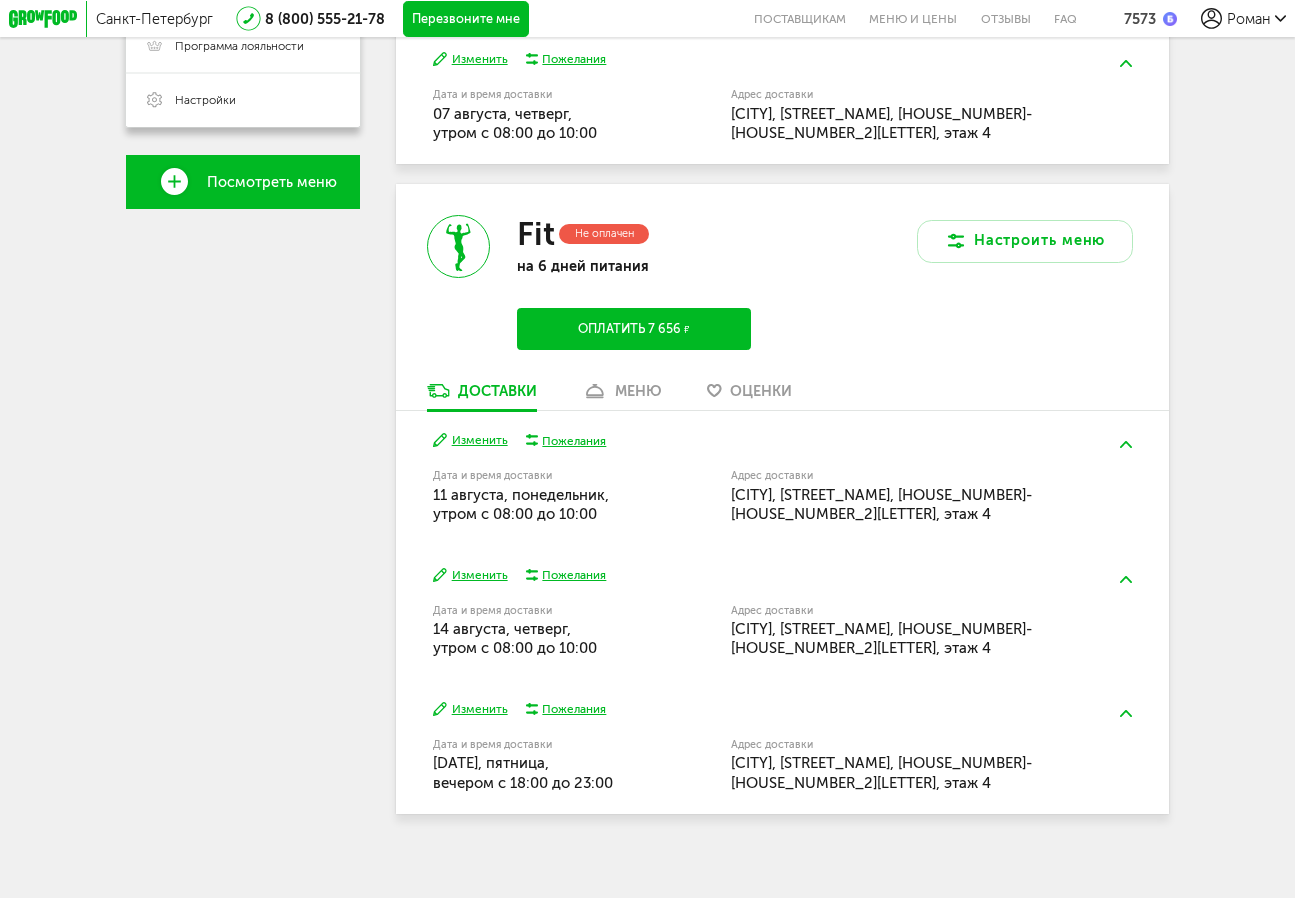 scroll, scrollTop: 426, scrollLeft: 0, axis: vertical 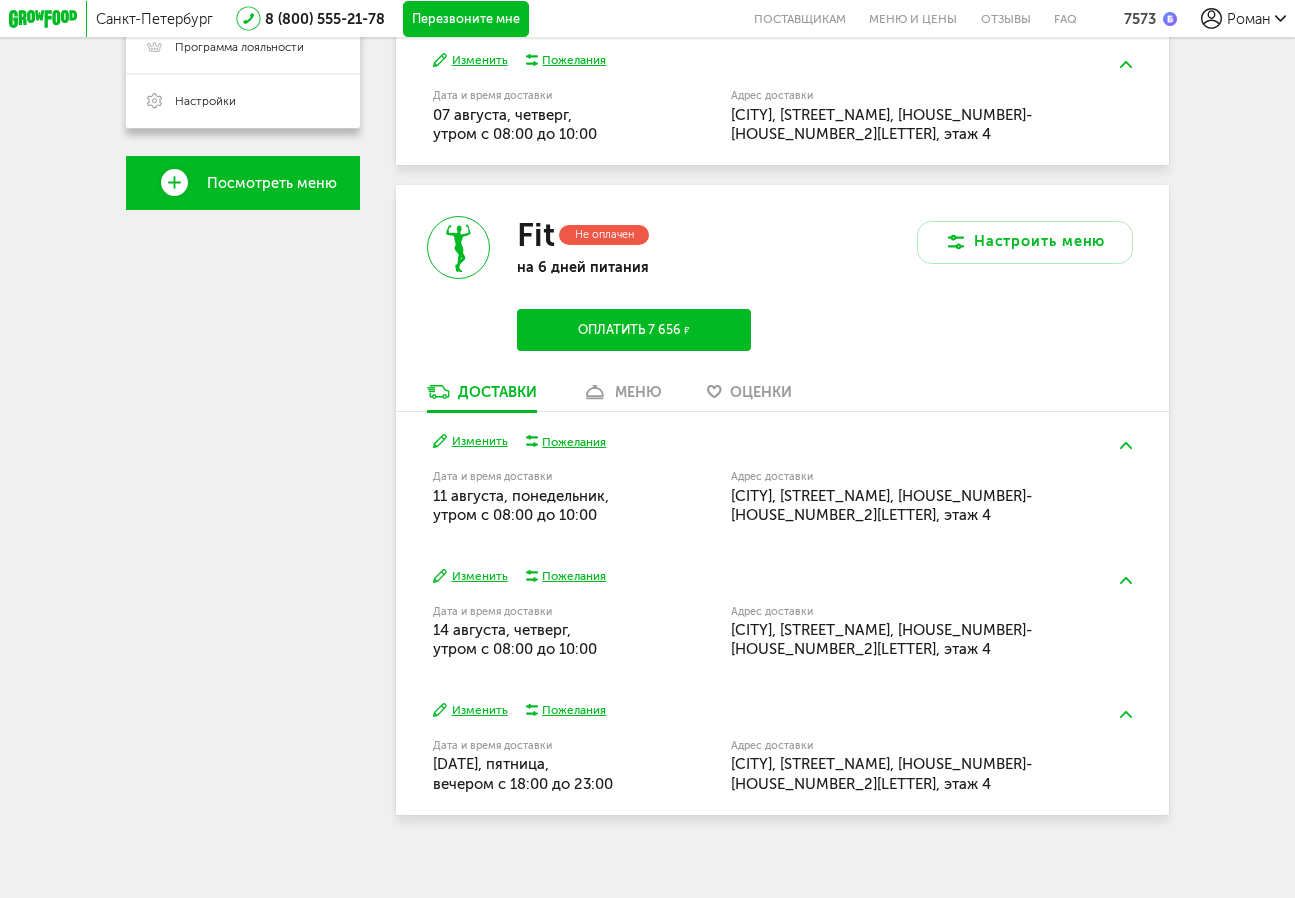 click on "Изменить" at bounding box center [470, 710] 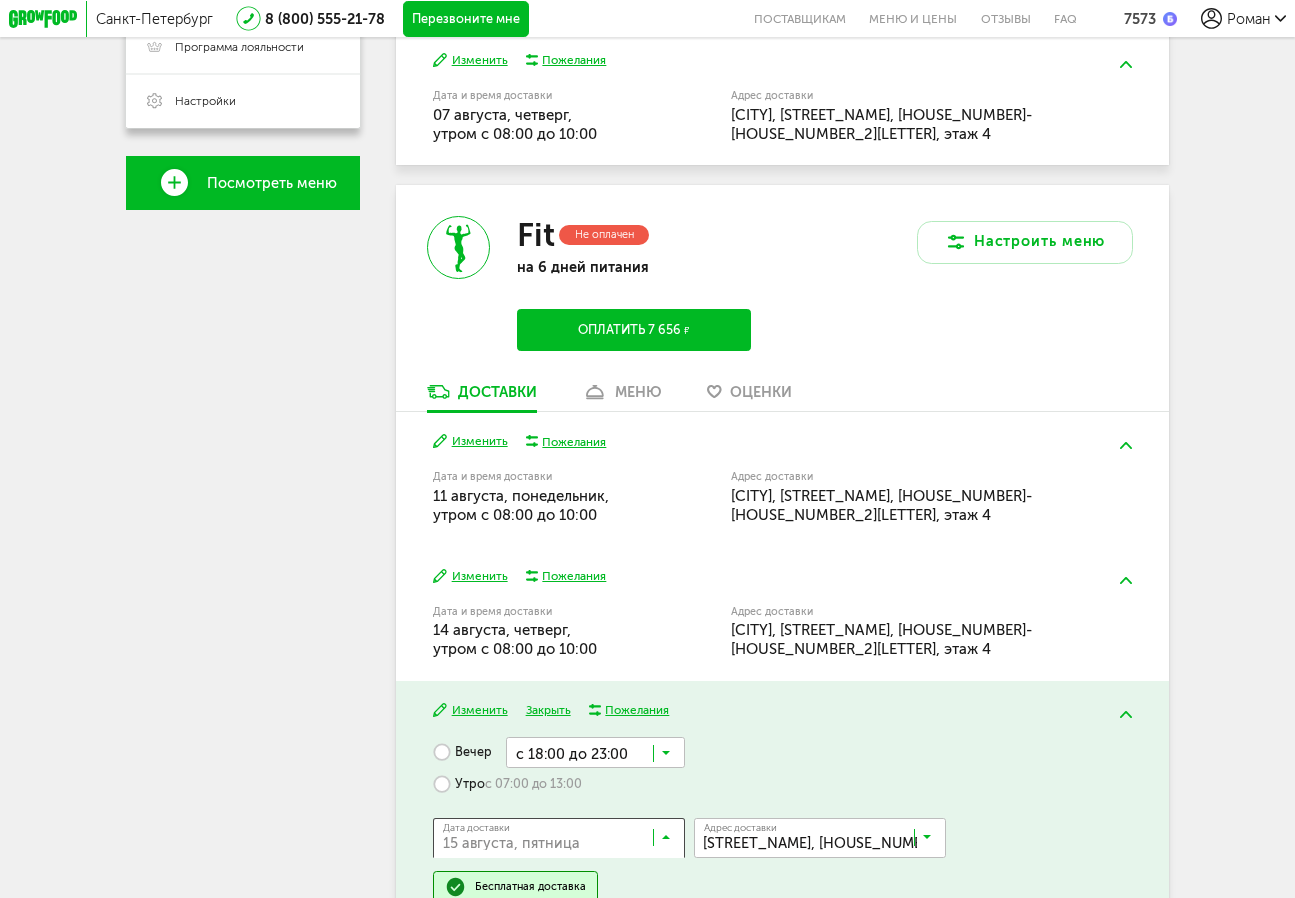 click at bounding box center (666, 842) 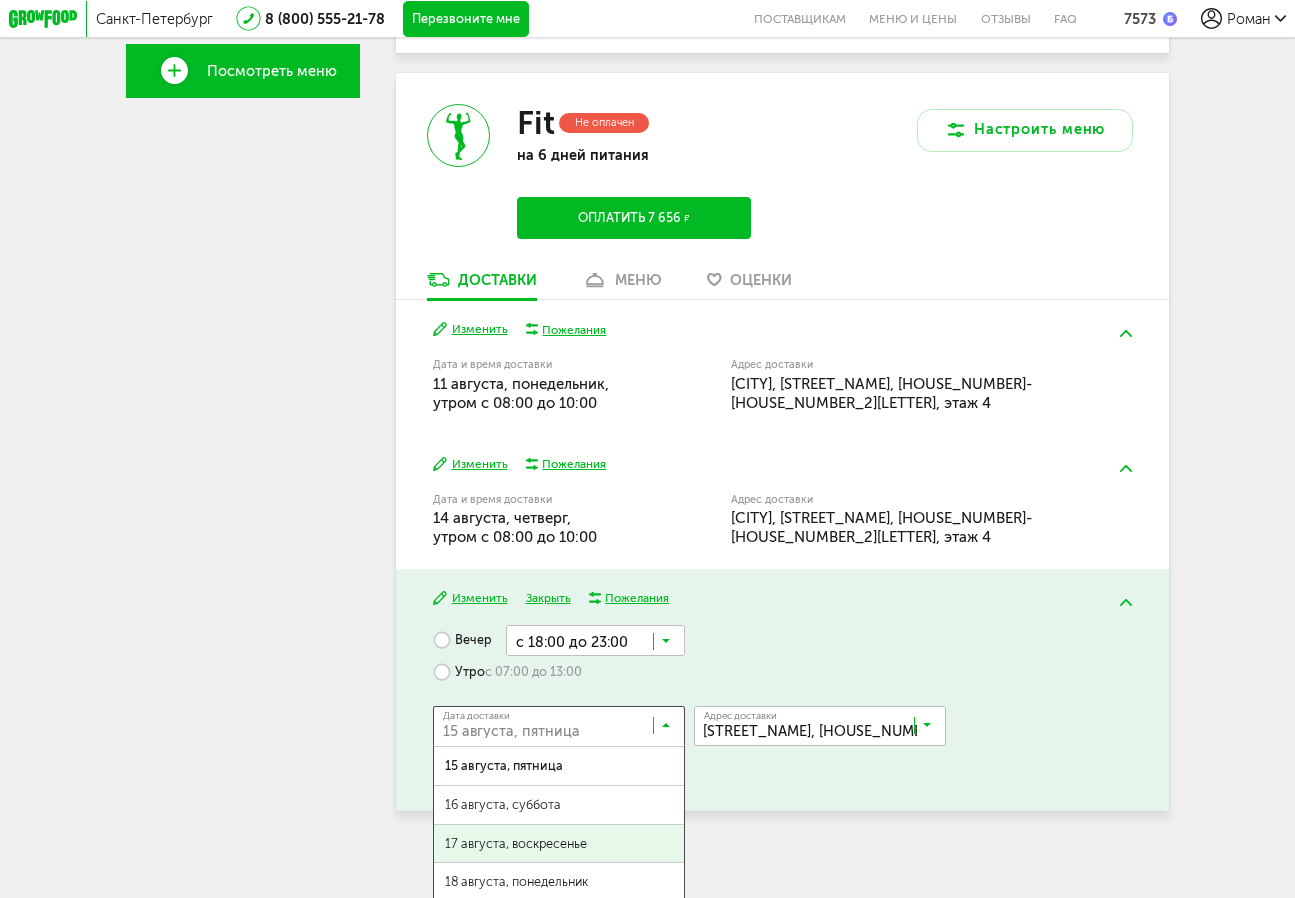 scroll, scrollTop: 536, scrollLeft: 0, axis: vertical 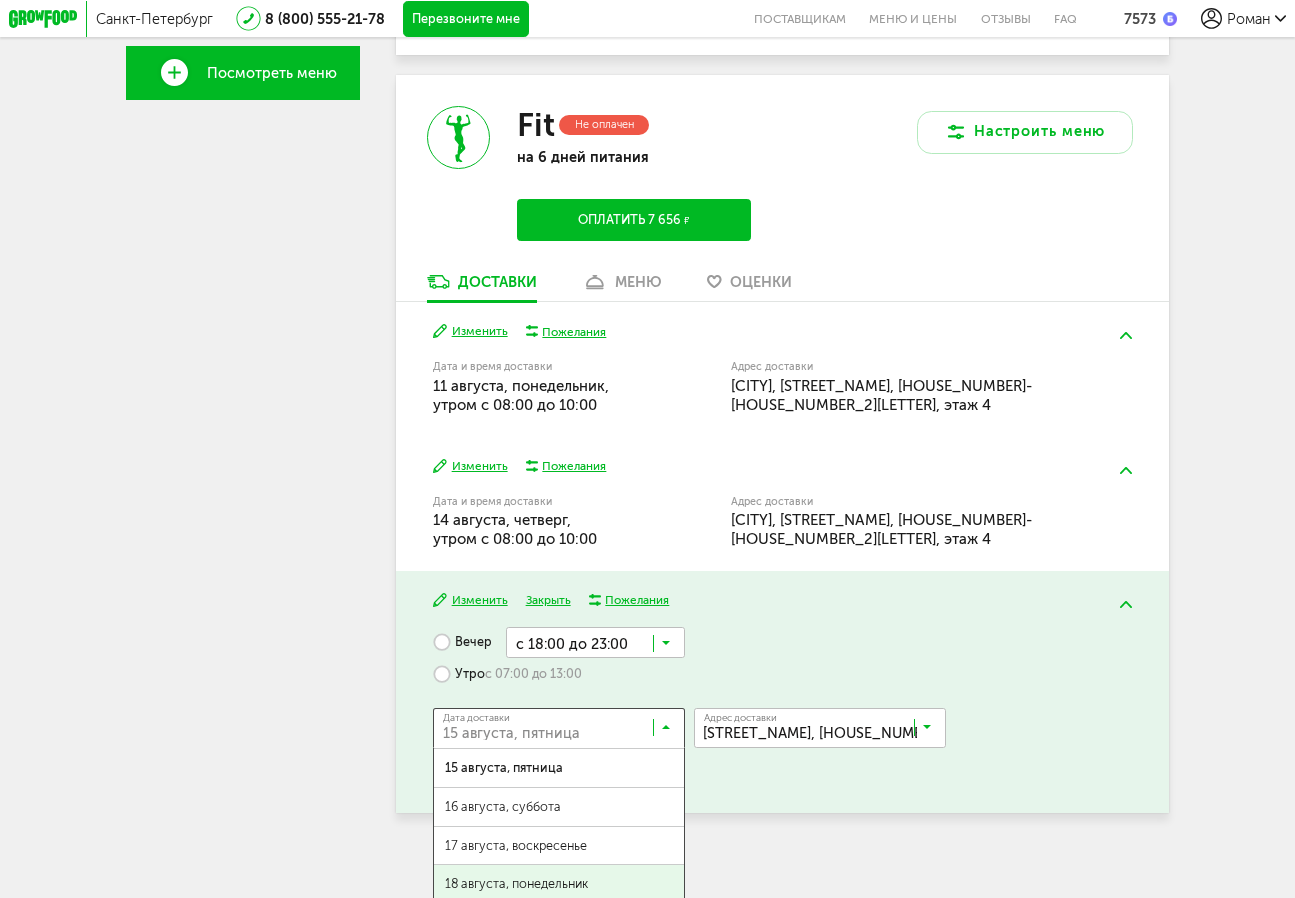 click on "18 августа, понедельник" at bounding box center [559, 884] 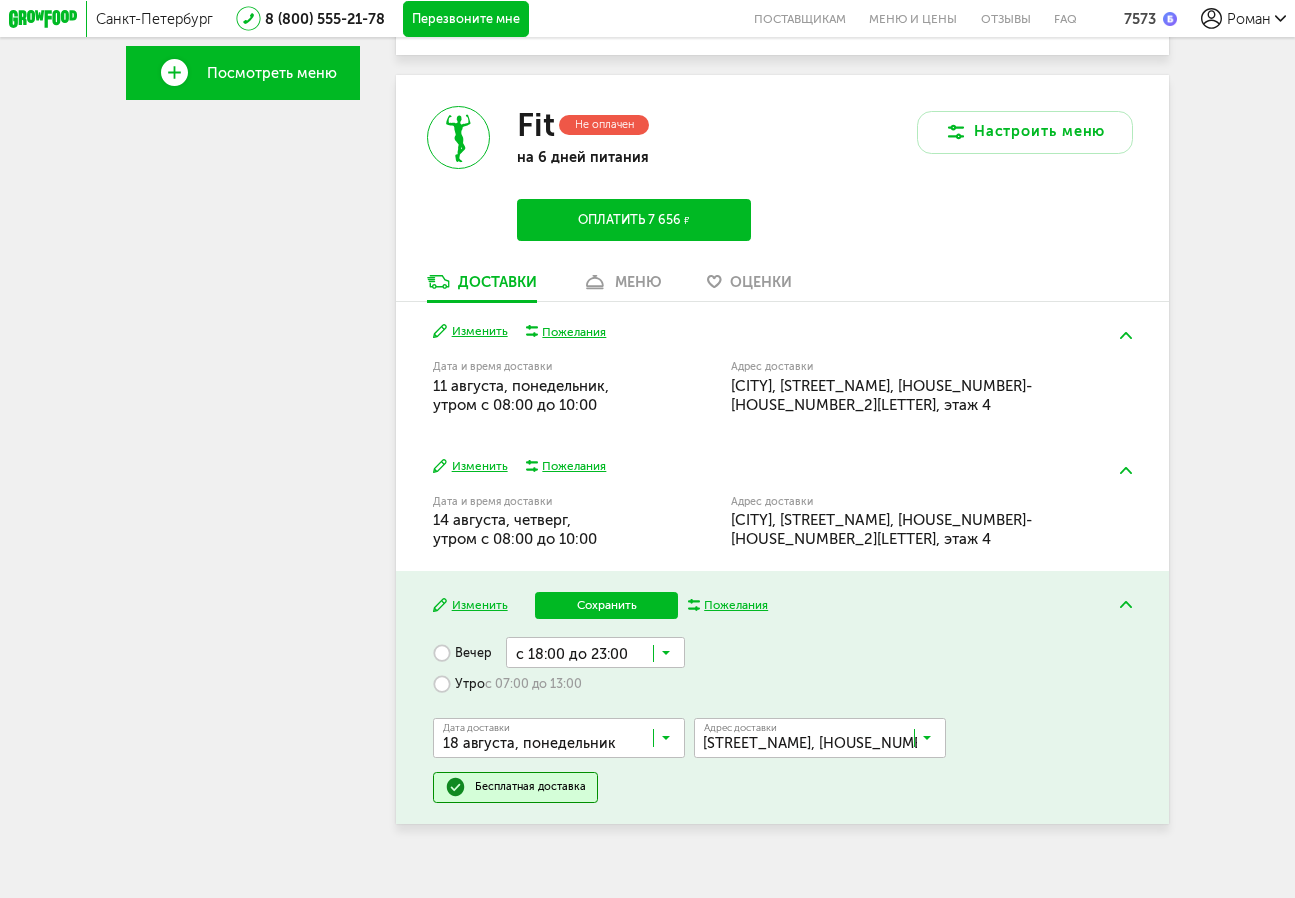 click on "Утро  с 07:00 до 13:00" at bounding box center (507, 683) 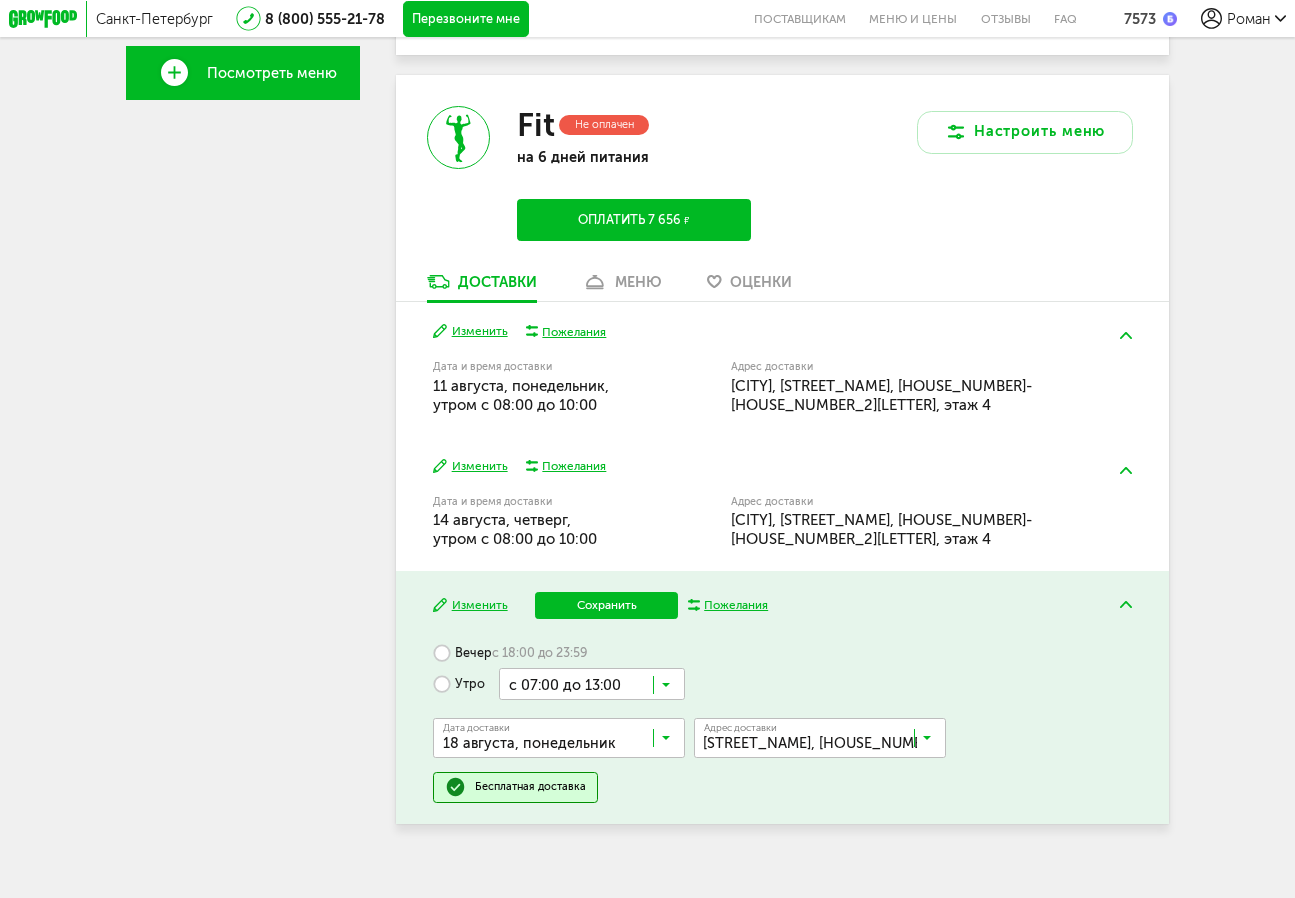 click at bounding box center [592, 683] 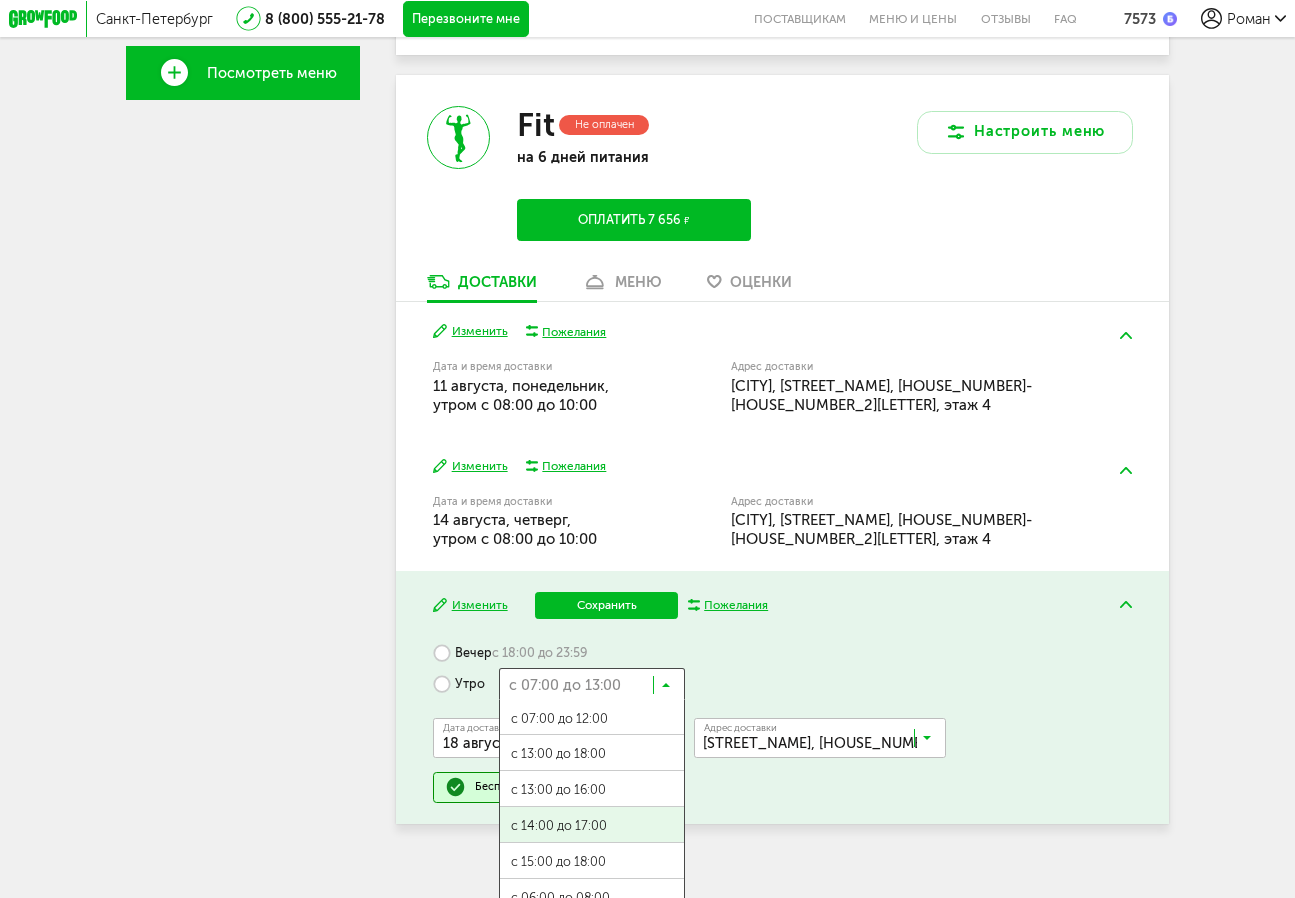 scroll, scrollTop: 1, scrollLeft: 0, axis: vertical 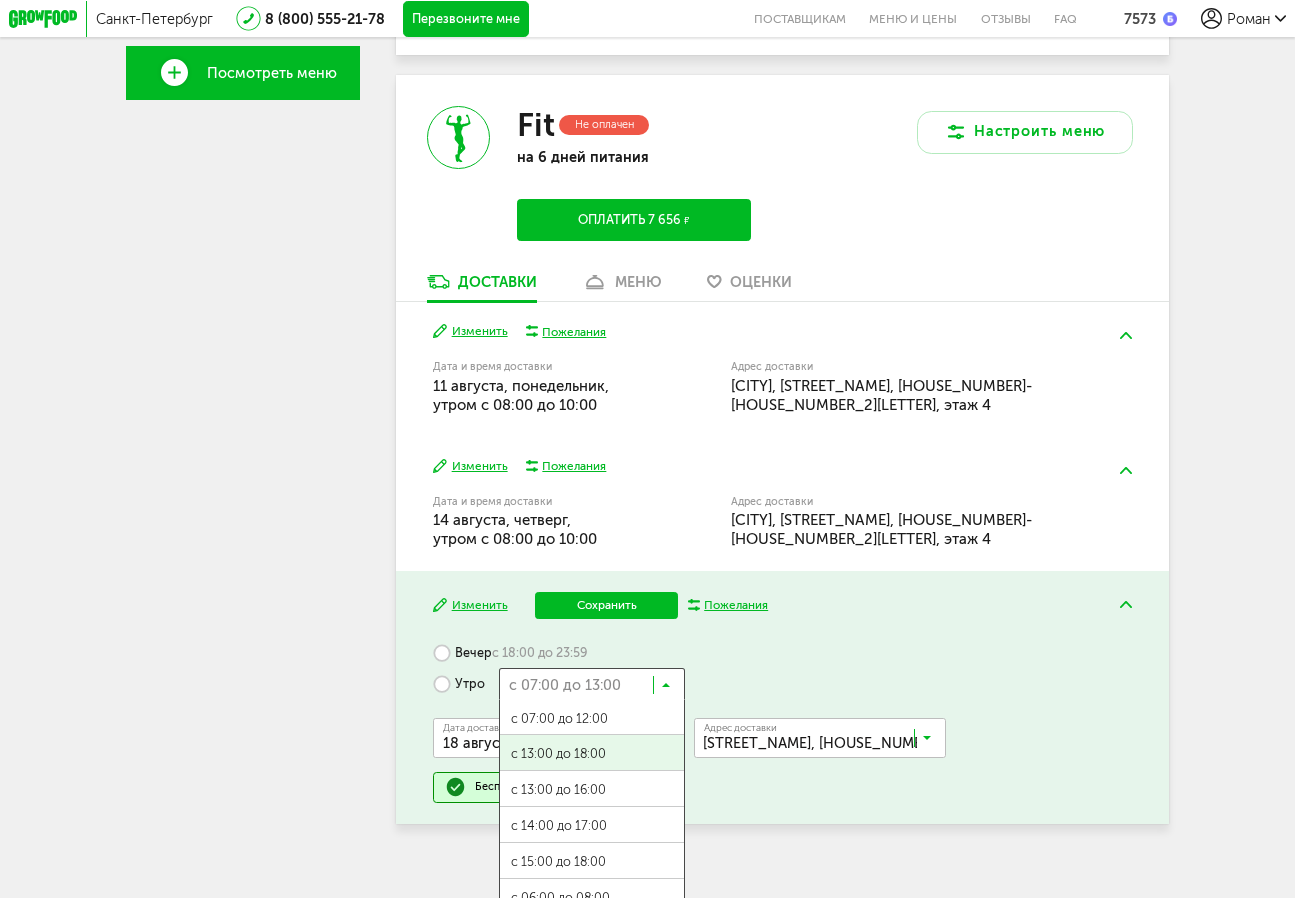 click on "Вечер  с 18:00 до 23:59     Утро       с 07:00 до 13:00           Загрузка...     с 07:00 до 12:00 с 13:00 до 18:00 с 13:00 до 16:00 с 14:00 до 17:00 с 15:00 до 18:00 с 06:00 до 08:00 с 07:00 до 09:00 с 08:00 до 10:00 с 09:00 до 11:00 с 10:00 до 12:00 с 11:00 до 13:00     Дата доставки     18 августа, понедельник           Загрузка...       Адрес           Квартира     Комментарий для курьера         Адрес доставки     [STREET_NAME], [HOUSE_NUMBER]-[HOUSE_NUMBER_2][LETTER]           Загрузка...             Бесплатная доставка" at bounding box center [782, 720] 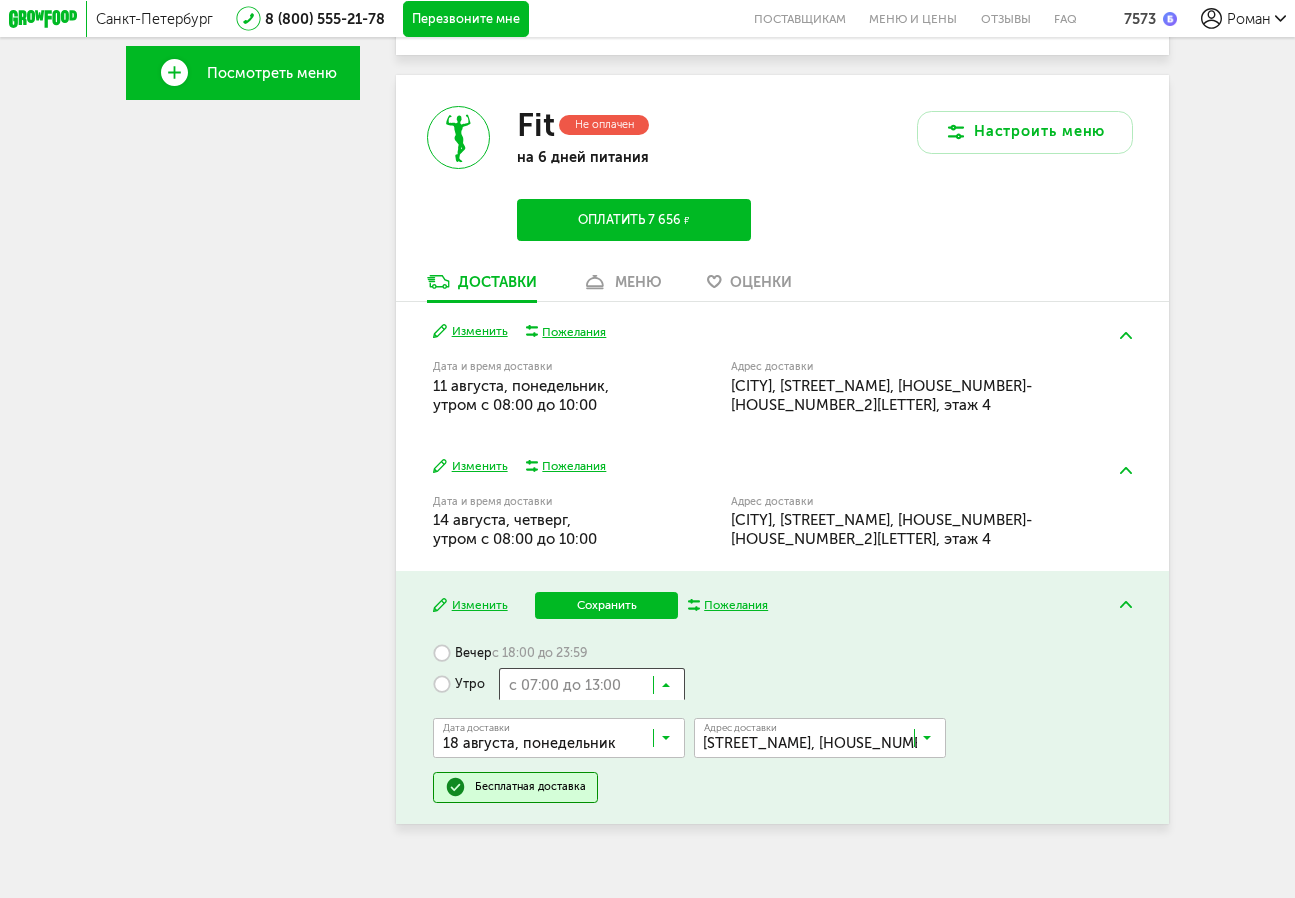 click at bounding box center (666, 689) 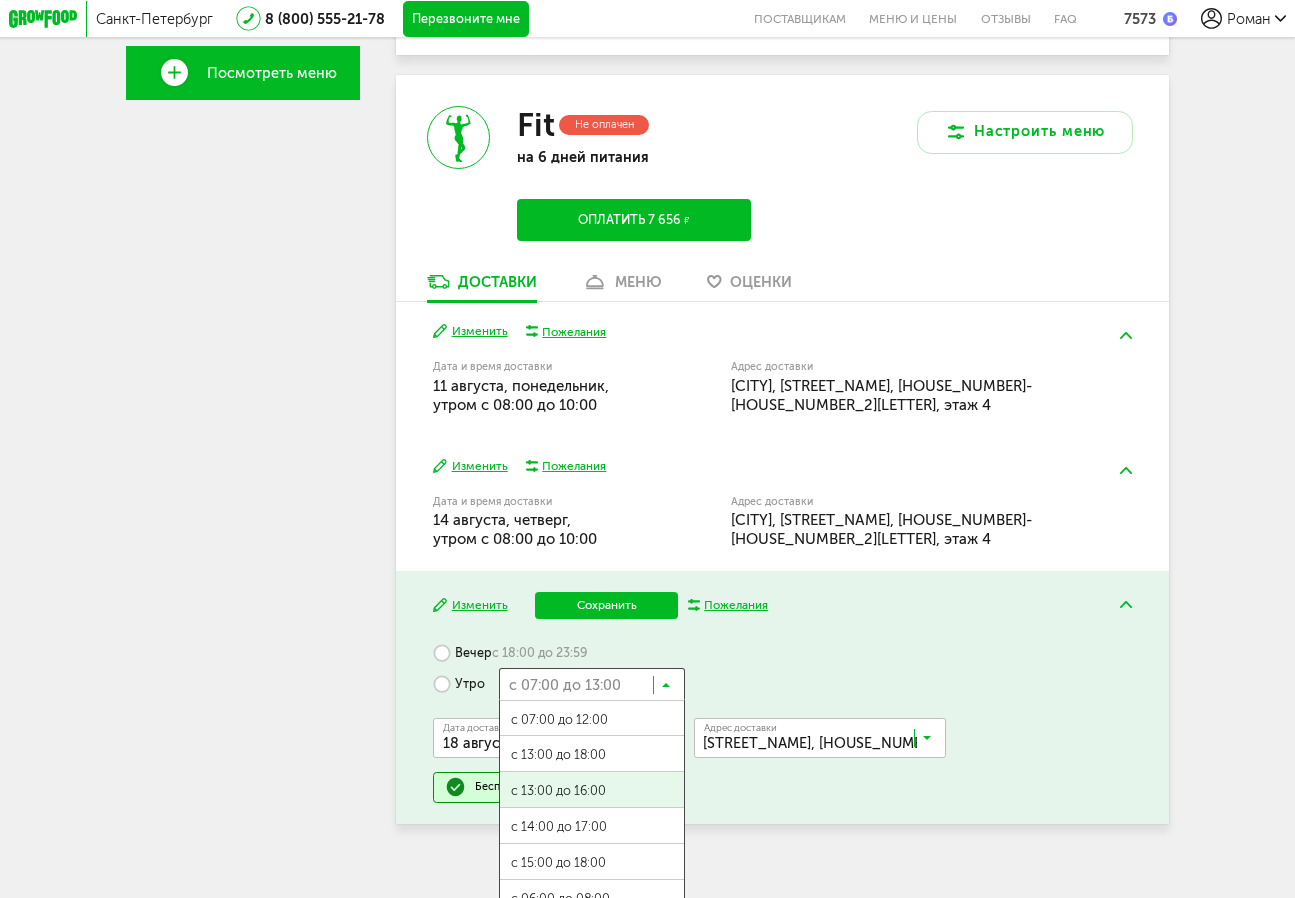 scroll, scrollTop: 0, scrollLeft: 0, axis: both 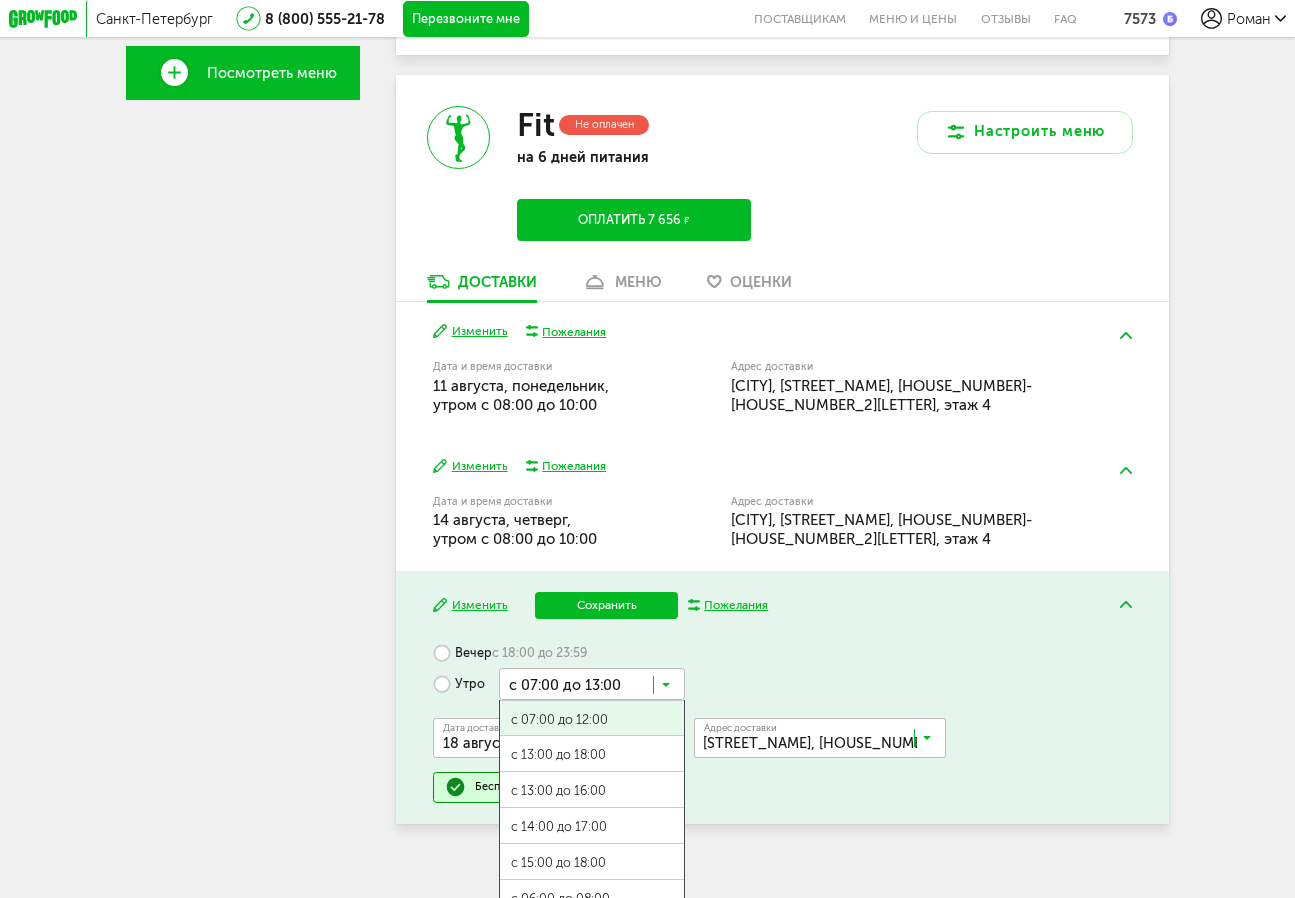 click at bounding box center (666, 689) 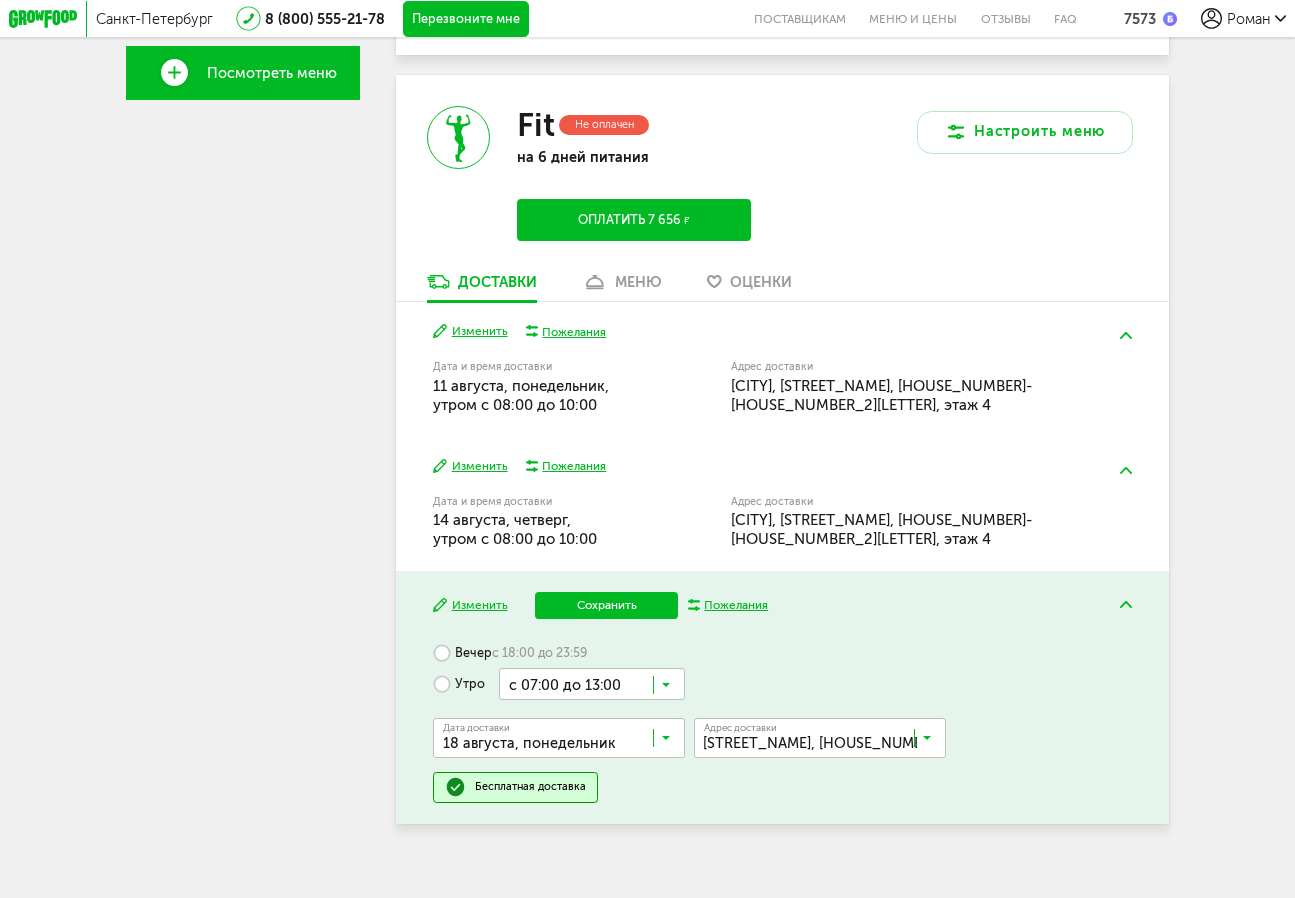 click at bounding box center [666, 689] 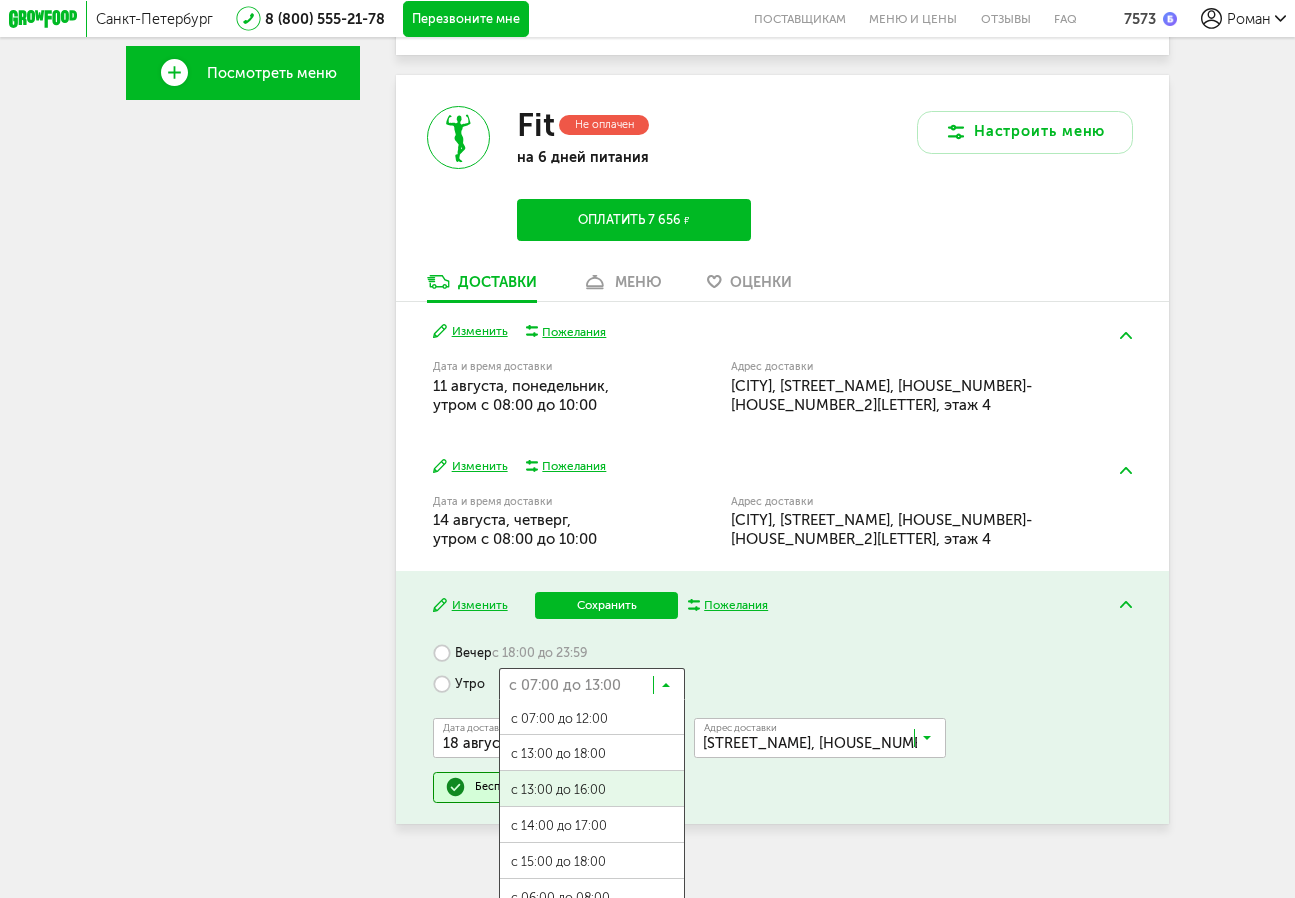 scroll, scrollTop: 1, scrollLeft: 0, axis: vertical 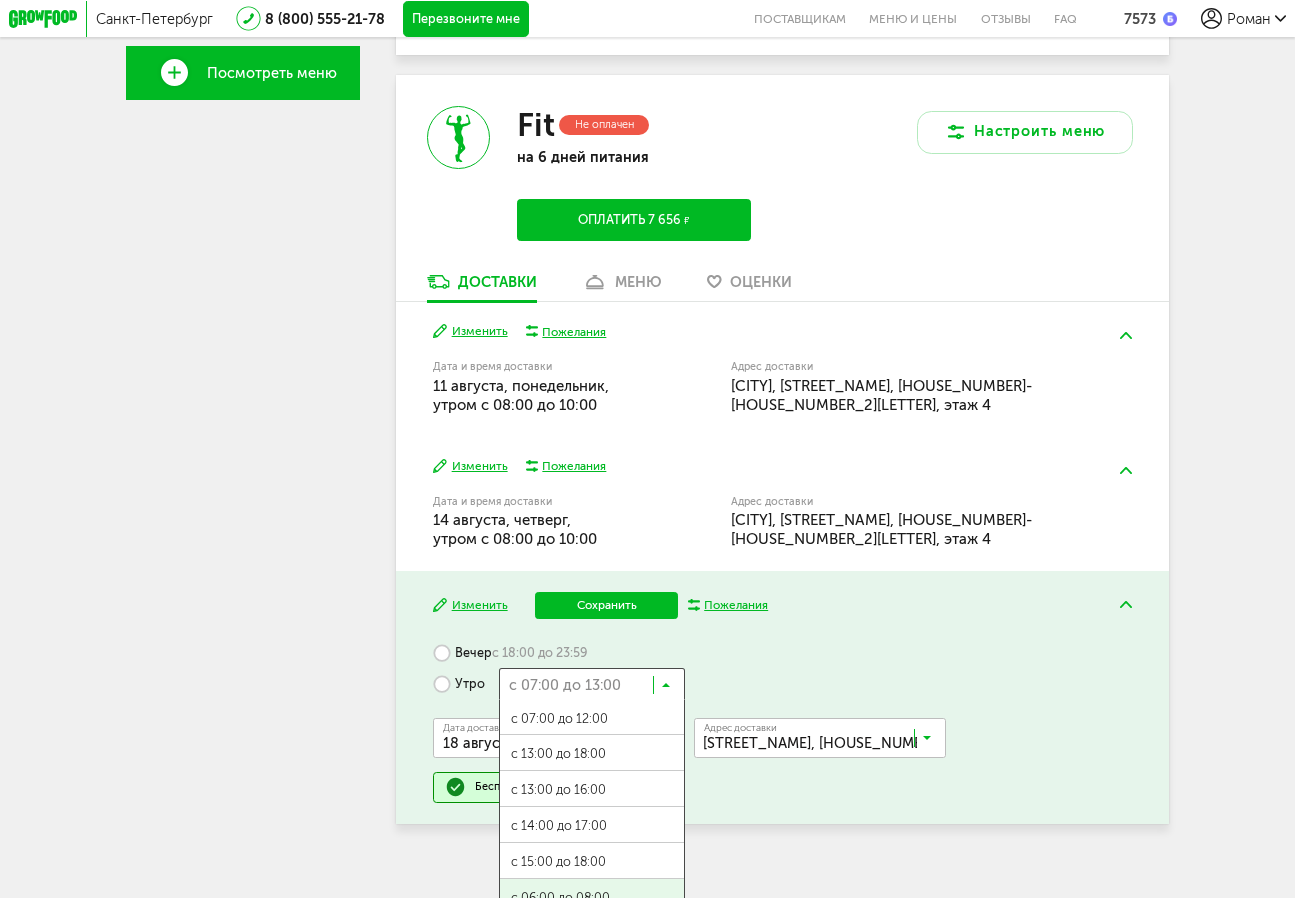 click on "с 06:00 до 08:00" at bounding box center [592, 898] 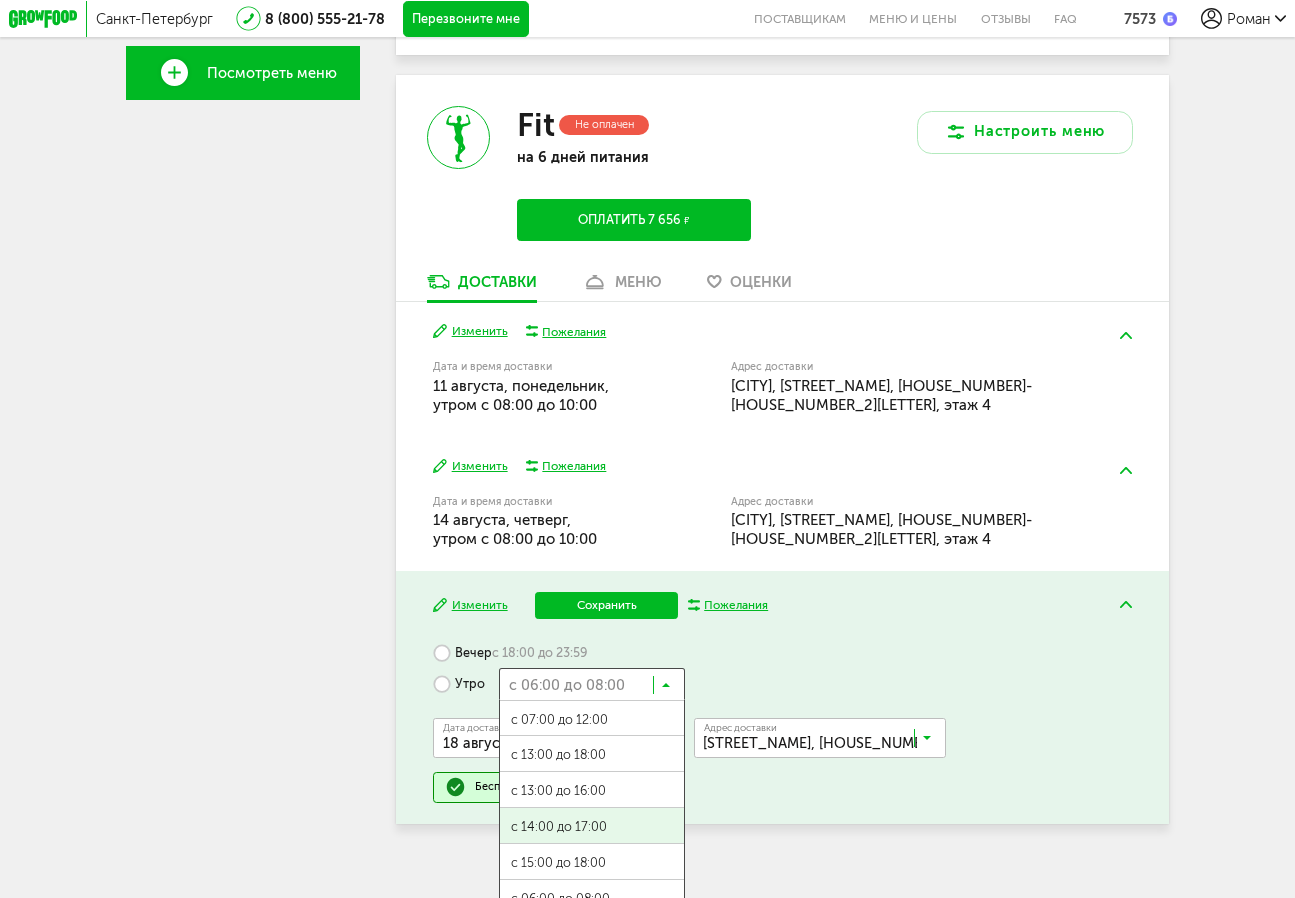 click at bounding box center (666, 689) 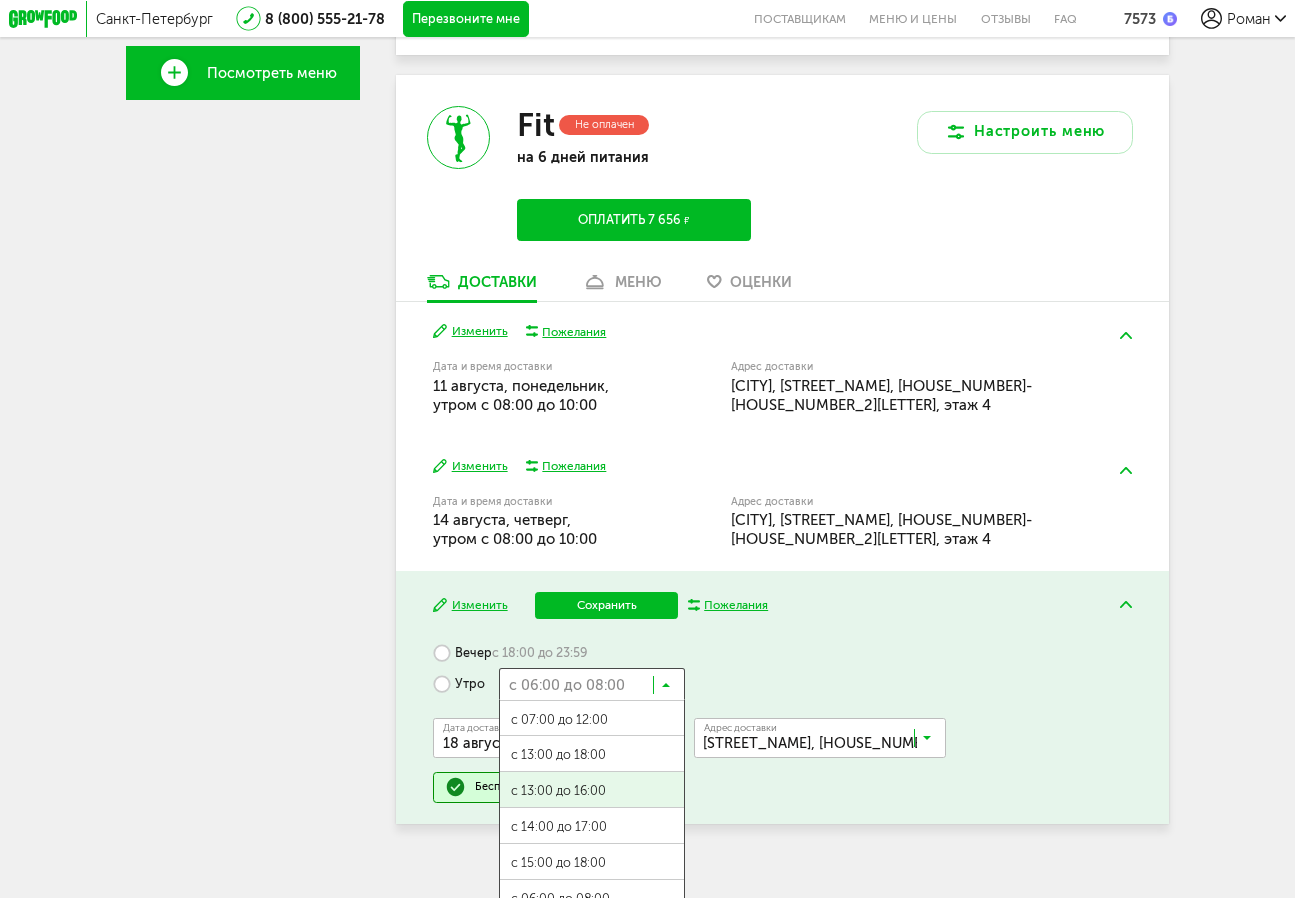 scroll, scrollTop: 677, scrollLeft: 0, axis: vertical 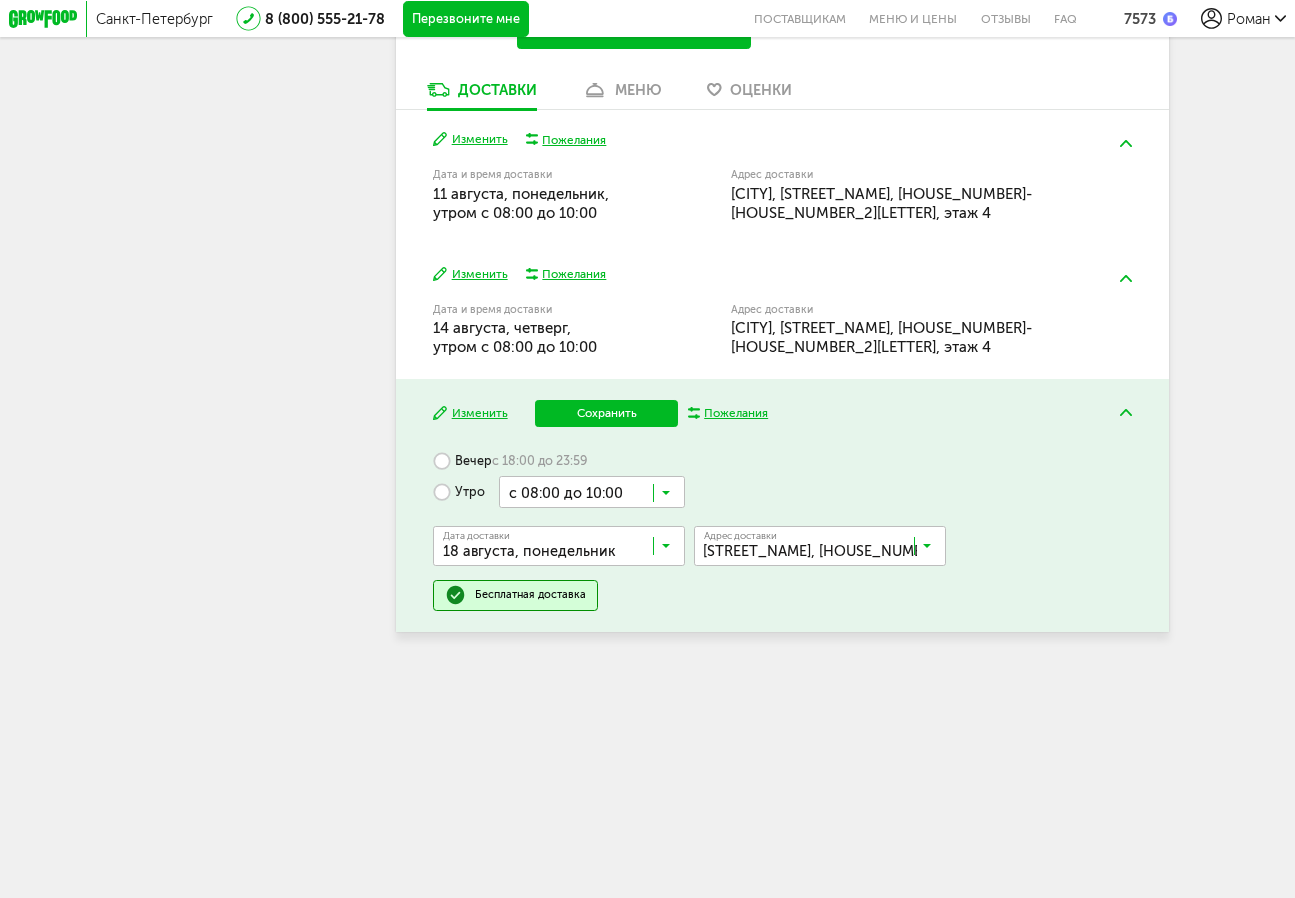 click on "с 08:00 до 10:00" at bounding box center [592, 779] 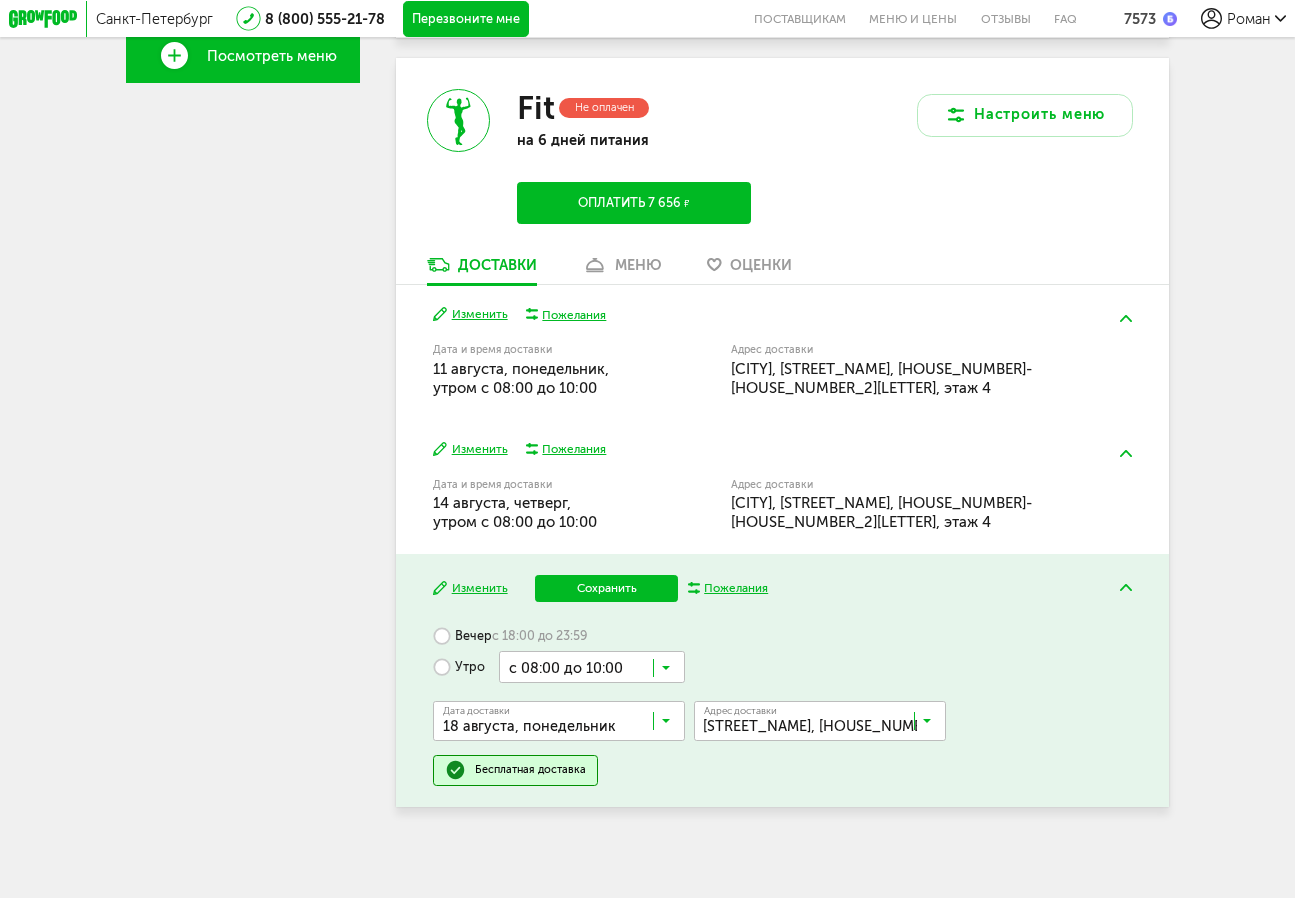 scroll, scrollTop: 547, scrollLeft: 0, axis: vertical 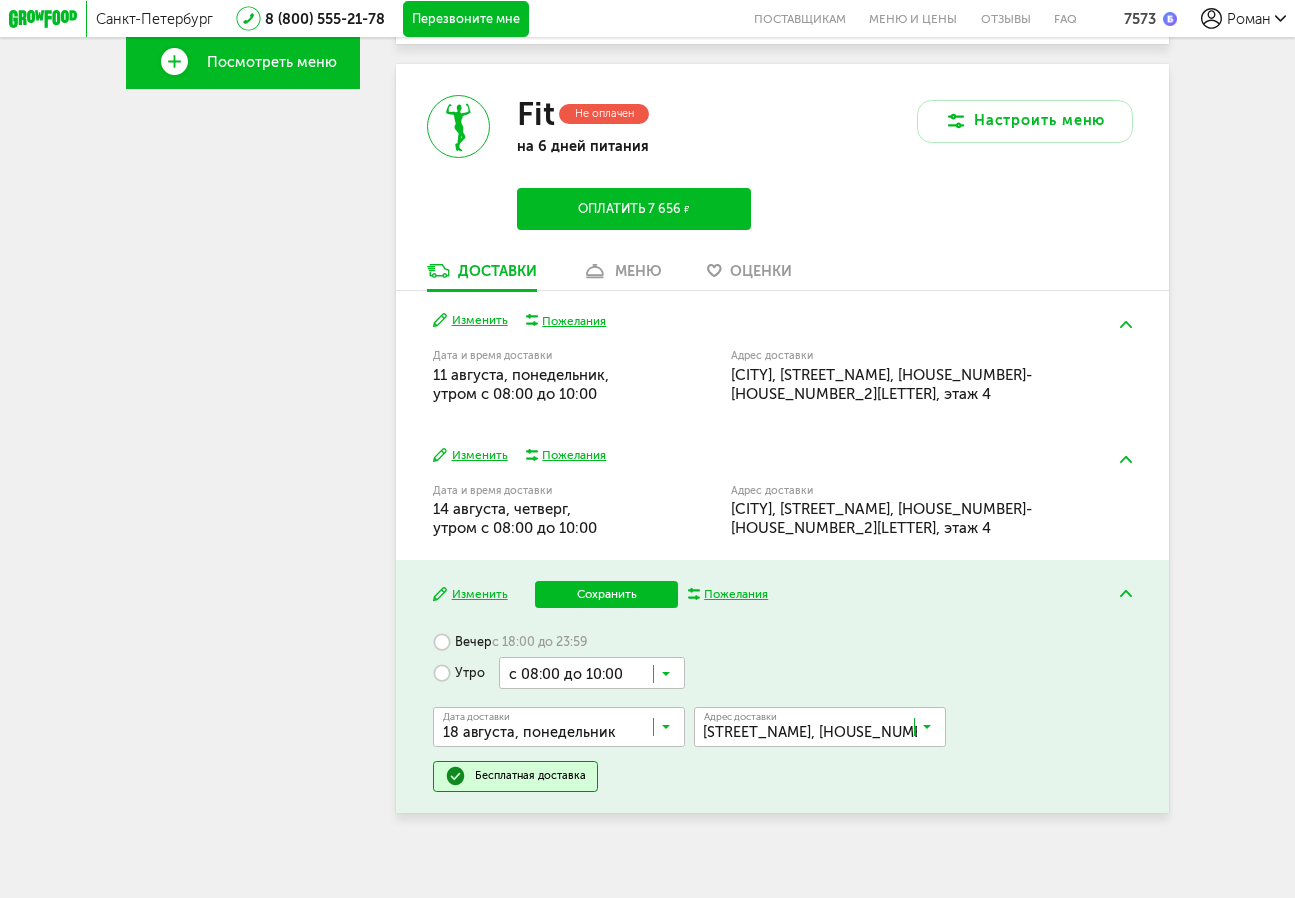 click on "Сохранить" at bounding box center [607, 594] 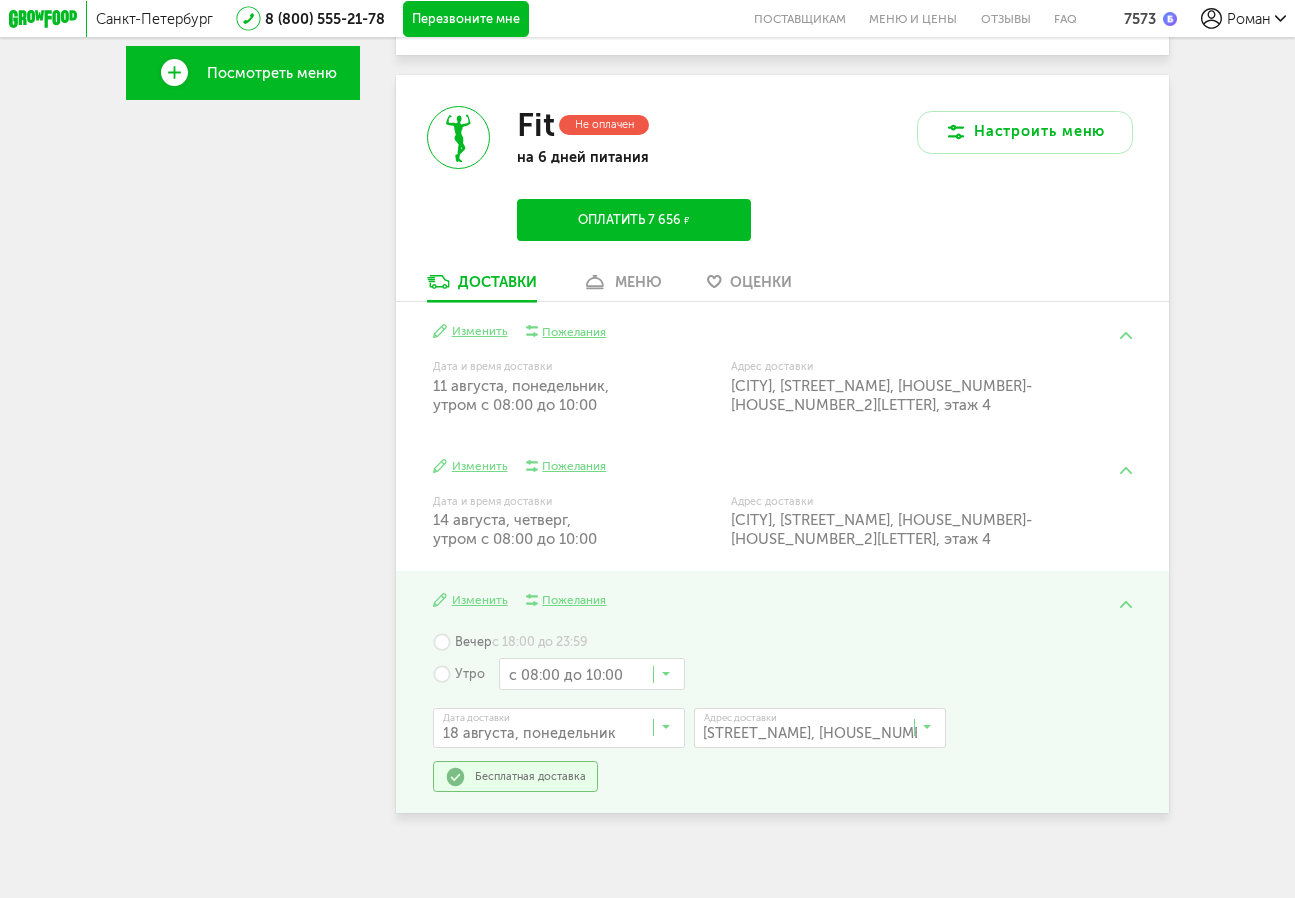 scroll, scrollTop: 198, scrollLeft: 0, axis: vertical 